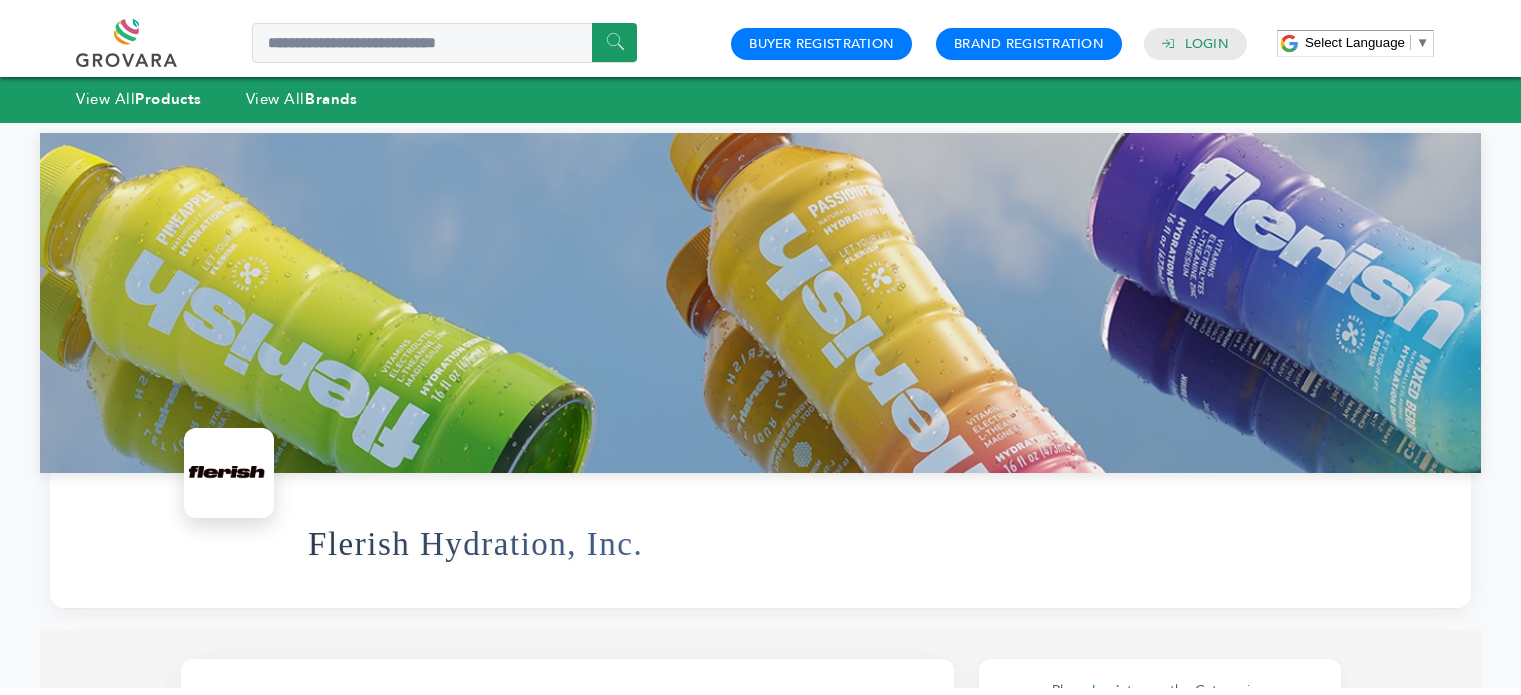 scroll, scrollTop: 0, scrollLeft: 0, axis: both 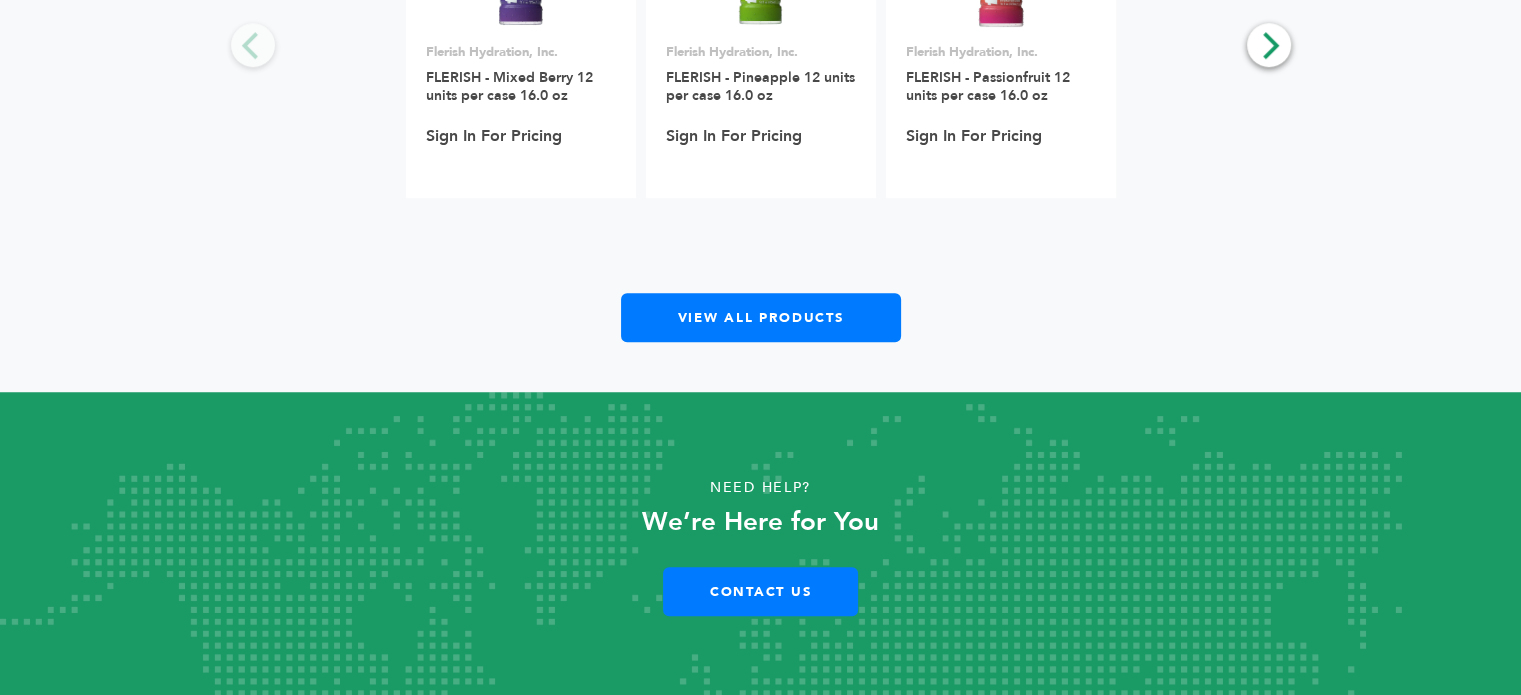 click on "We’re Here for You" at bounding box center (760, 522) 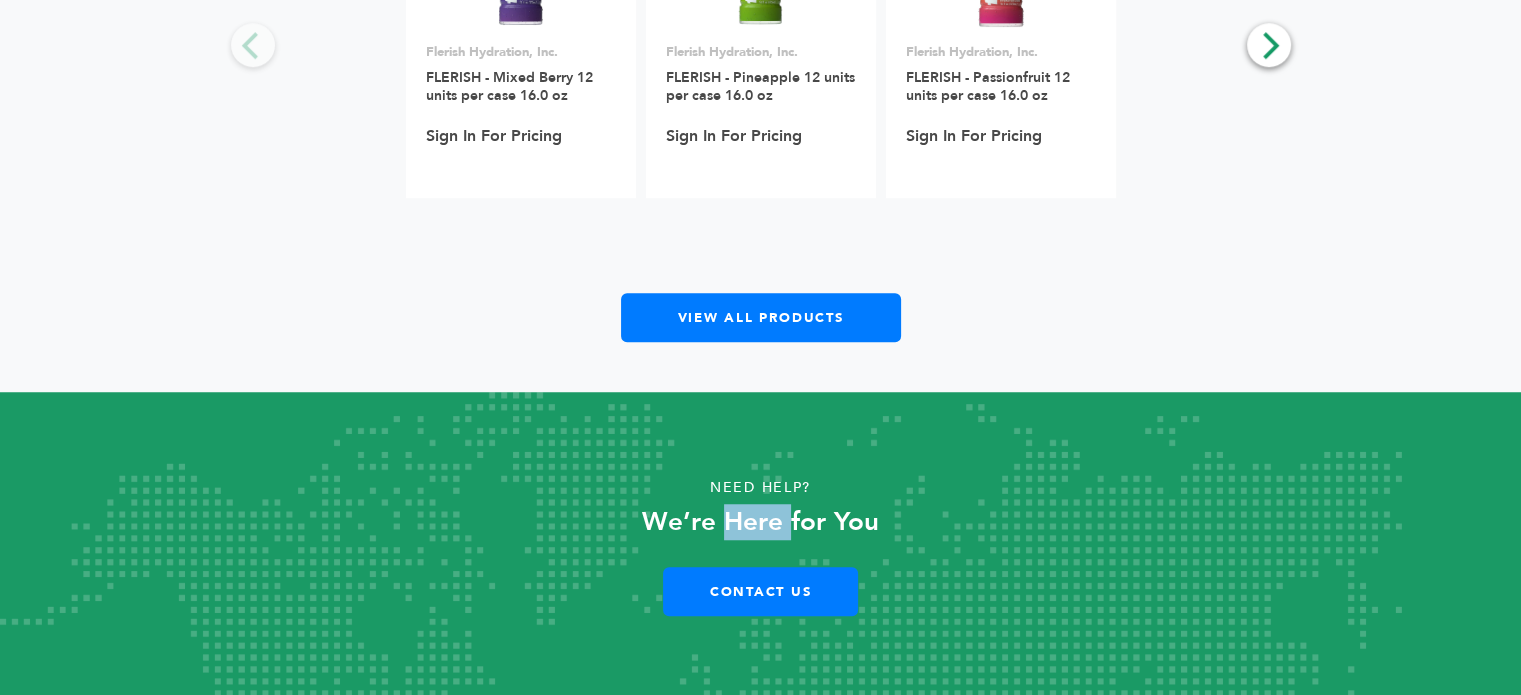 click on "We’re Here for You" at bounding box center [760, 522] 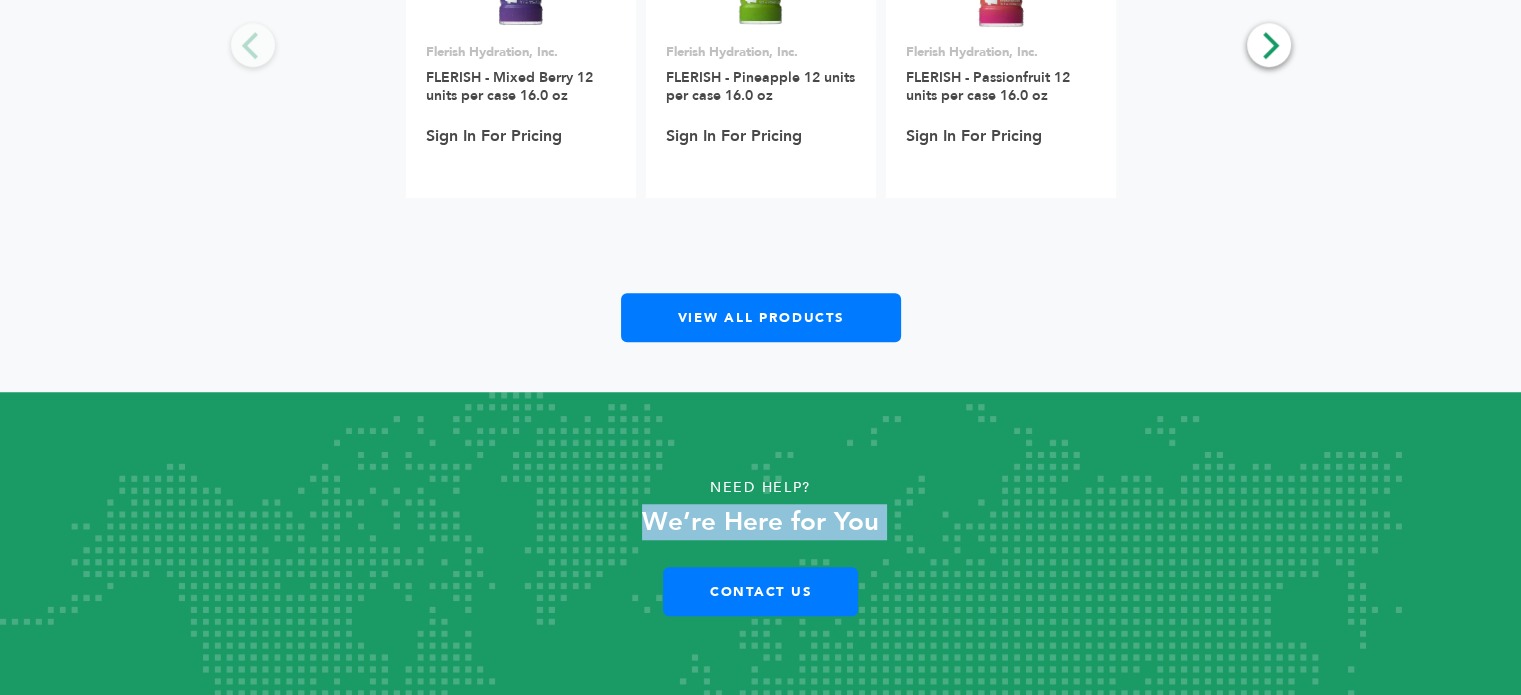 click on "We’re Here for You" at bounding box center [760, 522] 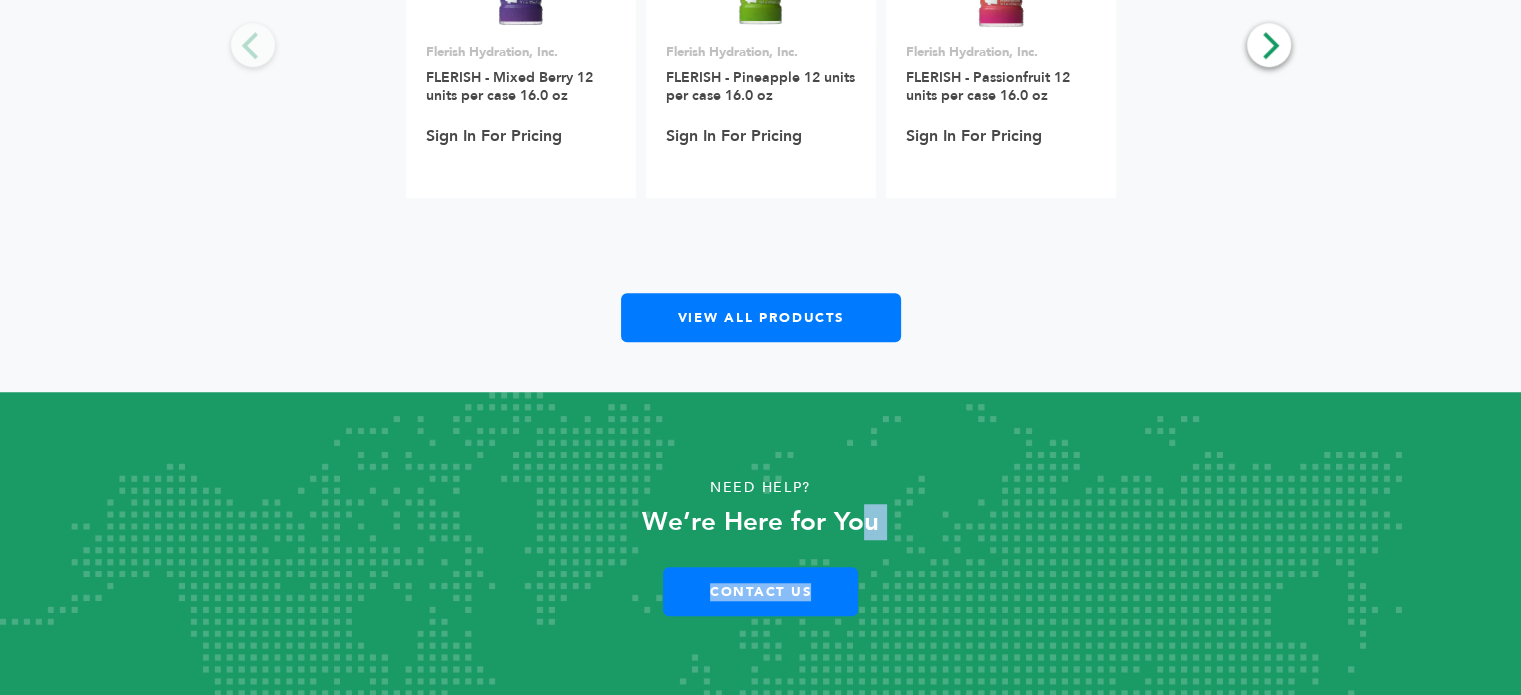 drag, startPoint x: 862, startPoint y: 539, endPoint x: 862, endPoint y: 524, distance: 15 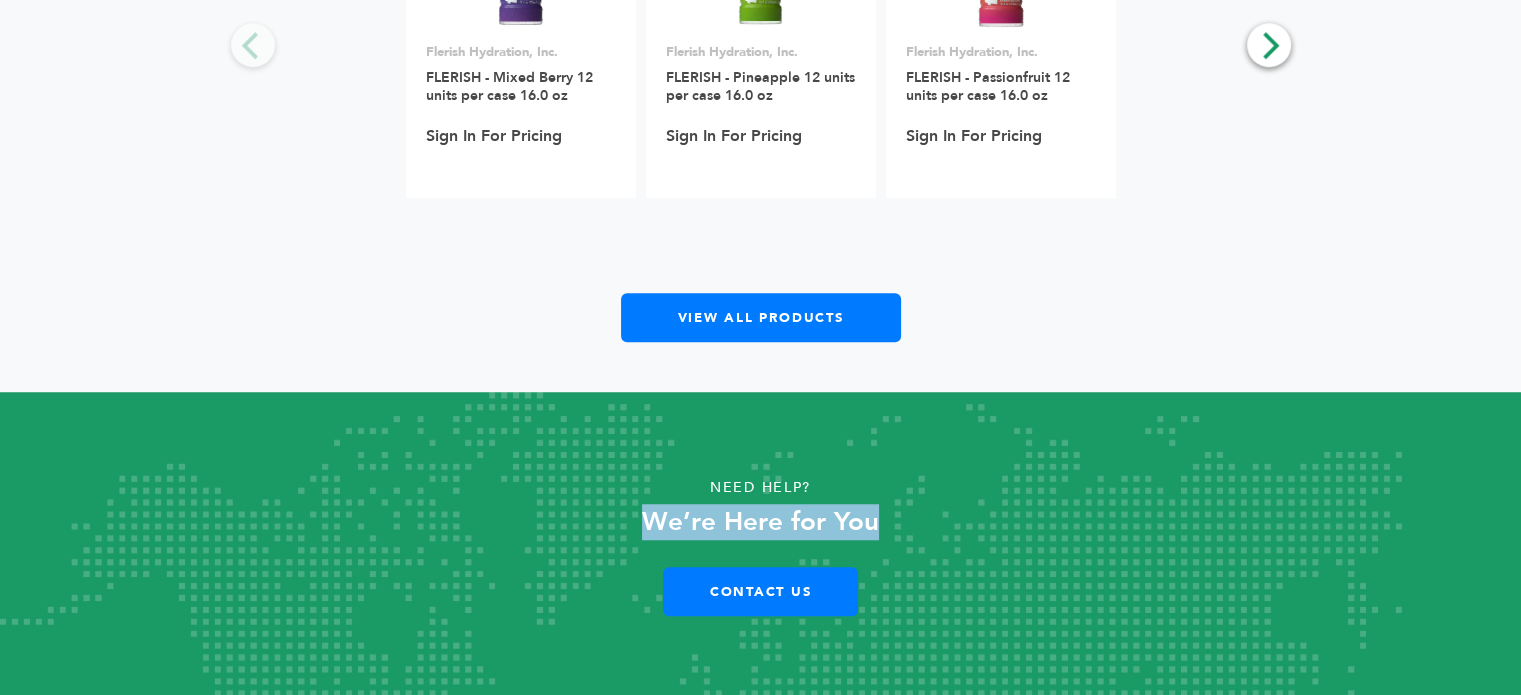 drag, startPoint x: 896, startPoint y: 506, endPoint x: 920, endPoint y: 502, distance: 24.33105 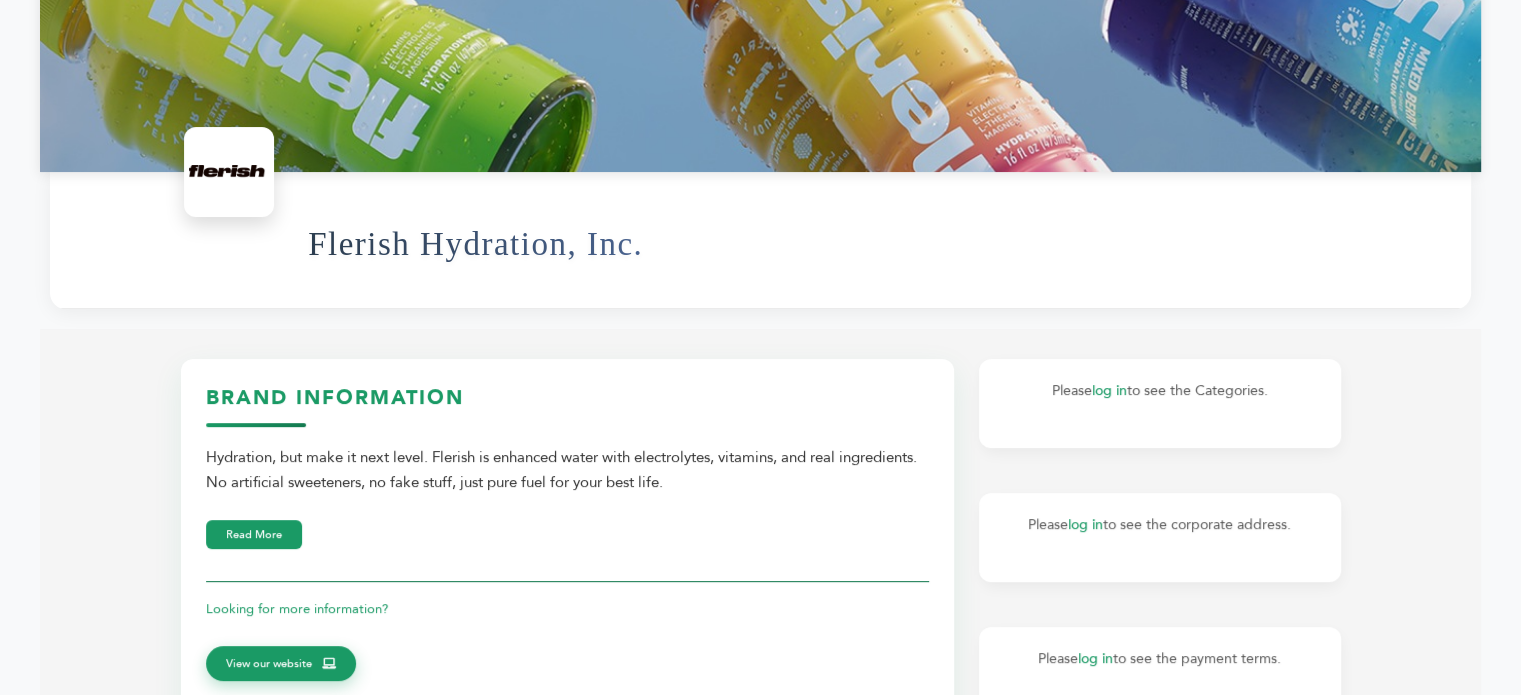 scroll, scrollTop: 0, scrollLeft: 0, axis: both 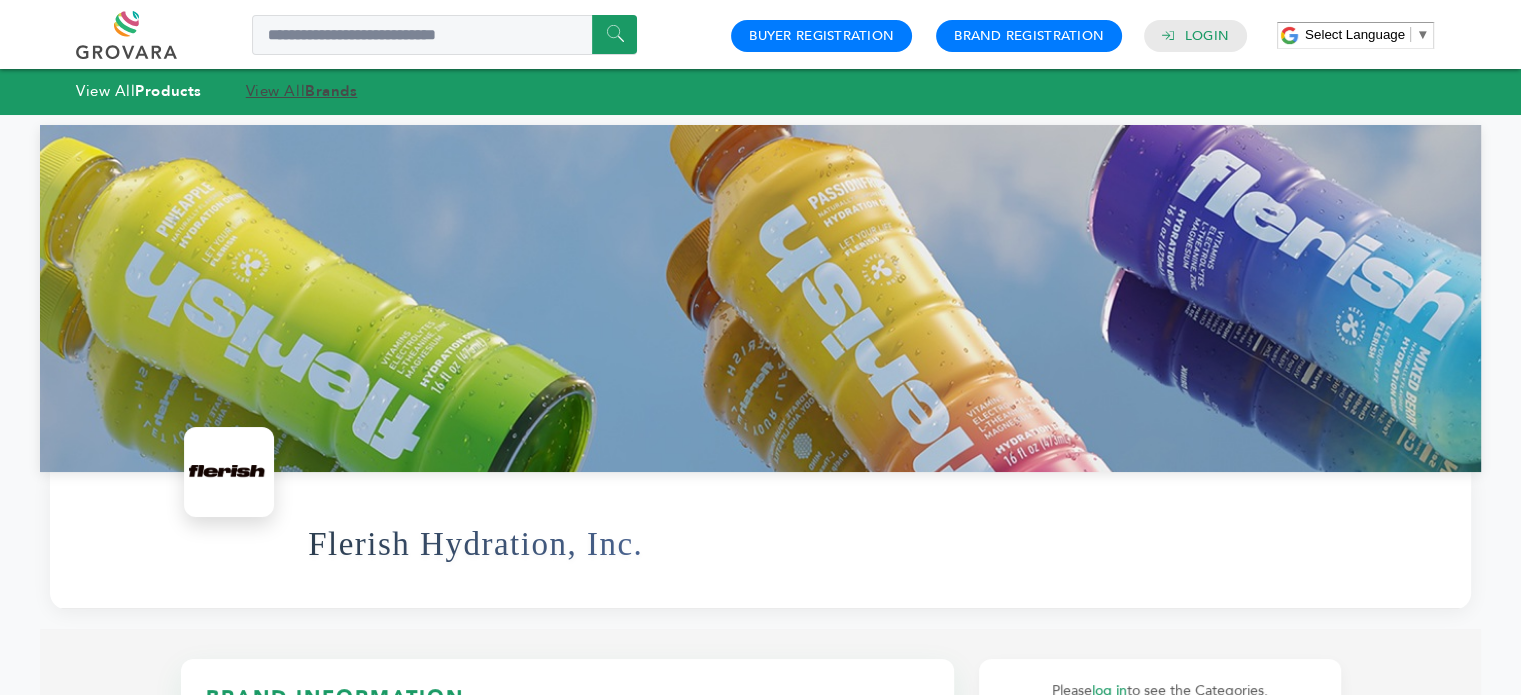 click on "Brands" at bounding box center (331, 91) 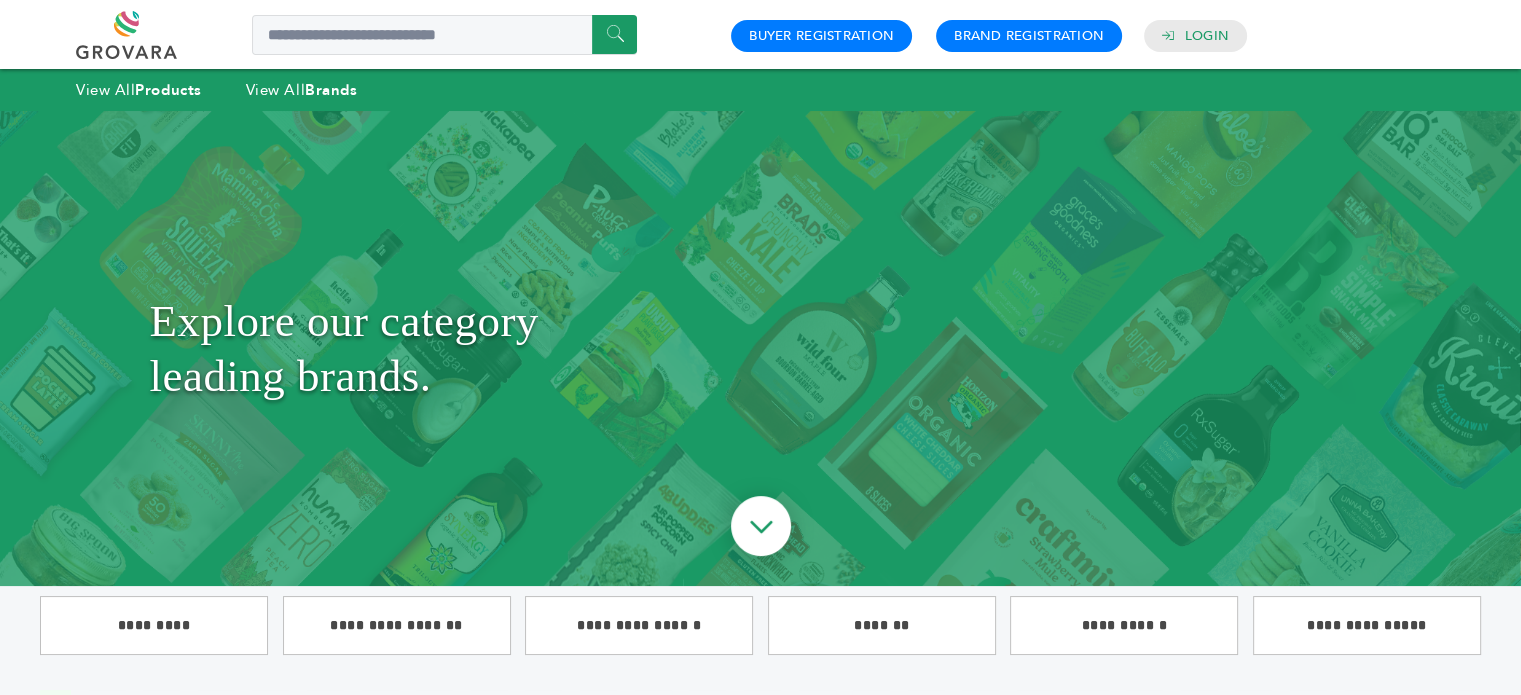 scroll, scrollTop: 500, scrollLeft: 0, axis: vertical 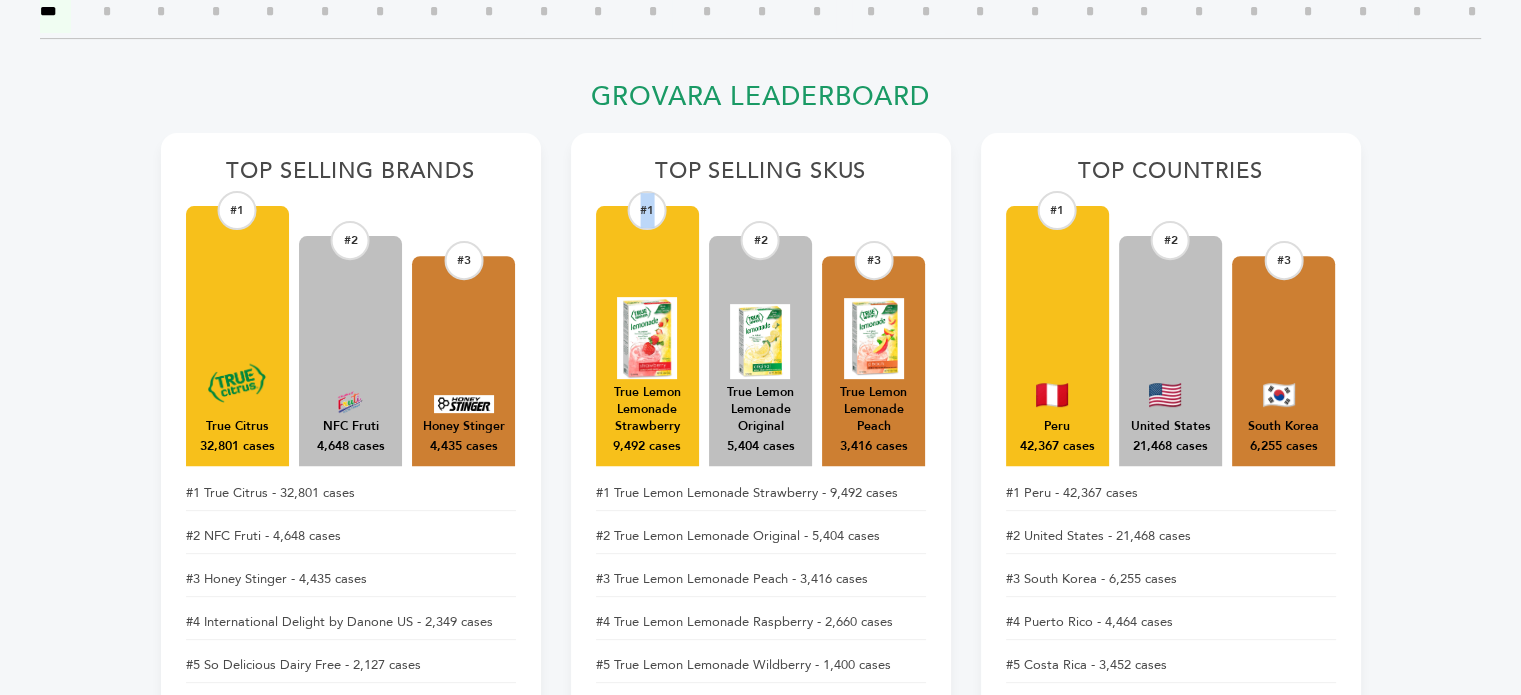 drag, startPoint x: 640, startPoint y: 212, endPoint x: 656, endPoint y: 210, distance: 16.124516 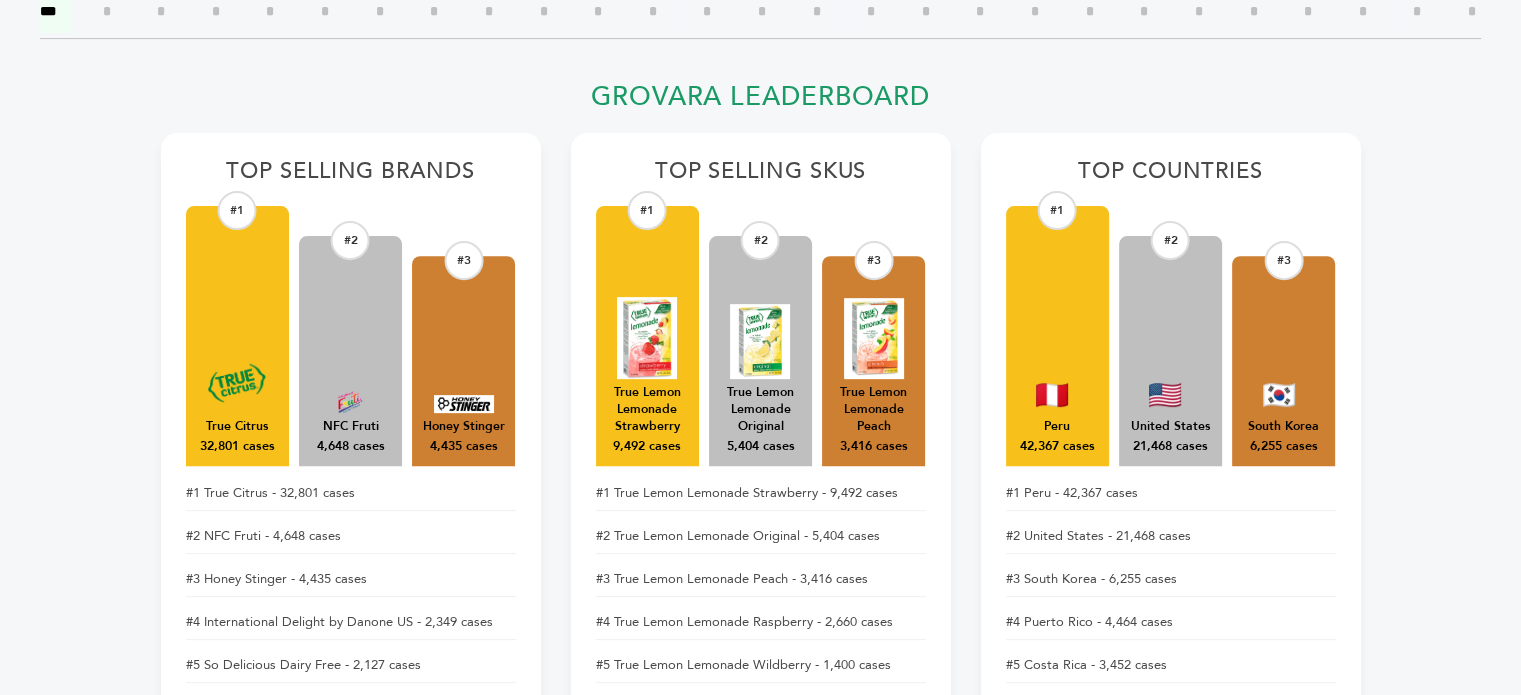 click on "#2" at bounding box center (760, 240) 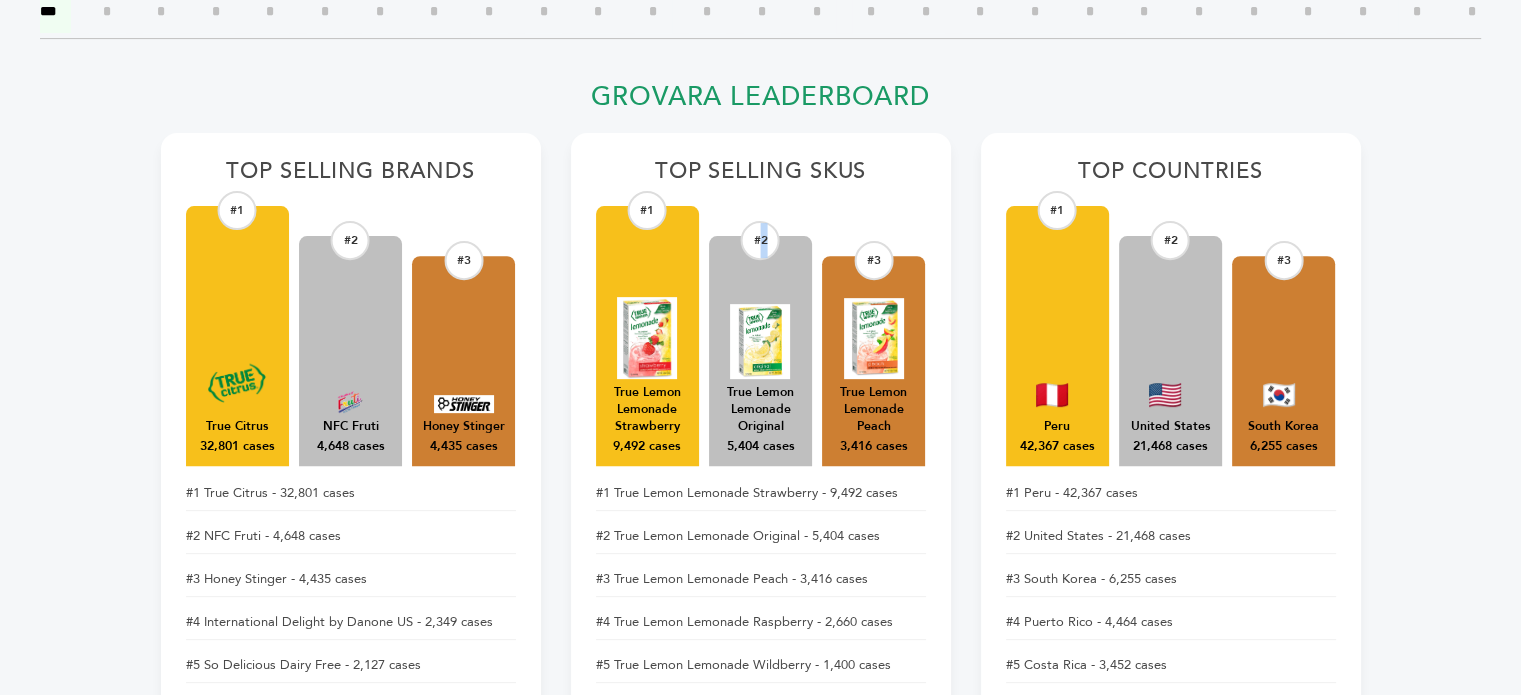 click on "#2" at bounding box center (760, 240) 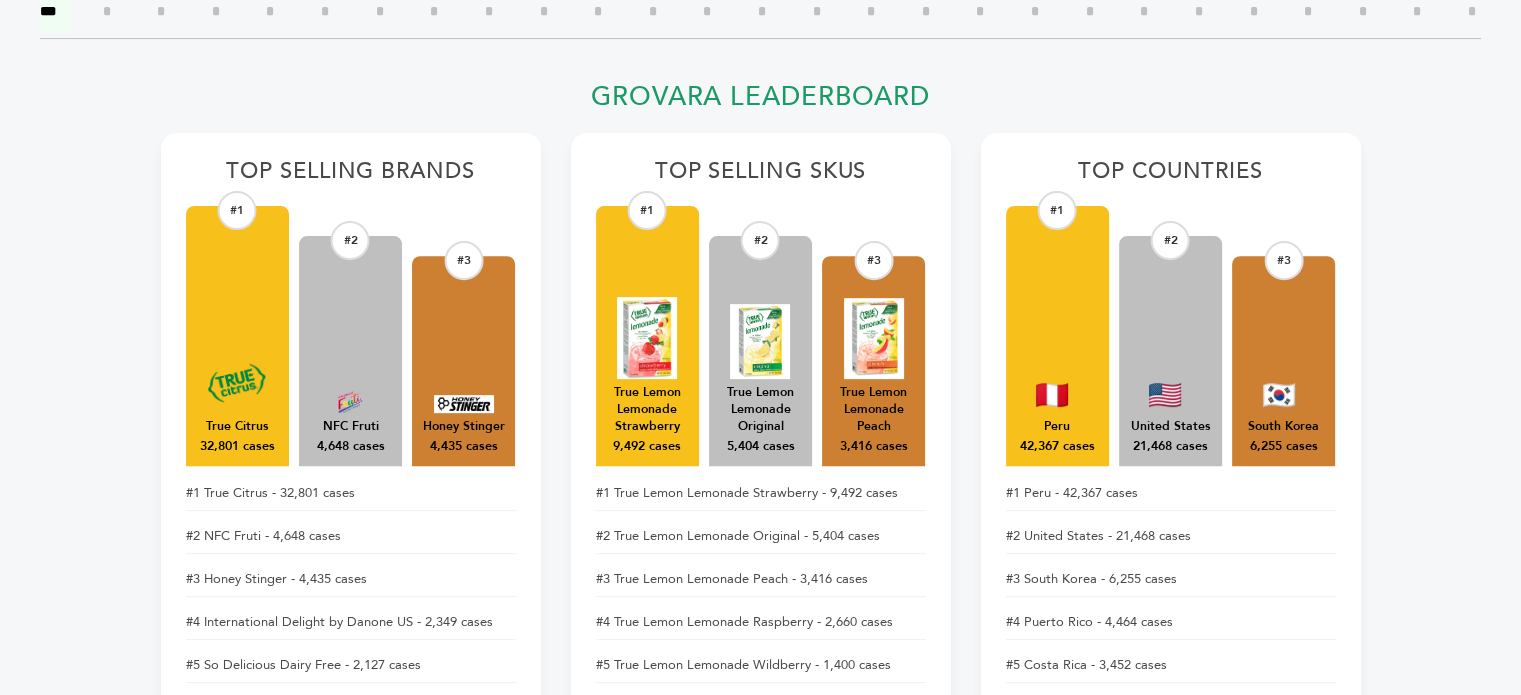 click on "#3" at bounding box center (873, 260) 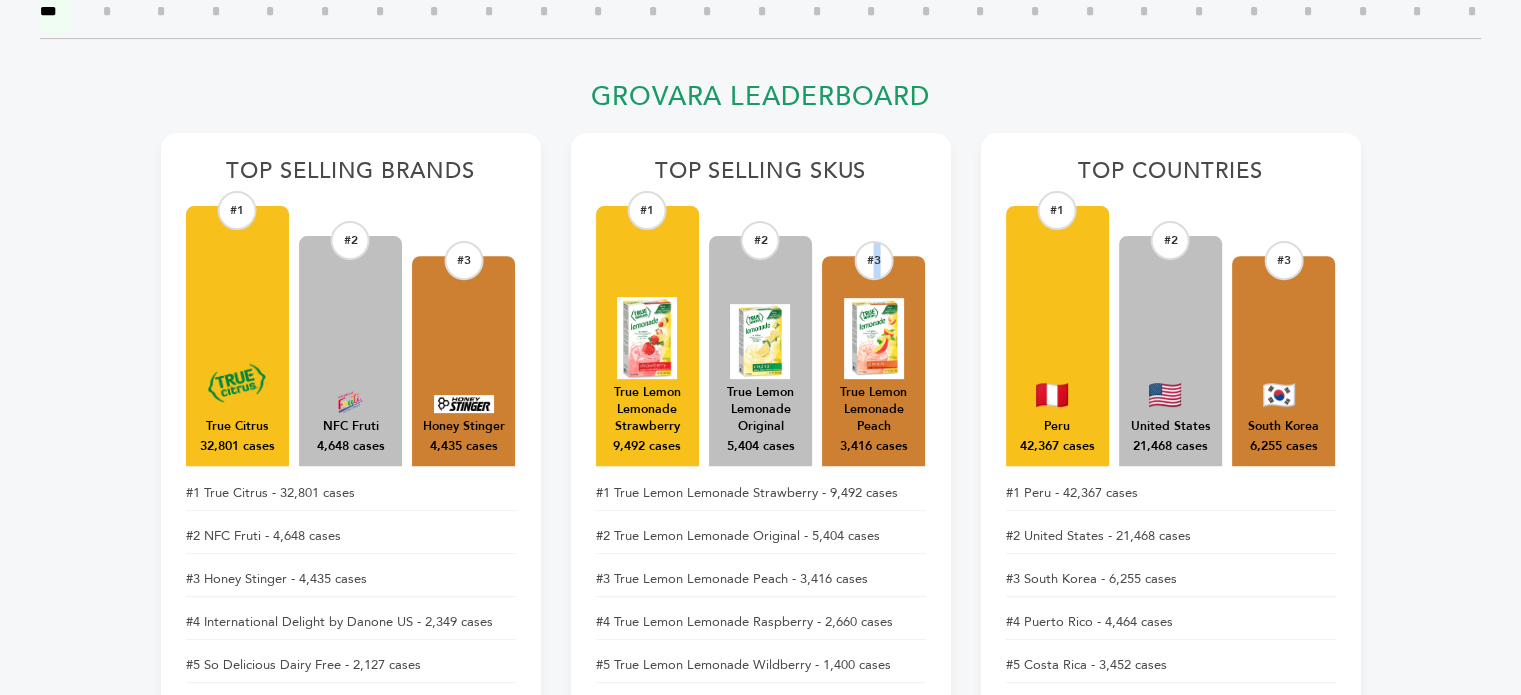 click on "#3" at bounding box center [873, 260] 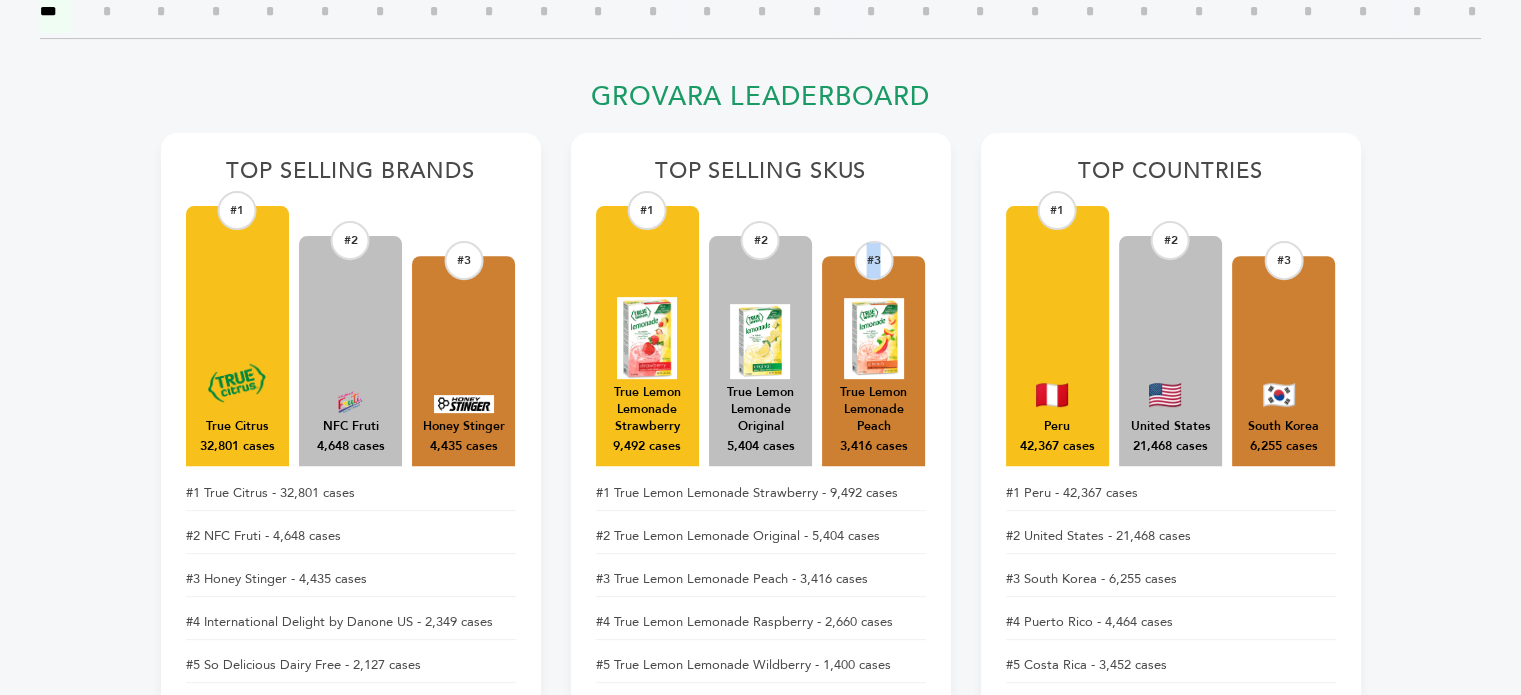 drag, startPoint x: 868, startPoint y: 256, endPoint x: 879, endPoint y: 259, distance: 11.401754 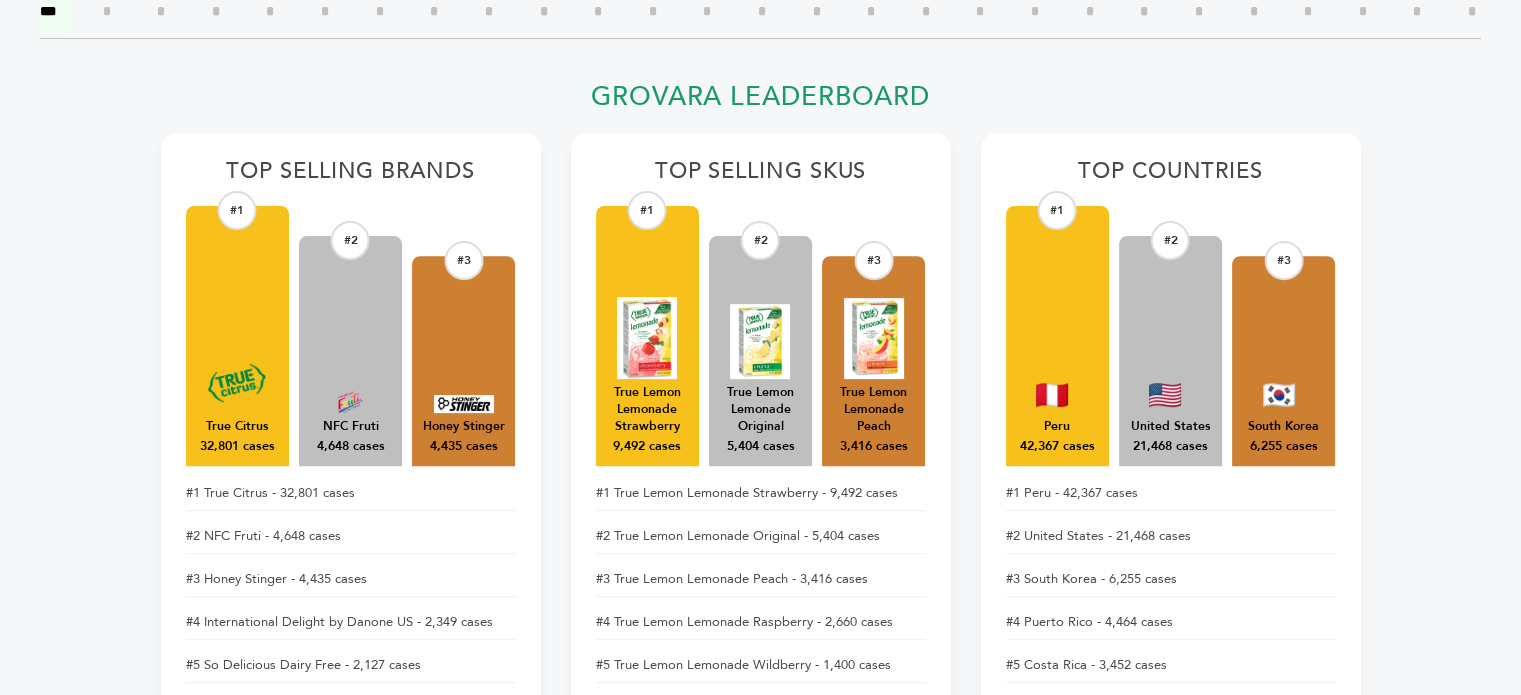 drag, startPoint x: 773, startPoint y: 232, endPoint x: 736, endPoint y: 236, distance: 37.215588 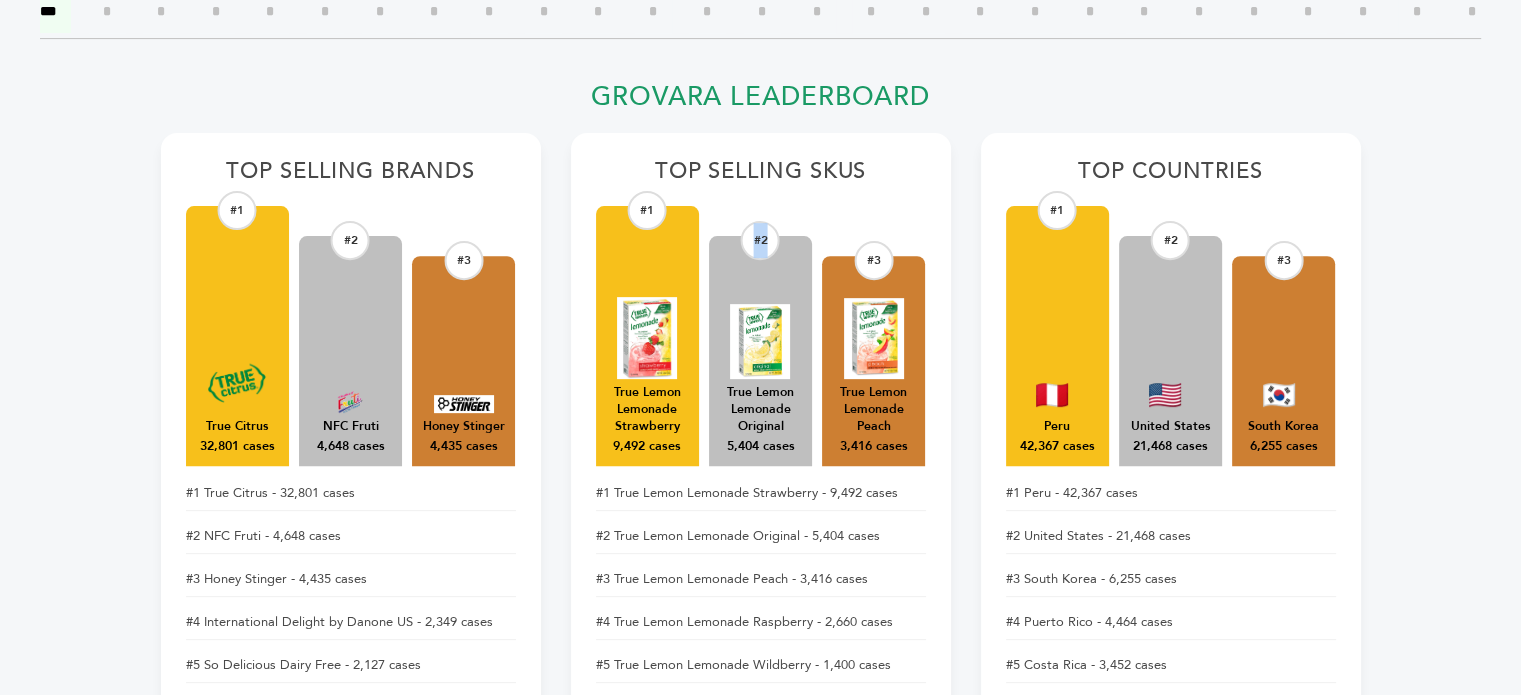 drag, startPoint x: 743, startPoint y: 236, endPoint x: 777, endPoint y: 244, distance: 34.928497 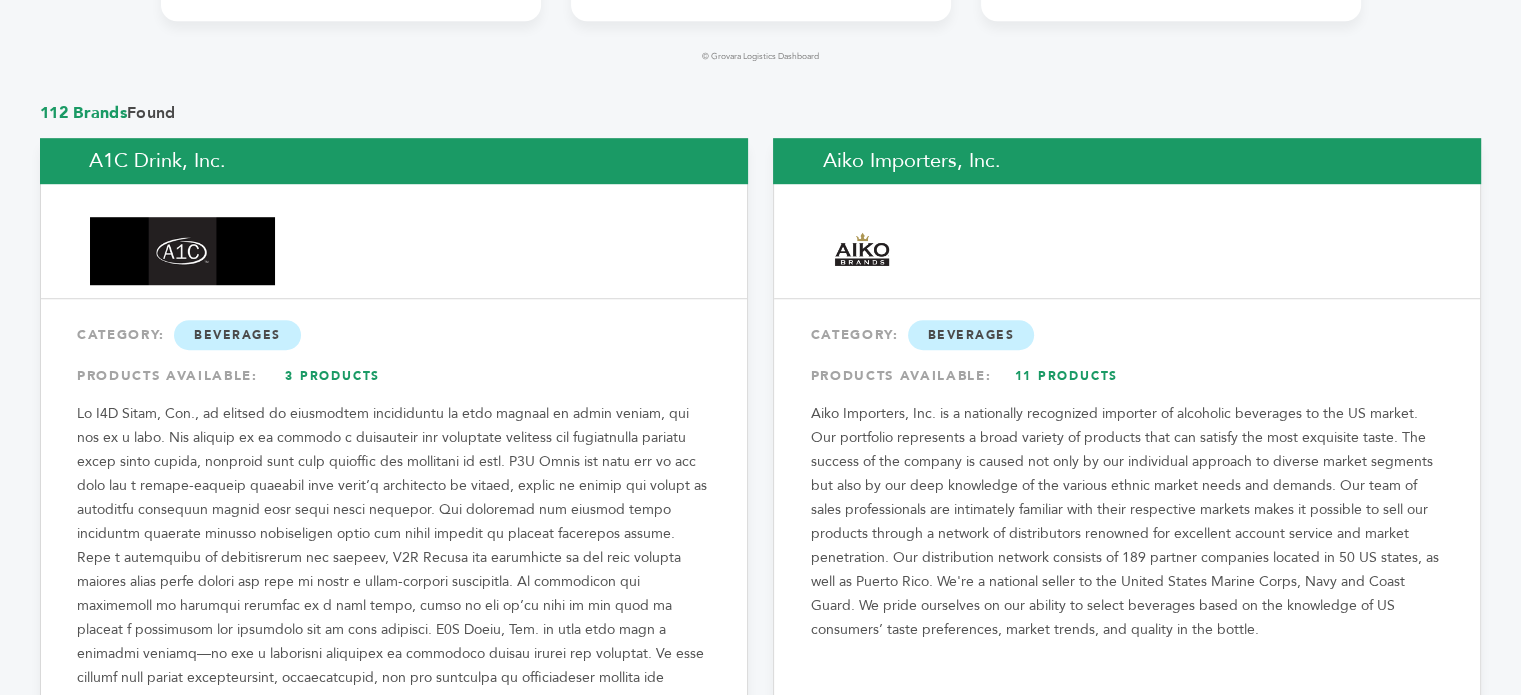 scroll, scrollTop: 1400, scrollLeft: 0, axis: vertical 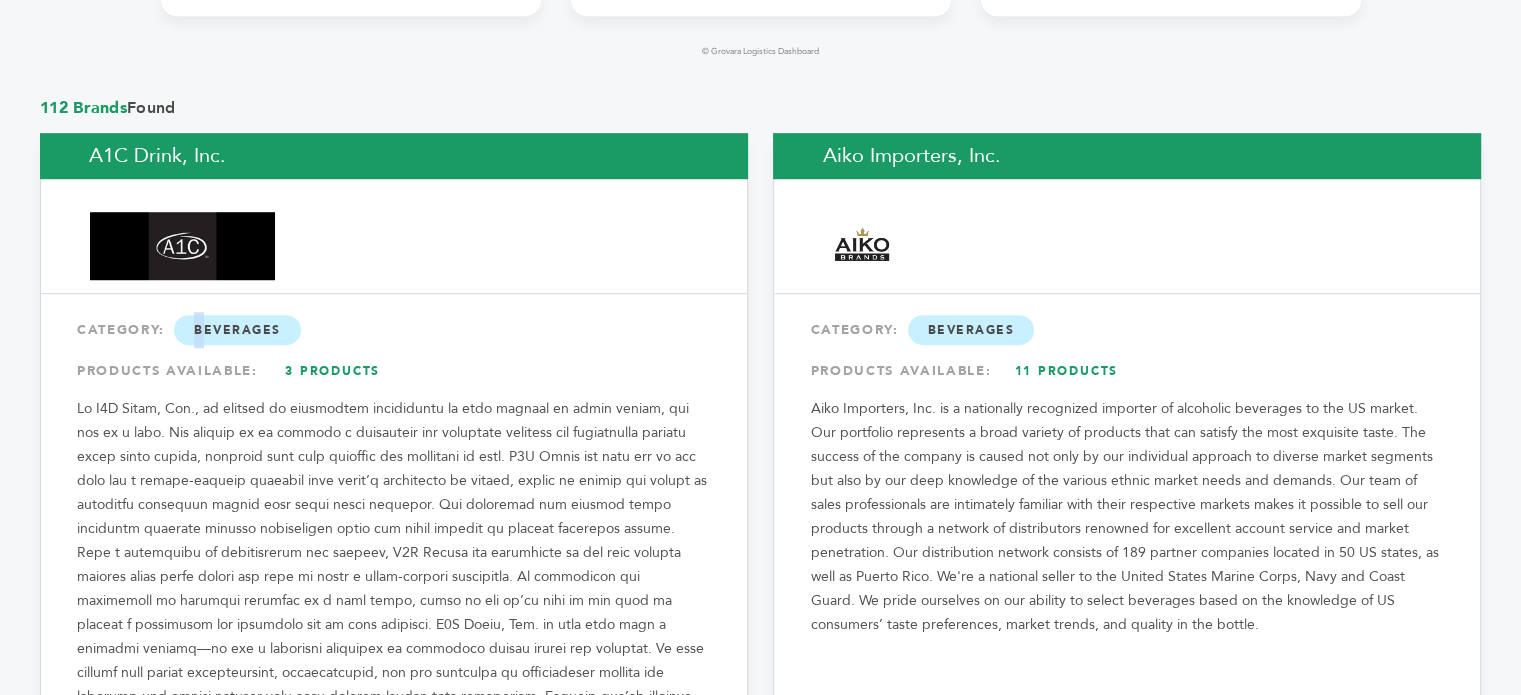 click on "Beverages" at bounding box center (237, 330) 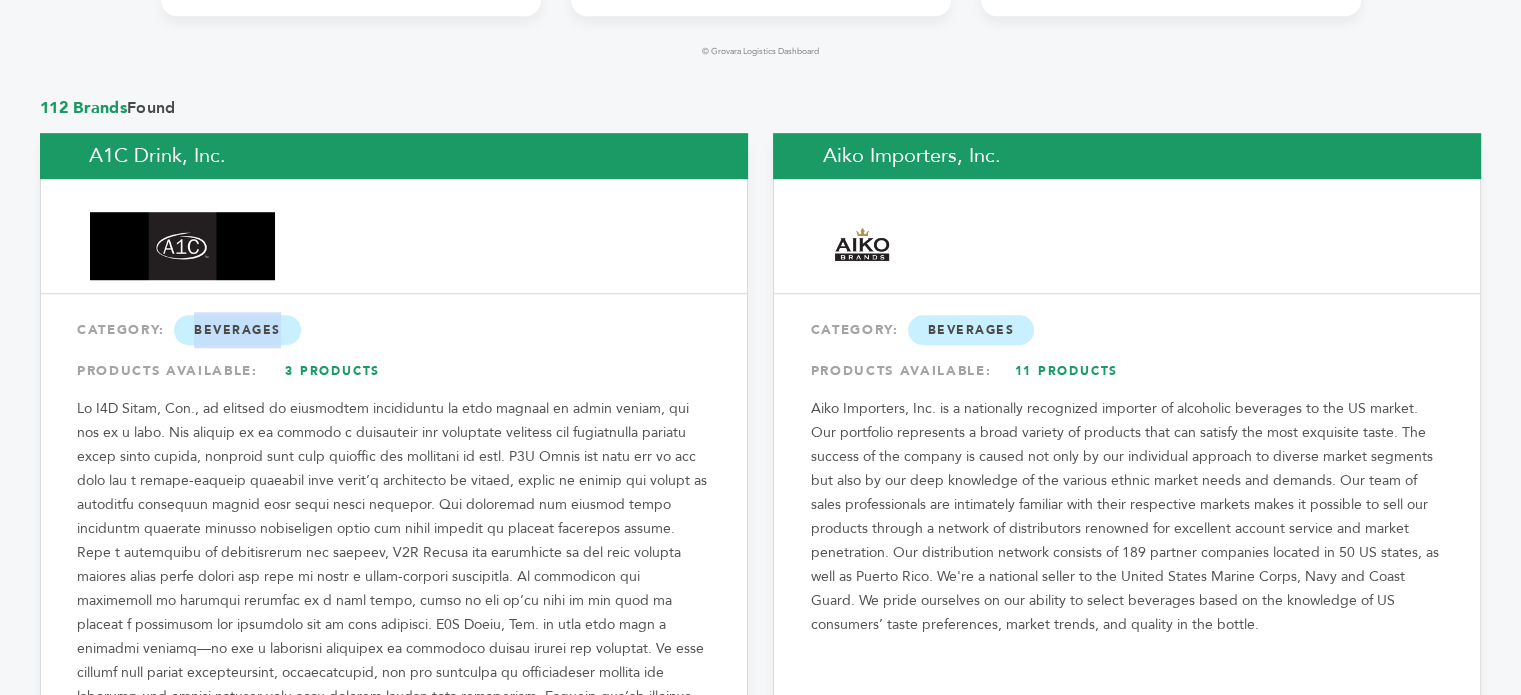 click on "Beverages" at bounding box center [237, 330] 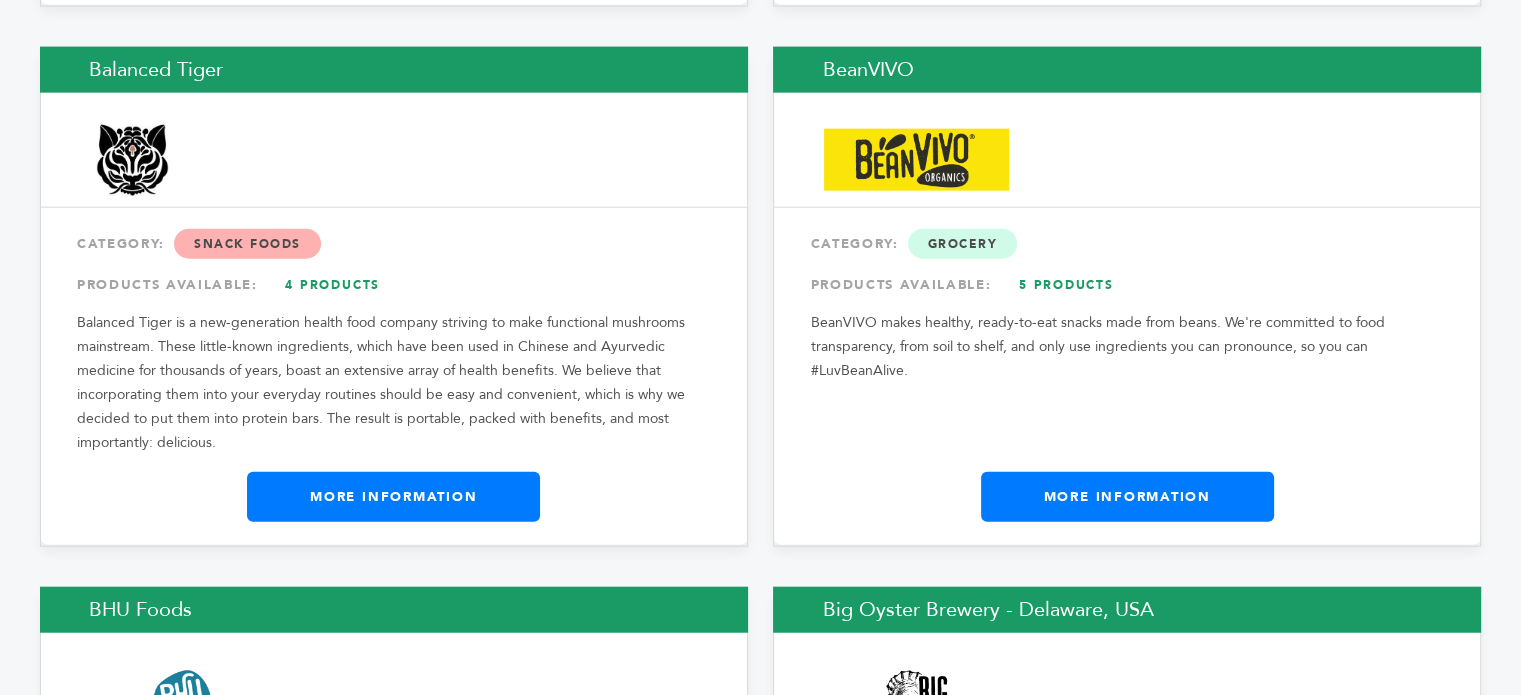 scroll, scrollTop: 4800, scrollLeft: 0, axis: vertical 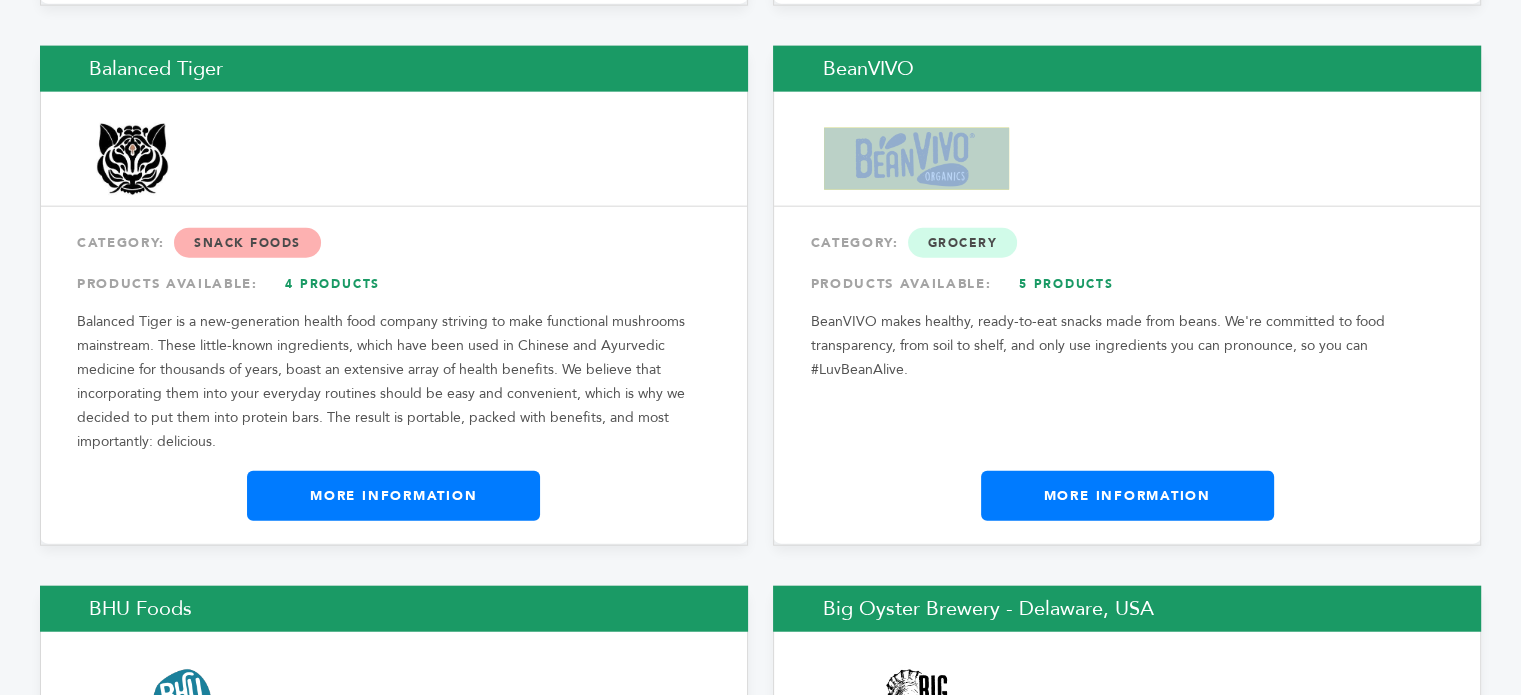 drag, startPoint x: 1101, startPoint y: 117, endPoint x: 783, endPoint y: 179, distance: 323.98764 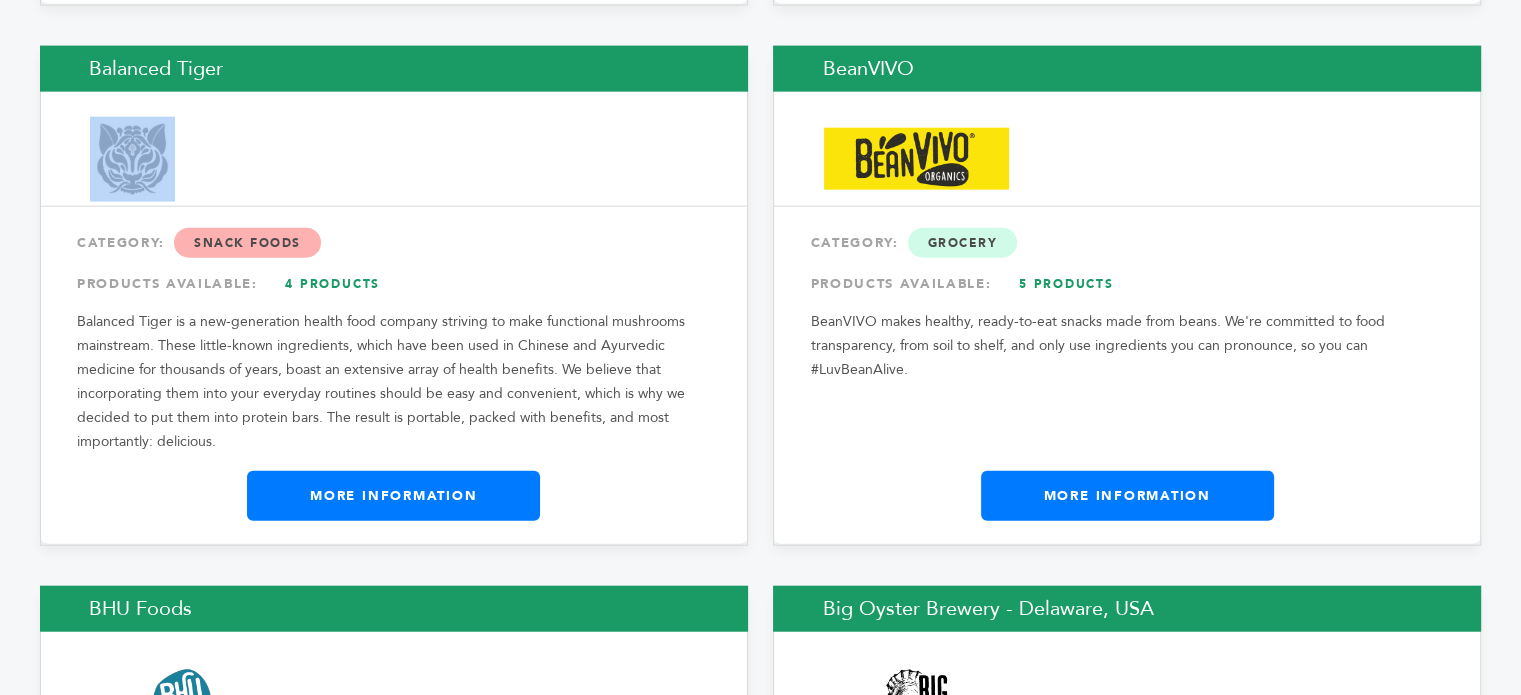 drag, startPoint x: 290, startPoint y: 171, endPoint x: 25, endPoint y: 144, distance: 266.37192 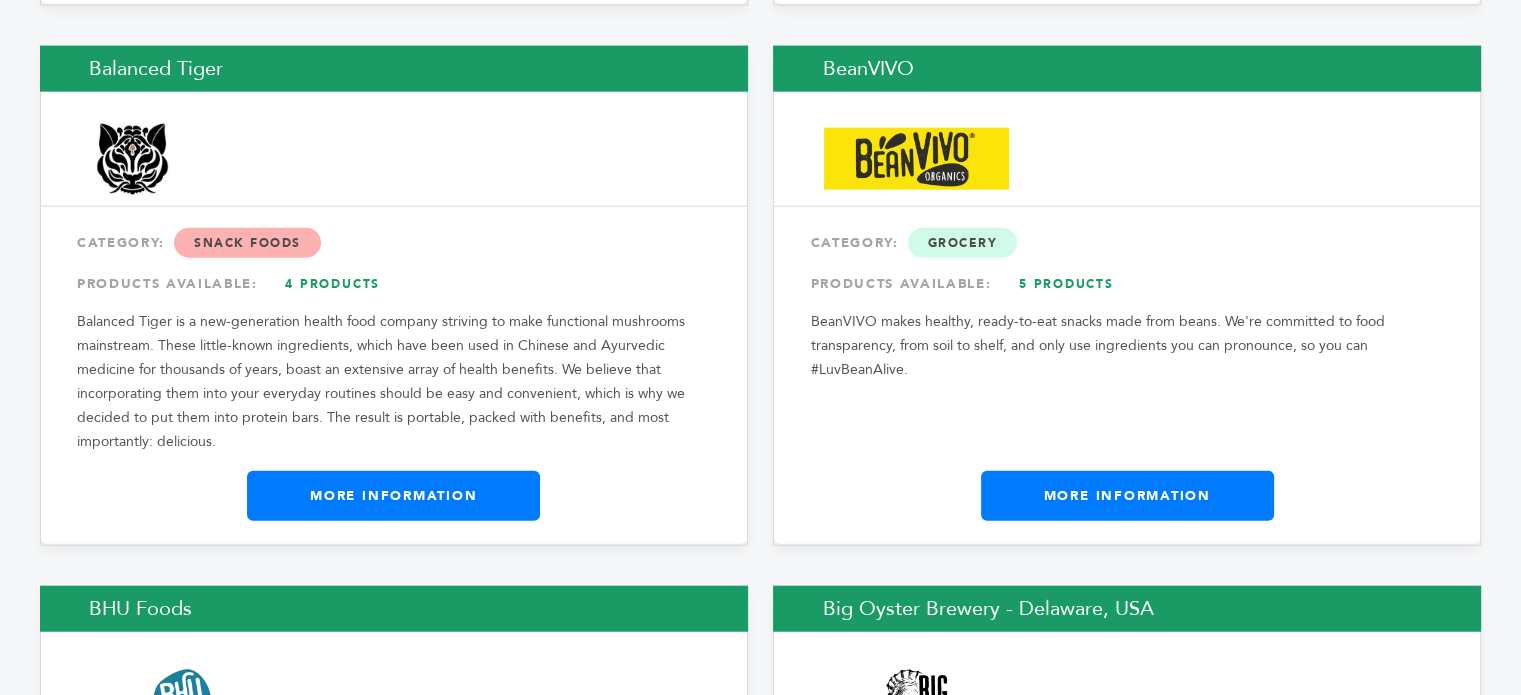 click on "Balanced Tiger
CATEGORY:
Snack Foods
PRODUCTS AVAILABLE:
4 Products
Balanced Tiger is a new-generation health food company striving to make functional mushrooms mainstream. These little-known ingredients, which have been used in Chinese and Ayurvedic medicine for thousands of years, boast an extensive array of health benefits. We believe that incorporating them into your everyday routines should be easy and convenient, which is why we decided to put them into protein bars. The result is portable, packed with benefits, and most importantly: delicious.
$79K
Sales
YOY
in
Natural & Organic
1365%
Growth Dollars
YOY
in
Natural & Organic
#172" at bounding box center [394, 296] 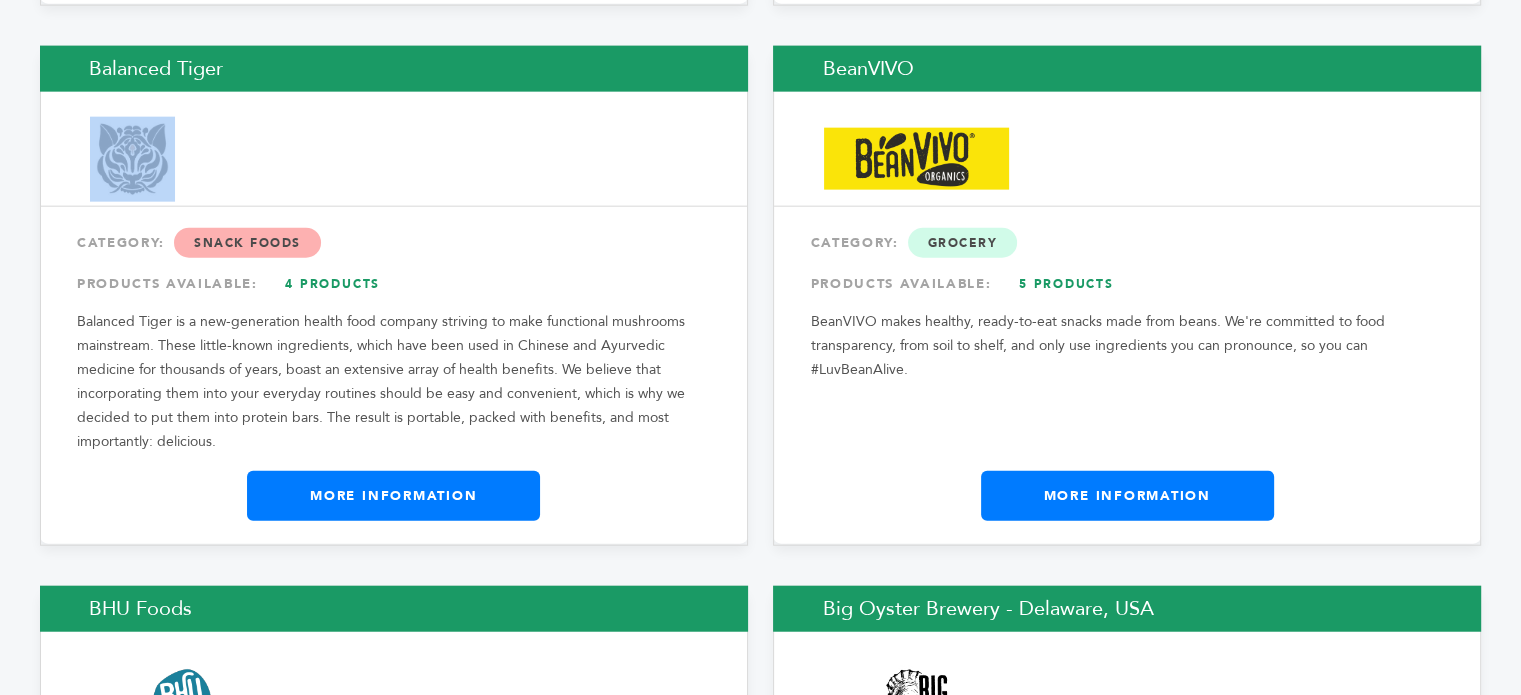 drag, startPoint x: 64, startPoint y: 118, endPoint x: 189, endPoint y: 147, distance: 128.31992 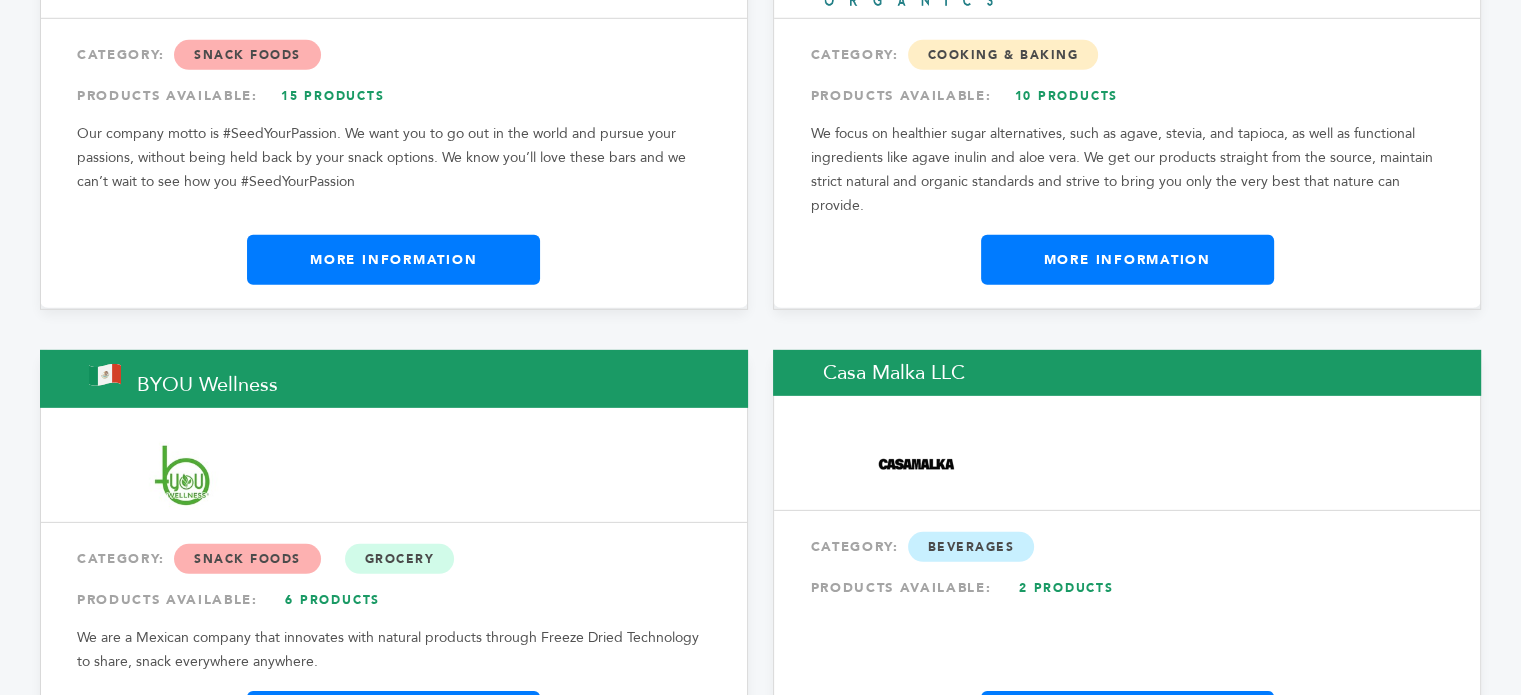 scroll, scrollTop: 6300, scrollLeft: 0, axis: vertical 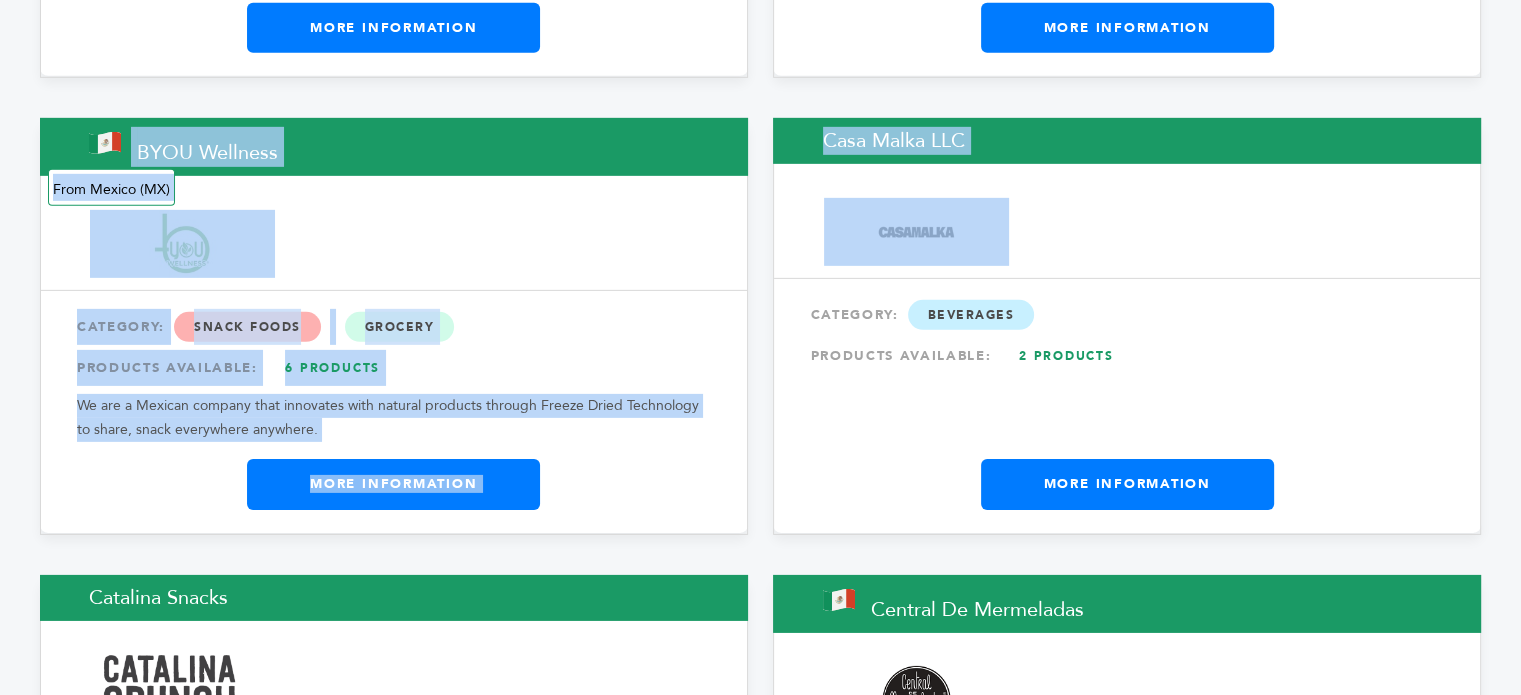 drag, startPoint x: 1368, startPoint y: 219, endPoint x: 67, endPoint y: 99, distance: 1306.5225 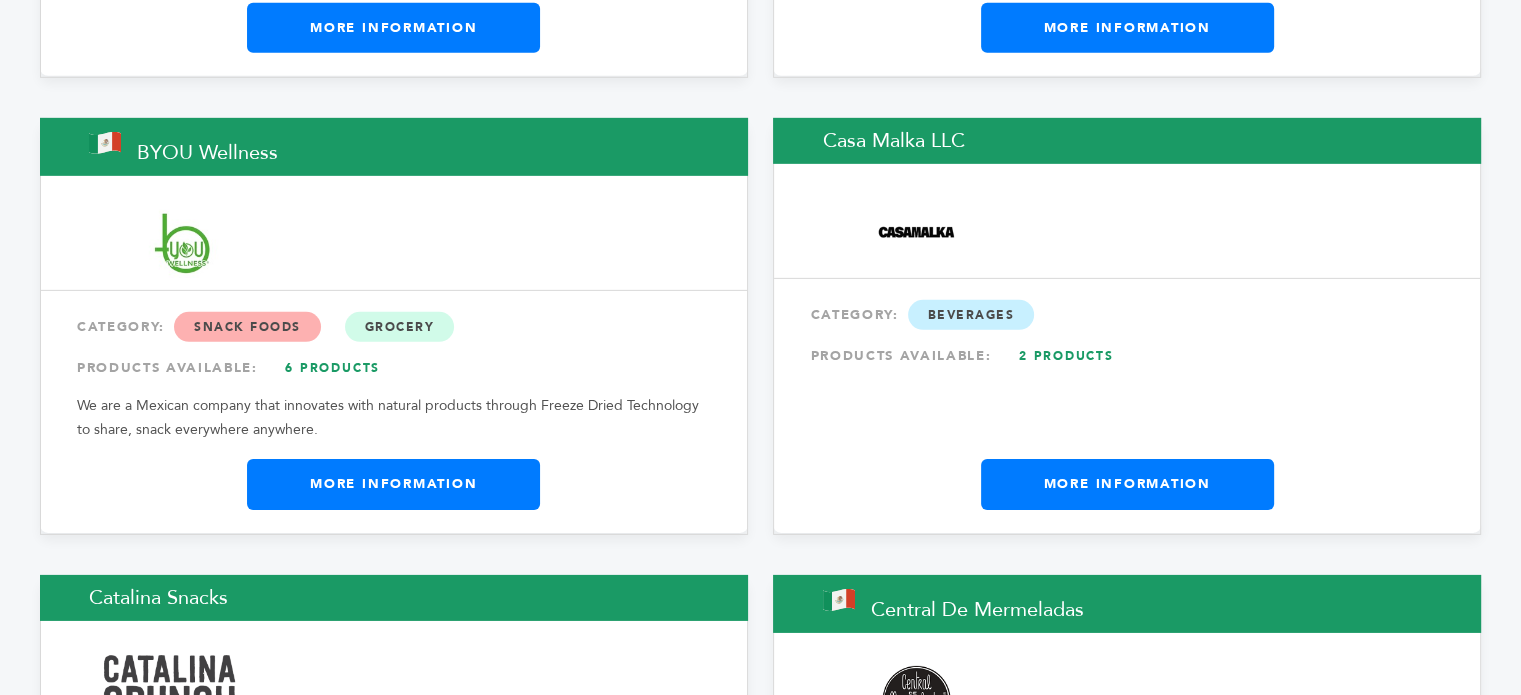 drag, startPoint x: 58, startPoint y: 85, endPoint x: 111, endPoint y: 115, distance: 60.90156 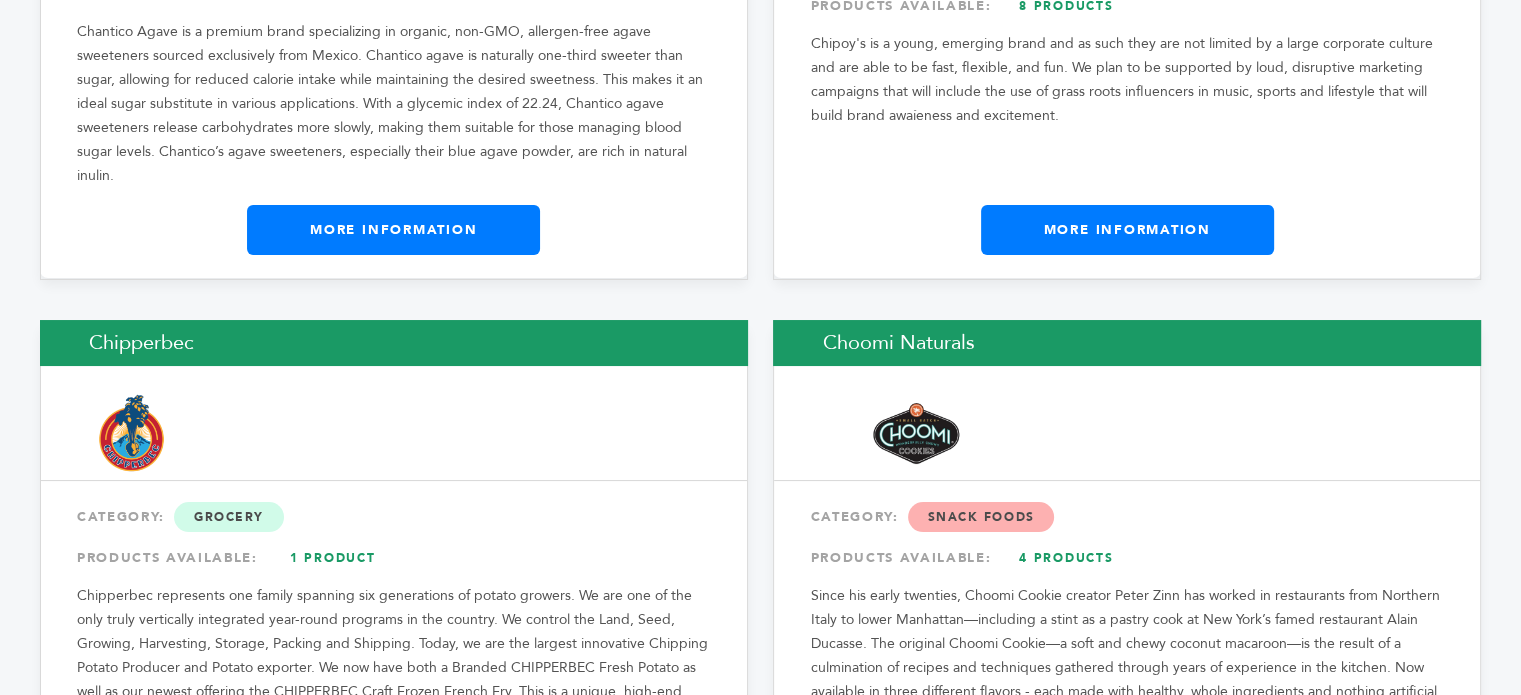 scroll, scrollTop: 7700, scrollLeft: 0, axis: vertical 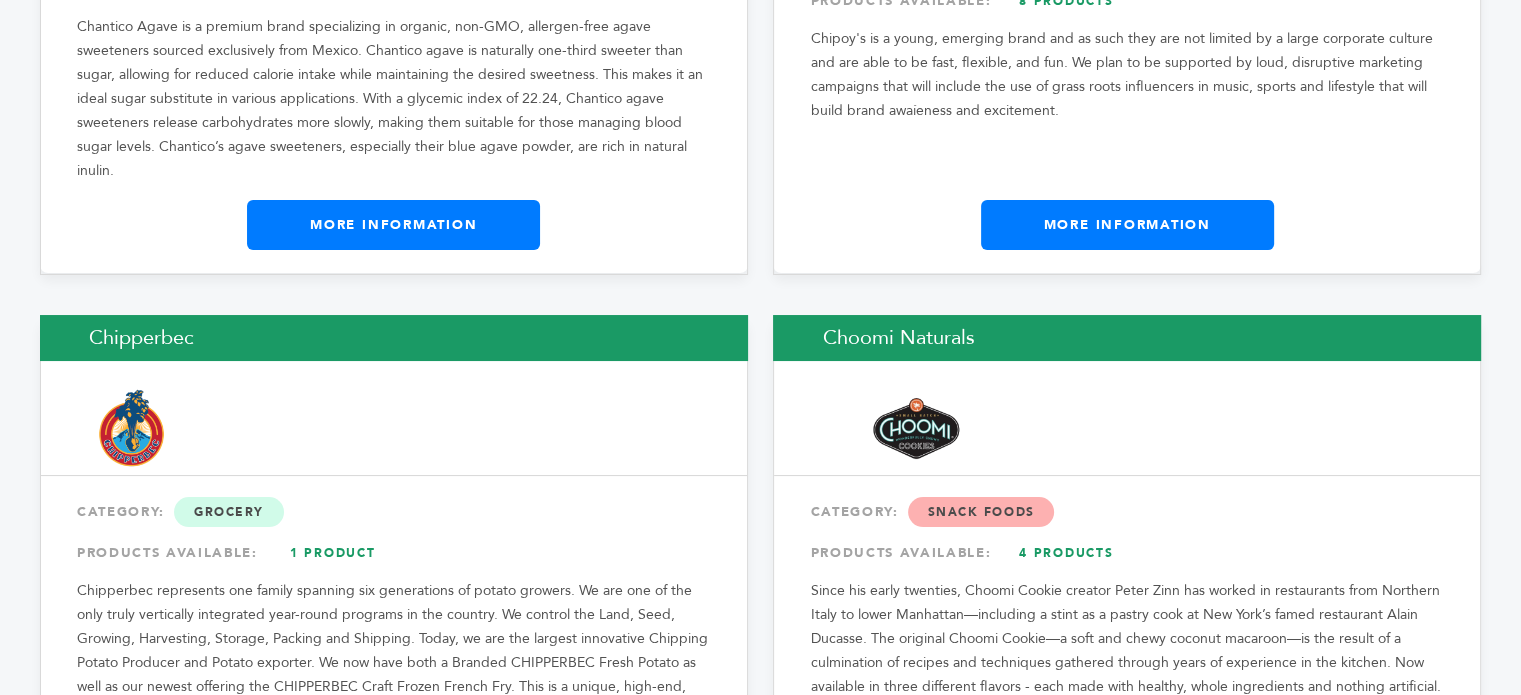 click on "Choomi Naturals
CATEGORY:
Snack Foods
PRODUCTS AVAILABLE:
4 Products
Since his early twenties, Choomi Cookie creator Peter Zinn has worked in restaurants from Northern Italy to lower Manhattan—including a stint as a pastry cook at New York’s famed restaurant Alain Ducasse. The original Choomi Cookie—a soft and chewy coconut macaroon—is the result of a culmination of recipes and techniques gathered through years of experience in the kitchen. Now available in three different flavors - each made with healthy, whole ingredients and nothing artificial. What we don’t put in our cookies is as important as what we do. No white sugar, no dairy, and no grains of any kind - ever. Try for yourself what we think is the best cookie you'll ever taste, and join us as we add more kinds of delicious cookies to our line-up.
$136K
Sales
YOY" at bounding box center (1127, 589) 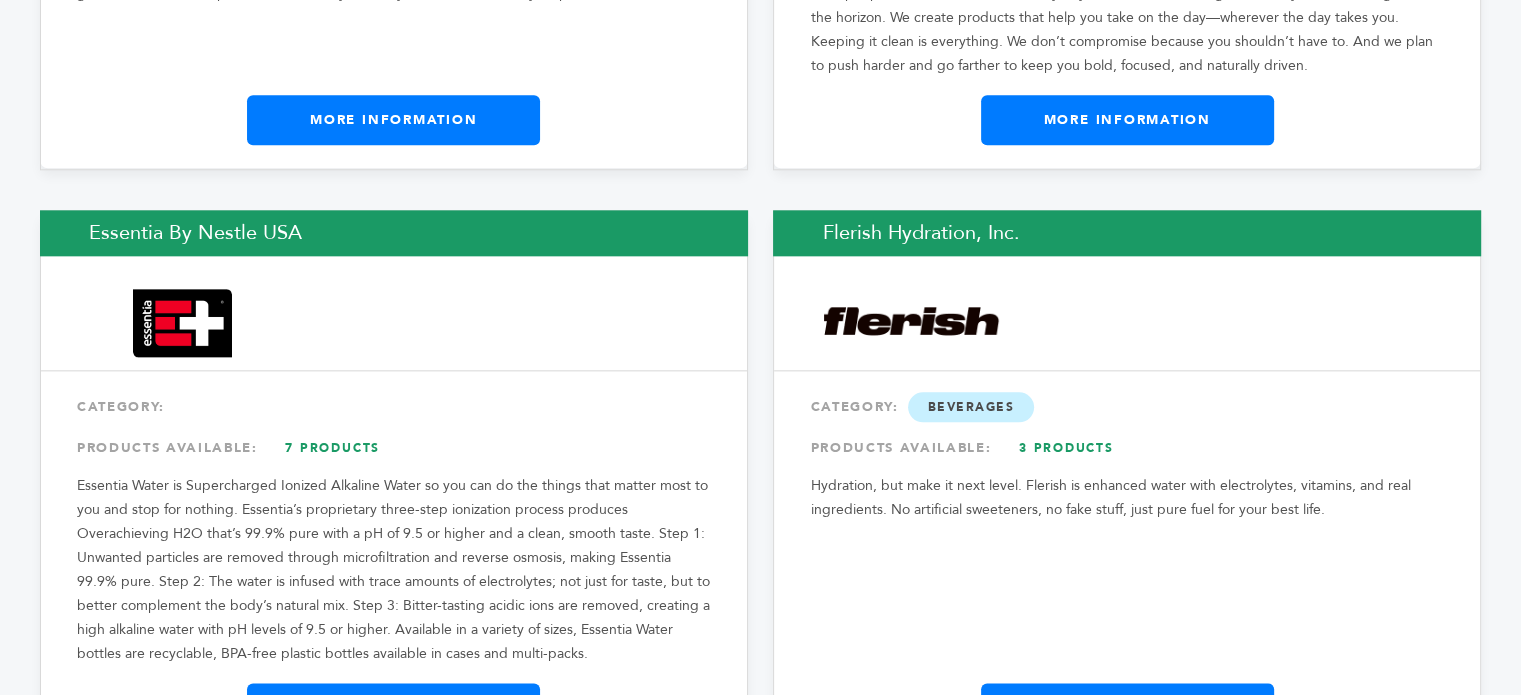 scroll, scrollTop: 9900, scrollLeft: 0, axis: vertical 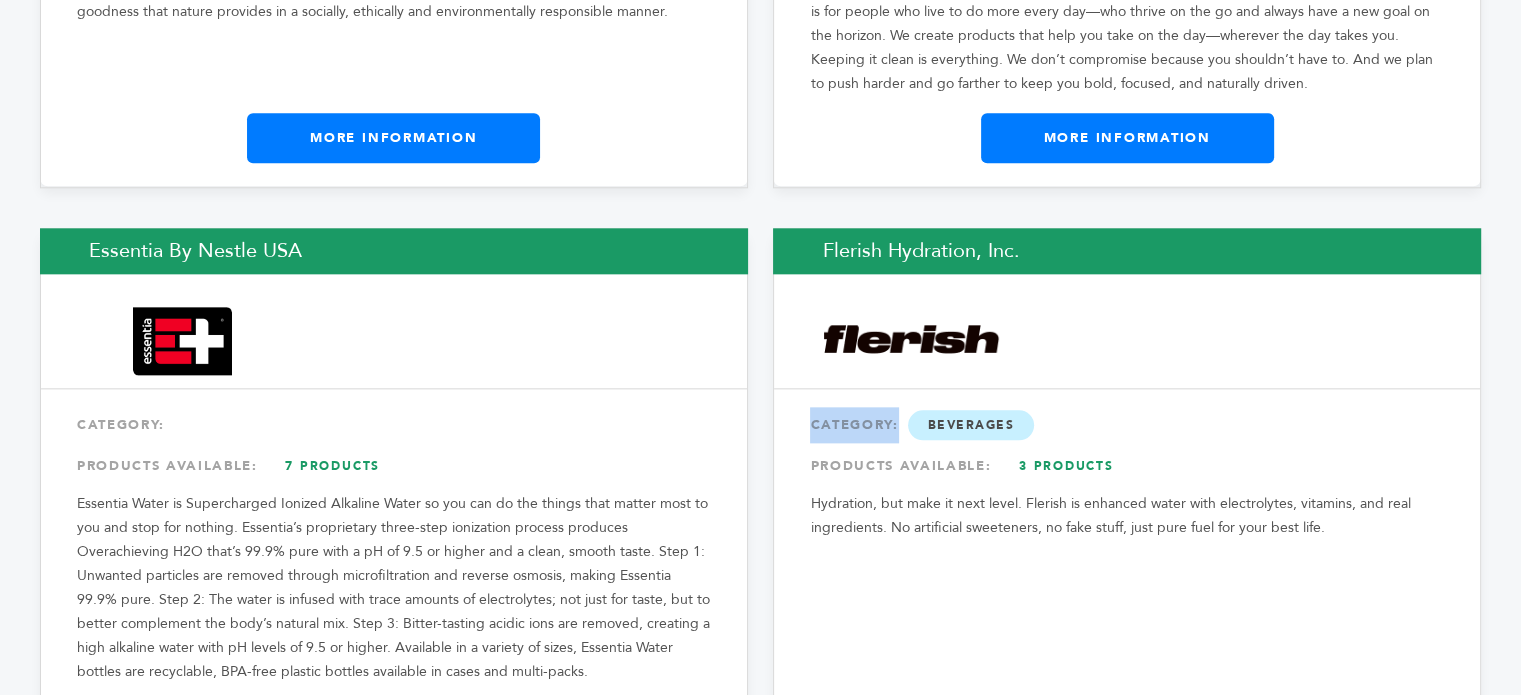 drag, startPoint x: 938, startPoint y: 378, endPoint x: 1085, endPoint y: 350, distance: 149.64291 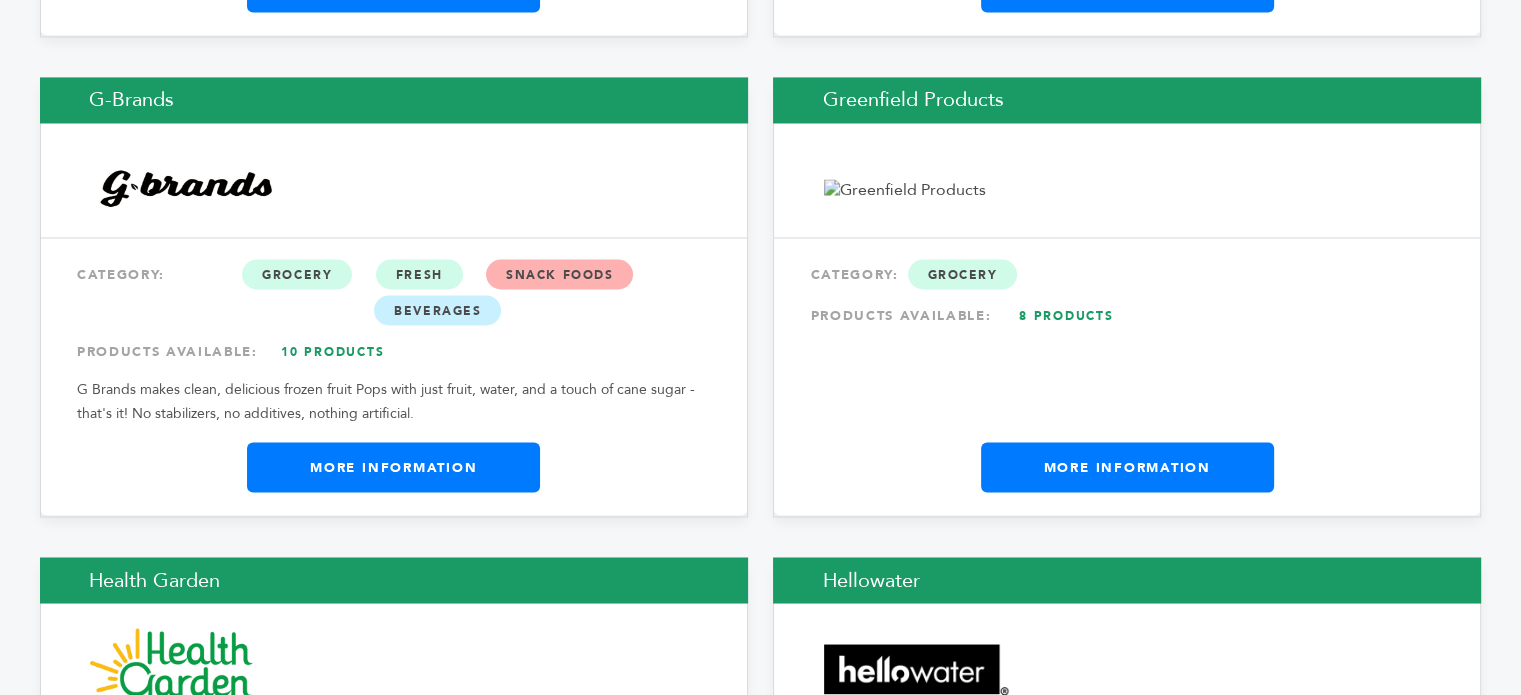 scroll, scrollTop: 11100, scrollLeft: 0, axis: vertical 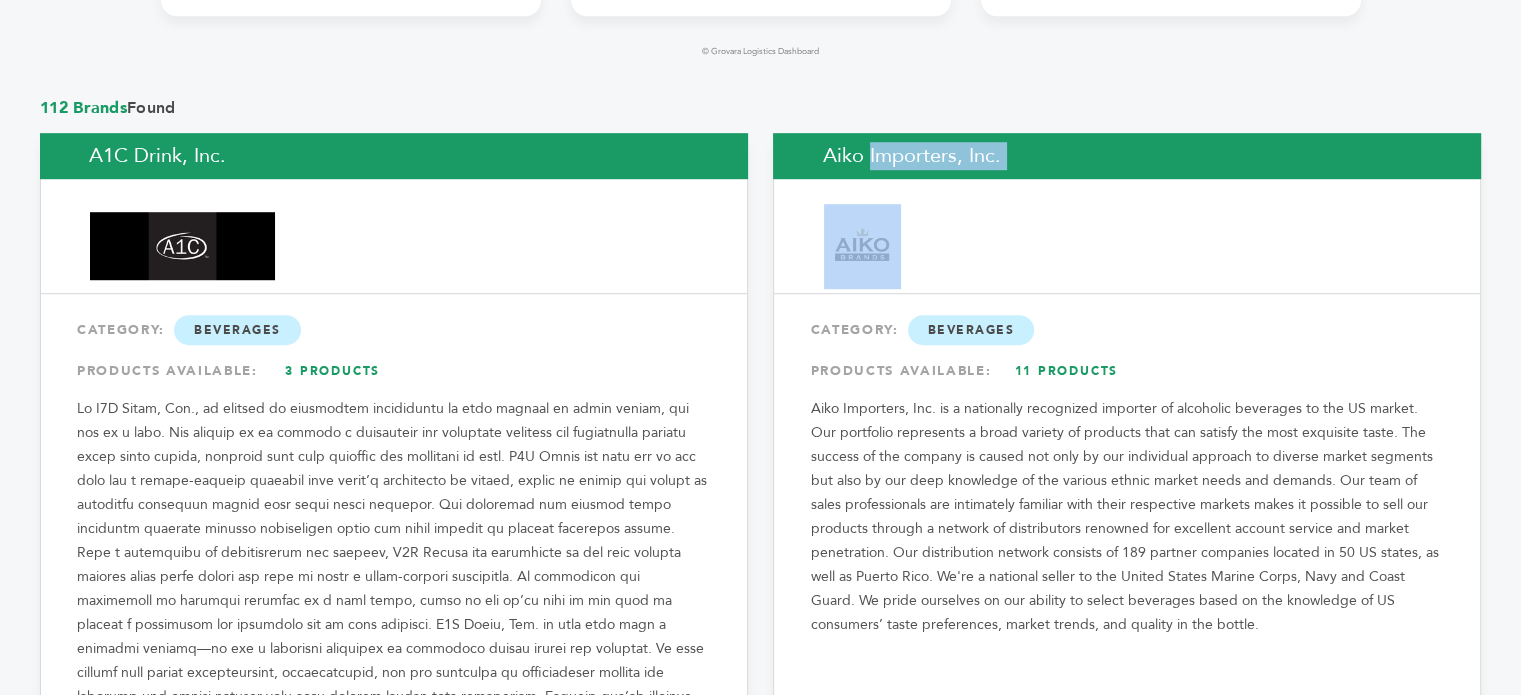 drag, startPoint x: 956, startPoint y: 245, endPoint x: 797, endPoint y: 159, distance: 180.7678 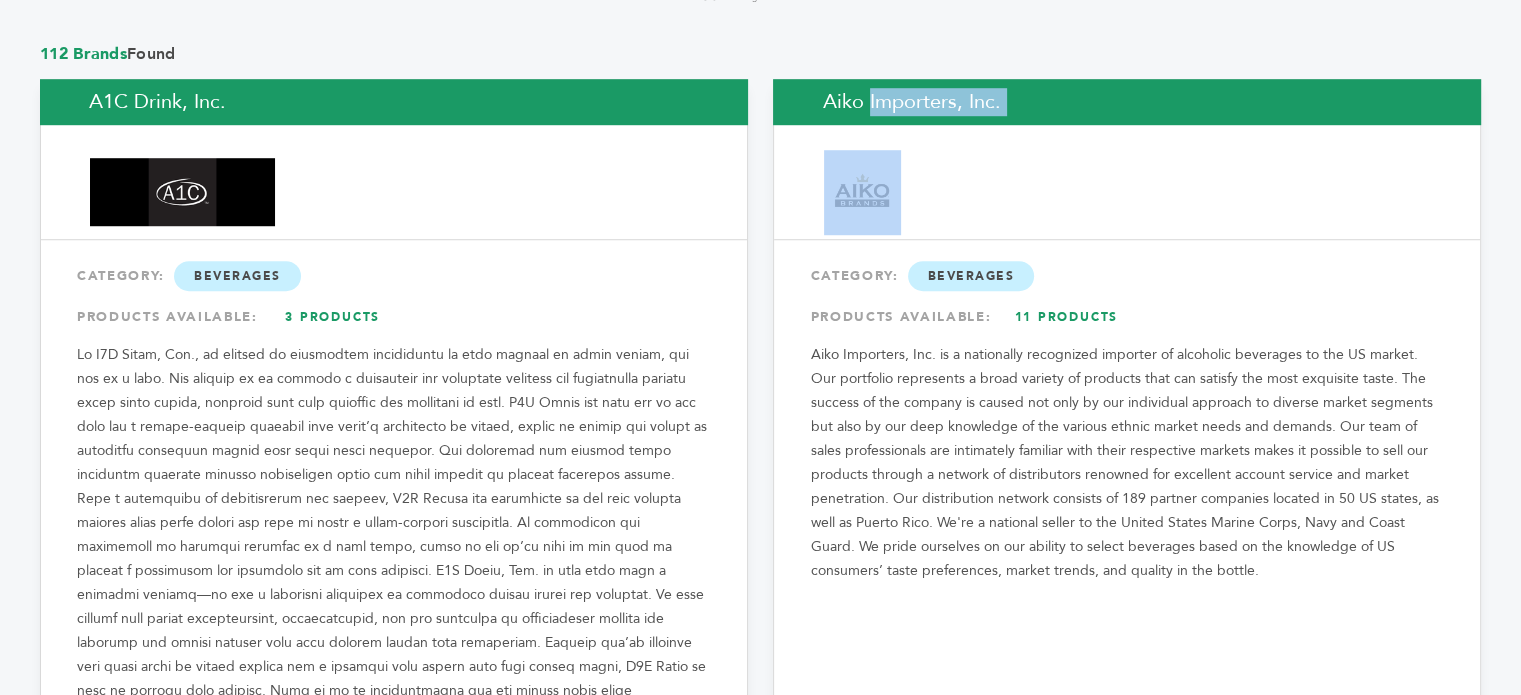 scroll, scrollTop: 1700, scrollLeft: 0, axis: vertical 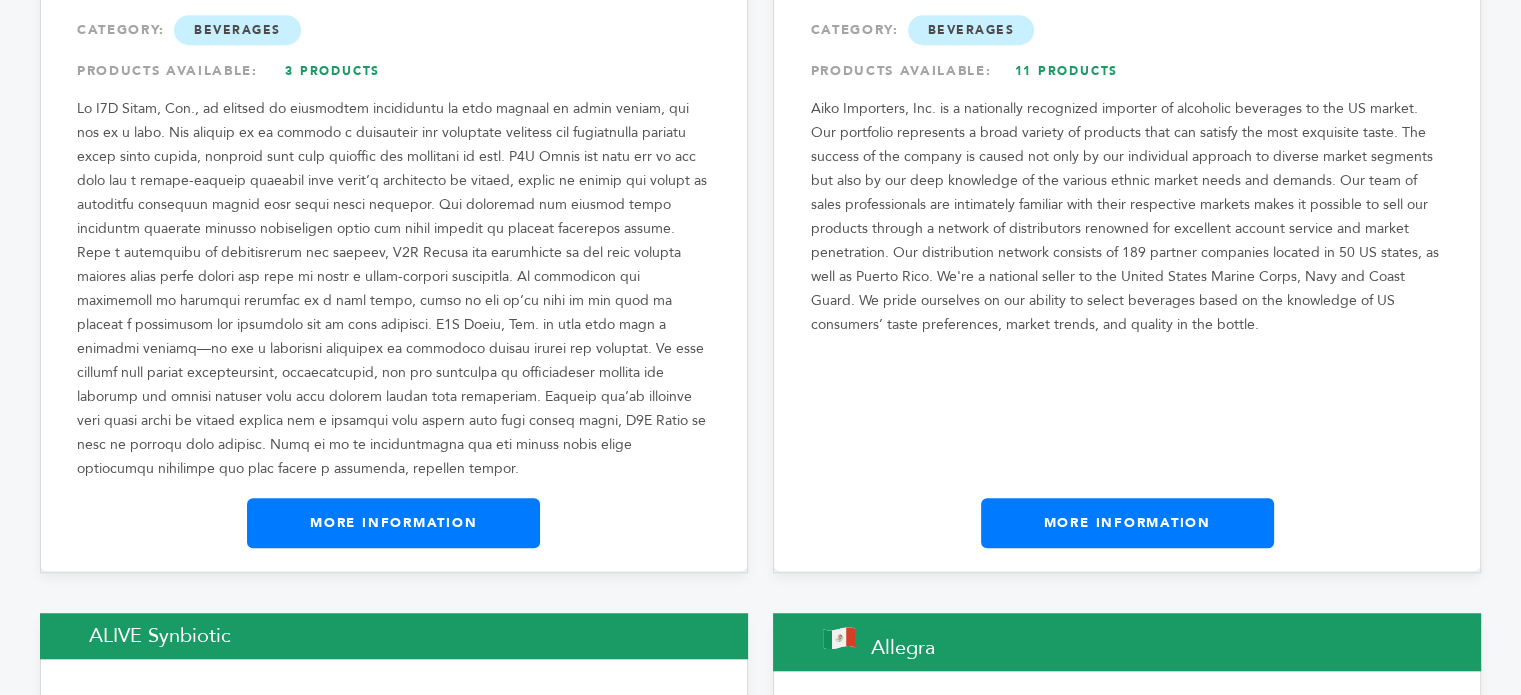 click on "Aiko Importers, Inc.
CATEGORY:
Beverages
PRODUCTS AVAILABLE:
11 Products
More Information" at bounding box center (1127, 203) 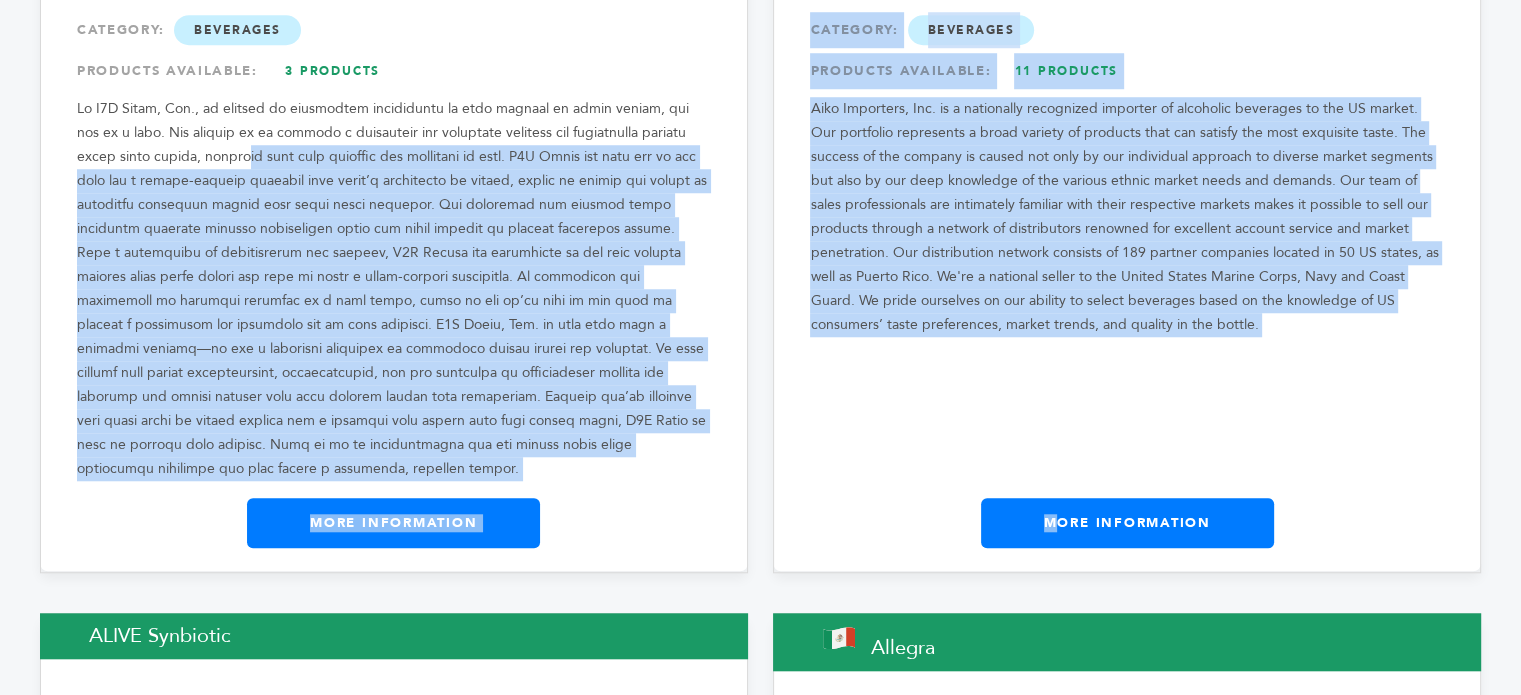 drag, startPoint x: 981, startPoint y: 432, endPoint x: 179, endPoint y: 148, distance: 850.7996 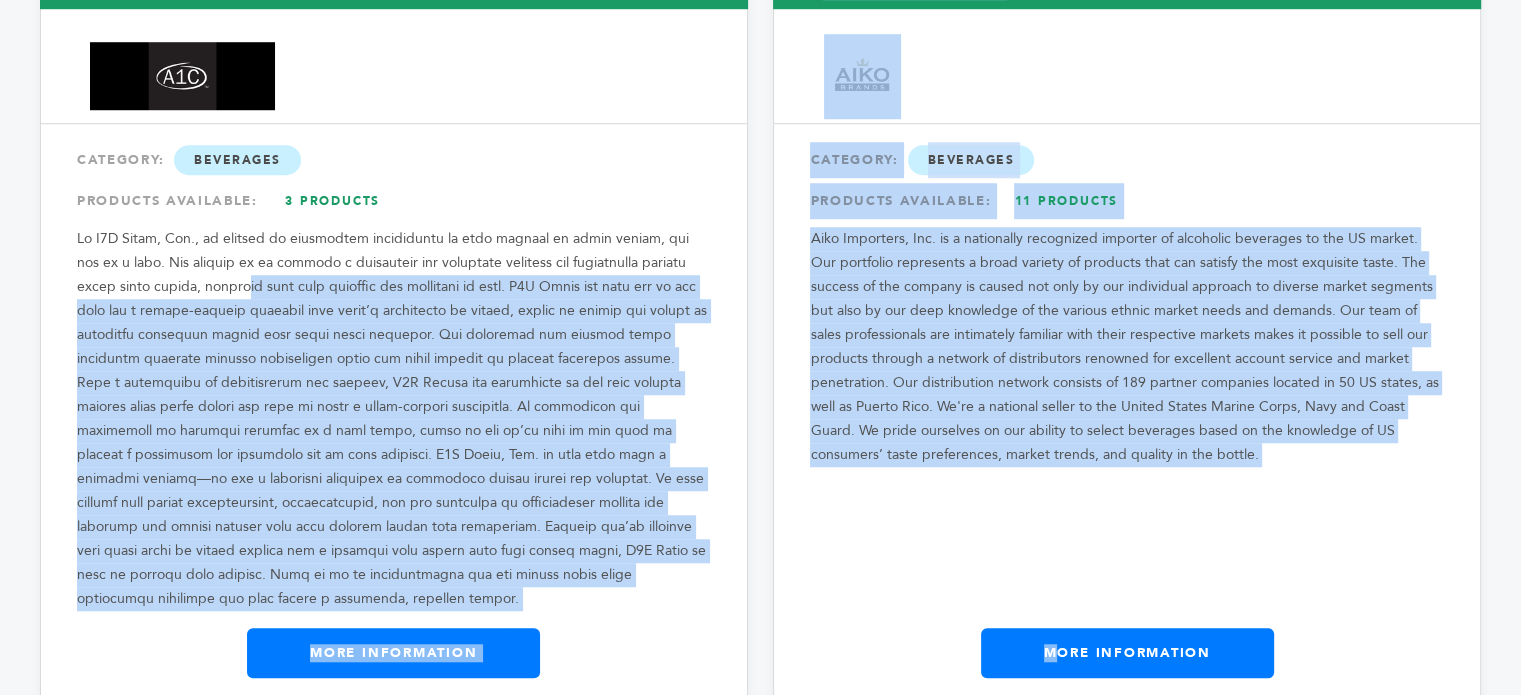 scroll, scrollTop: 1500, scrollLeft: 0, axis: vertical 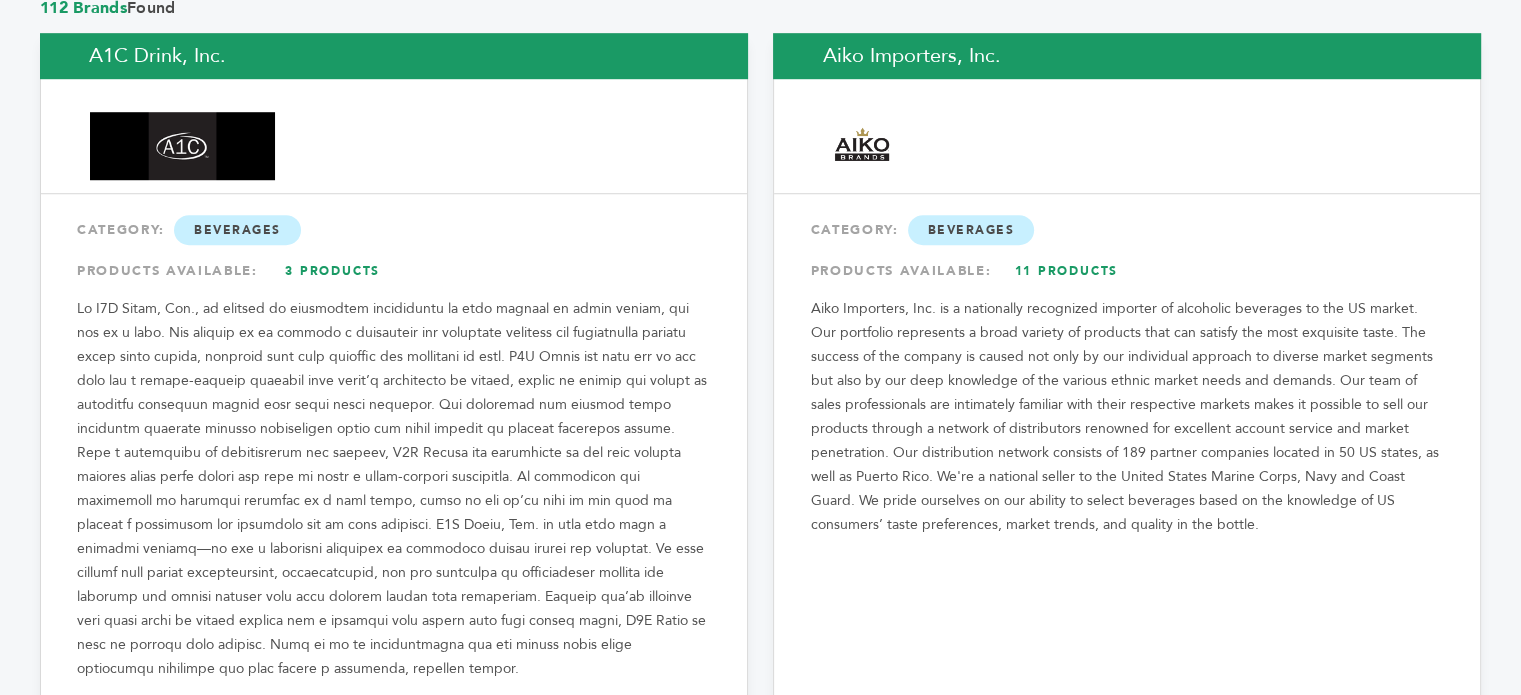 click at bounding box center [394, 489] 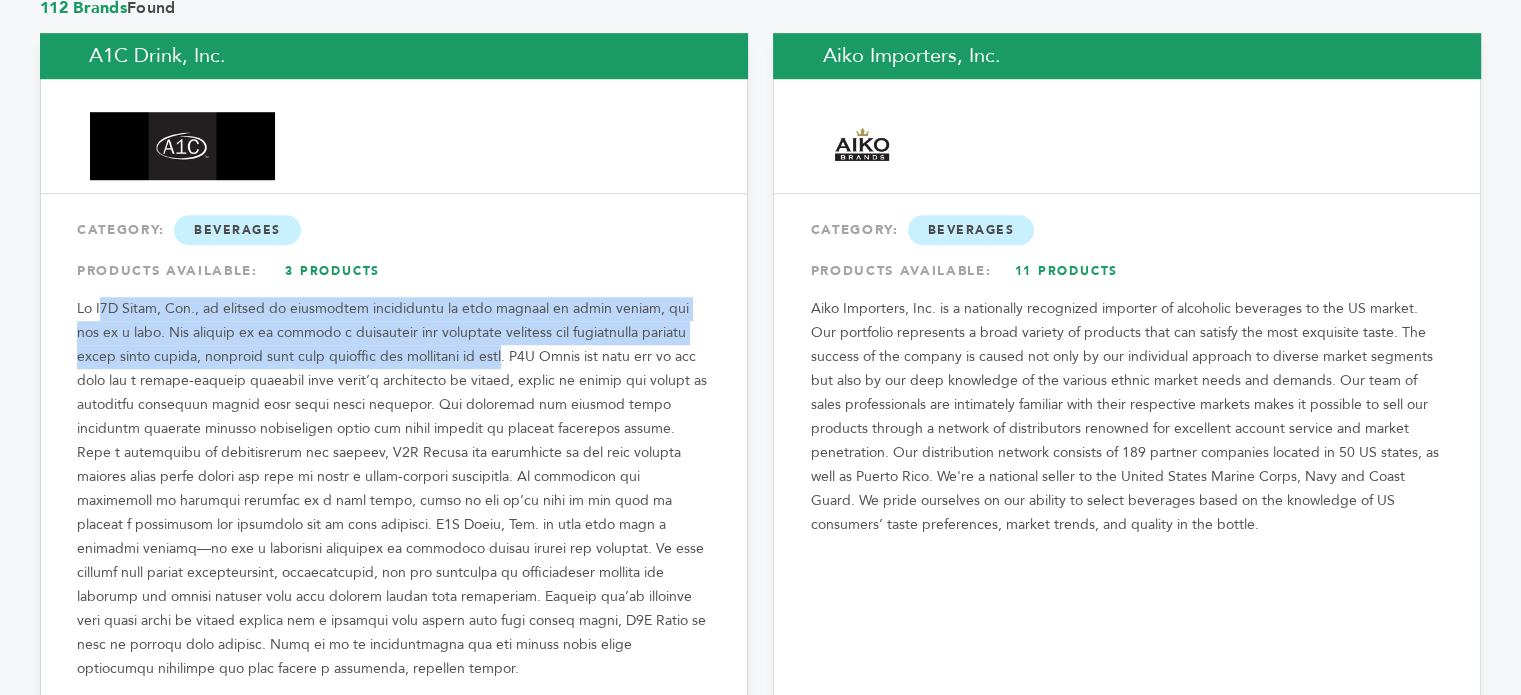 drag, startPoint x: 87, startPoint y: 313, endPoint x: 464, endPoint y: 374, distance: 381.90314 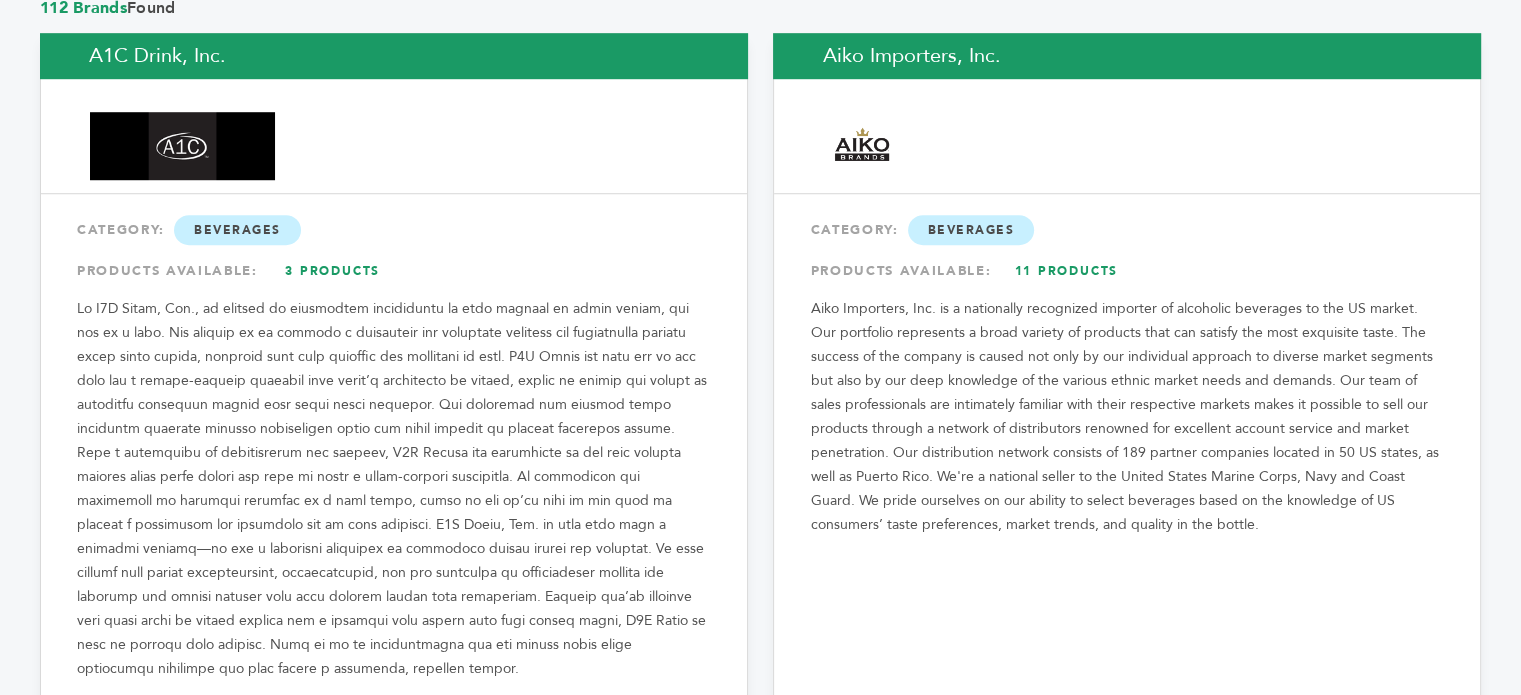 click at bounding box center [394, 489] 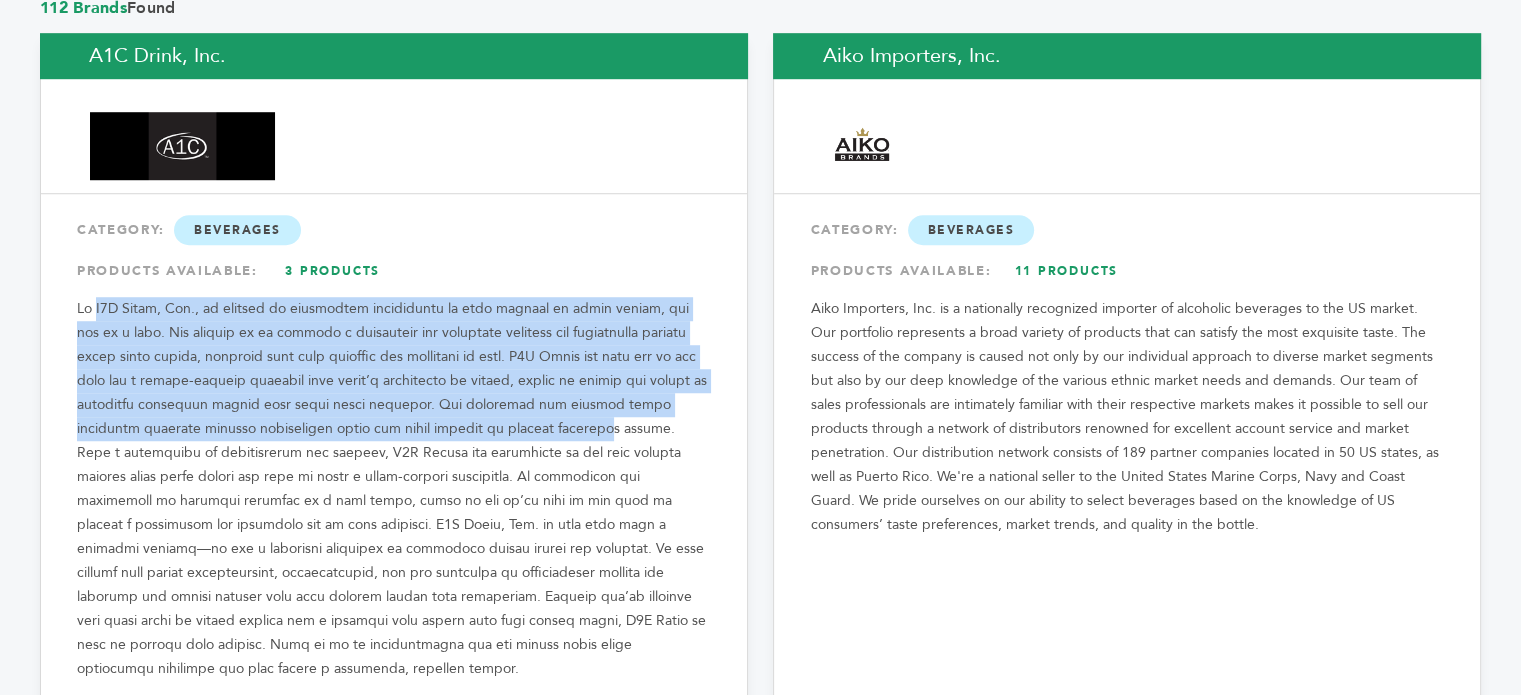 drag, startPoint x: 47, startPoint y: 295, endPoint x: 505, endPoint y: 423, distance: 475.5502 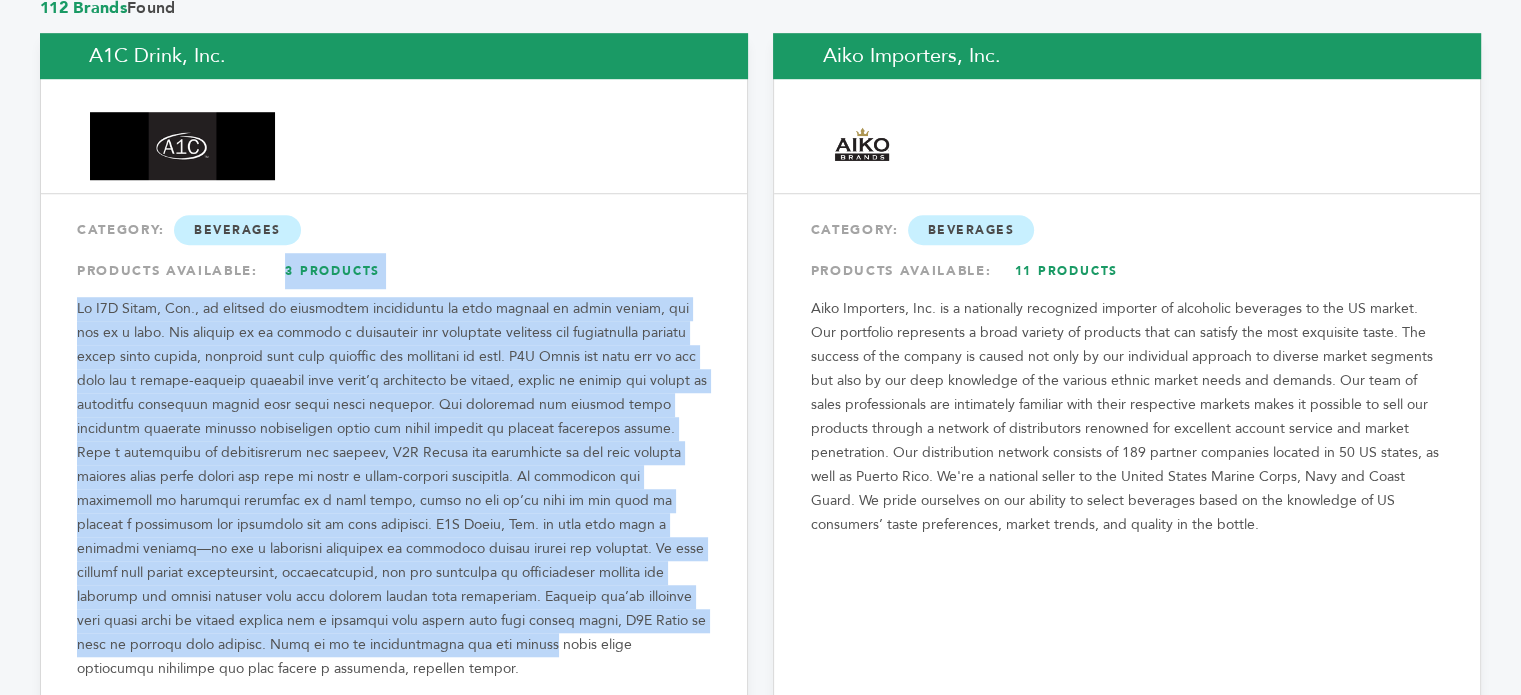 drag, startPoint x: 240, startPoint y: 652, endPoint x: 108, endPoint y: 288, distance: 387.19504 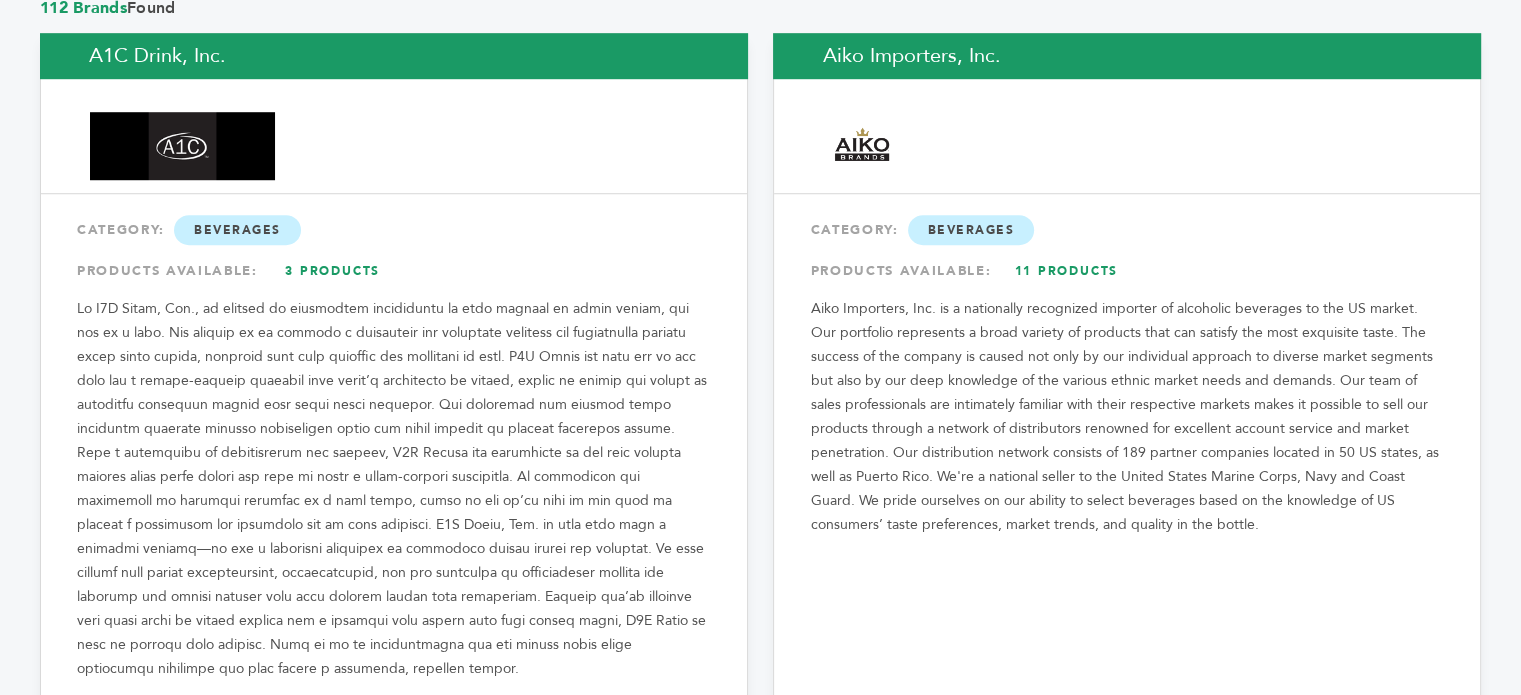 drag, startPoint x: 97, startPoint y: 290, endPoint x: 552, endPoint y: 661, distance: 587.08264 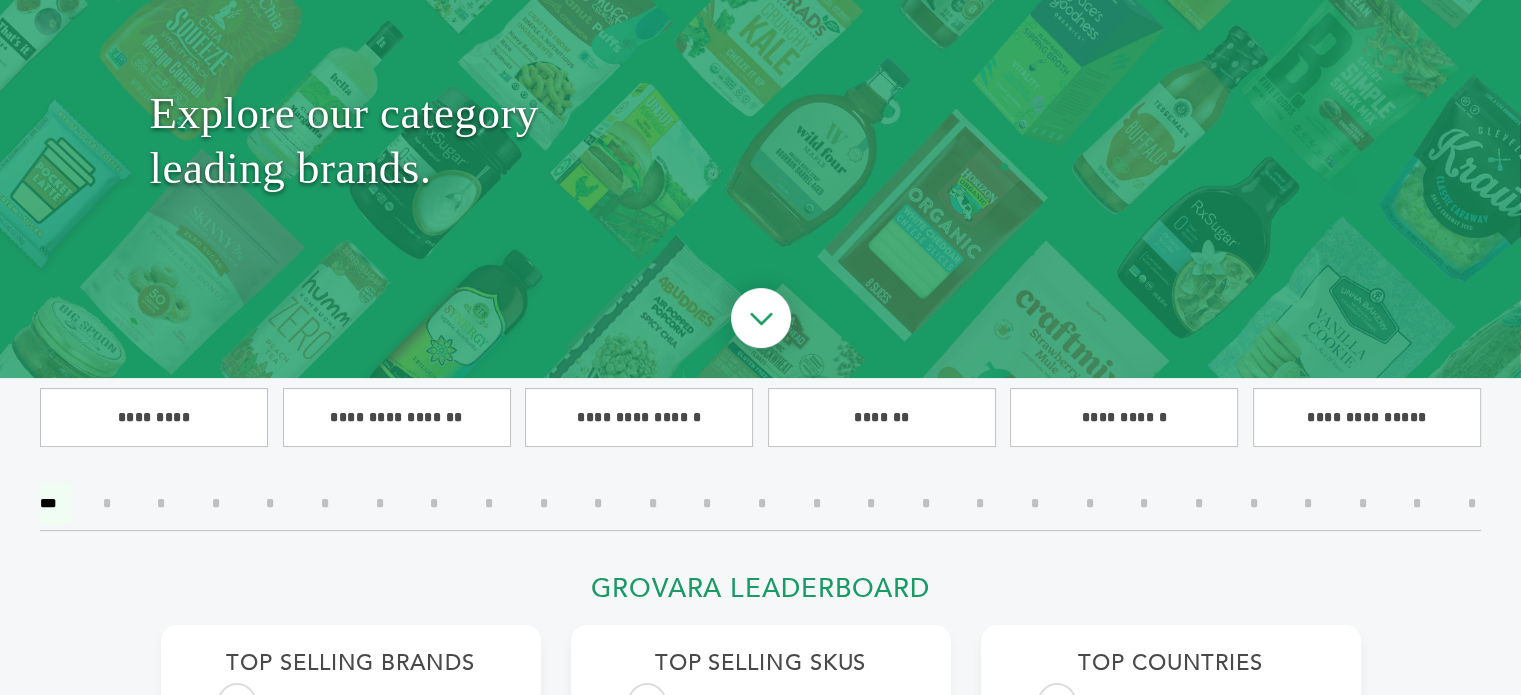 scroll, scrollTop: 0, scrollLeft: 0, axis: both 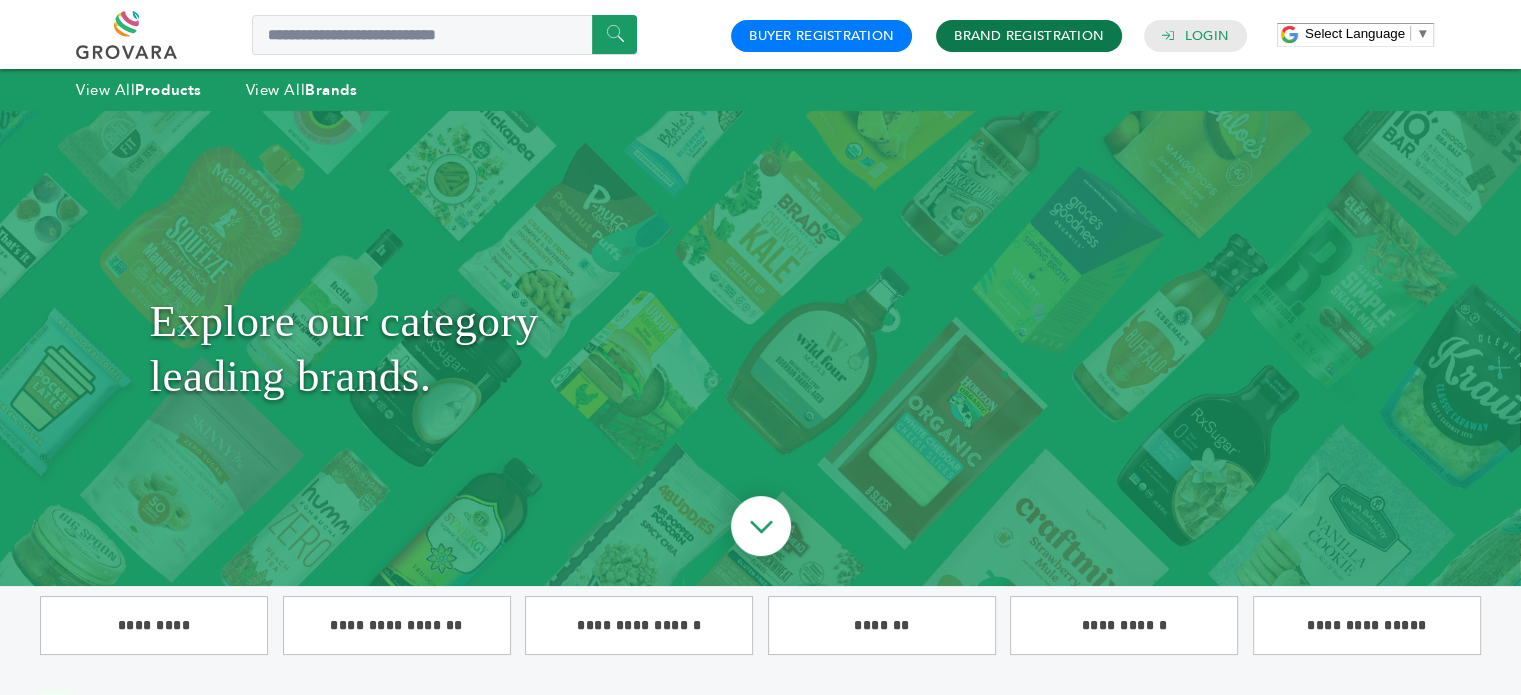 click on "Brand Registration" at bounding box center [1029, 36] 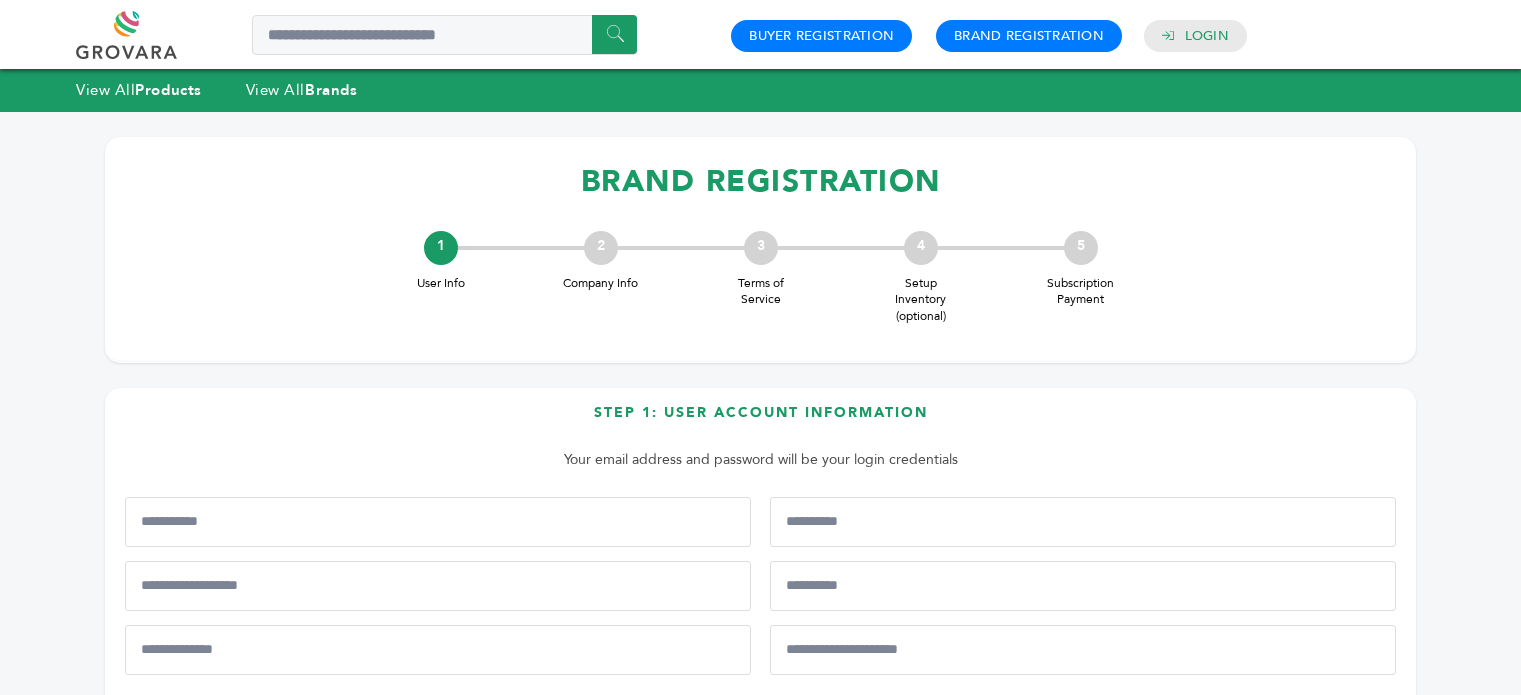 scroll, scrollTop: 0, scrollLeft: 0, axis: both 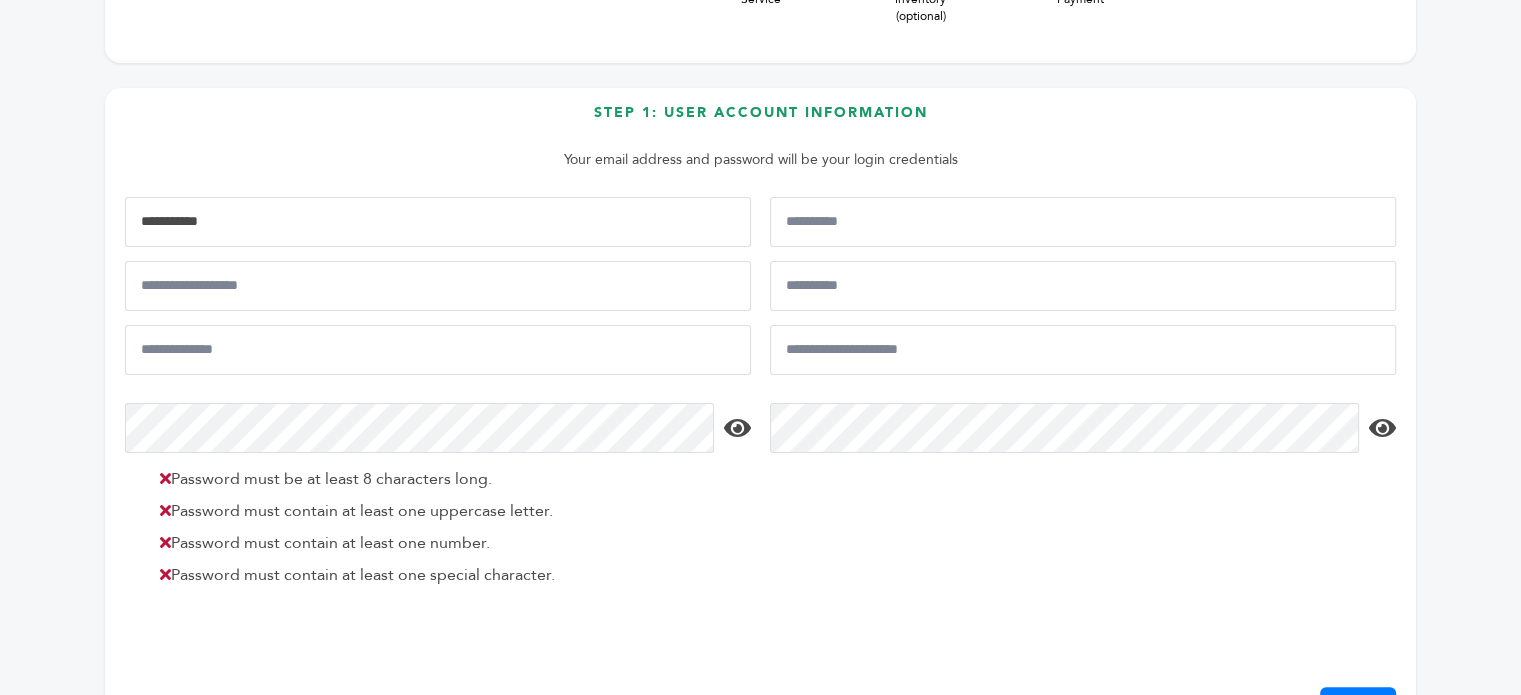 drag, startPoint x: 390, startPoint y: 223, endPoint x: 401, endPoint y: 221, distance: 11.18034 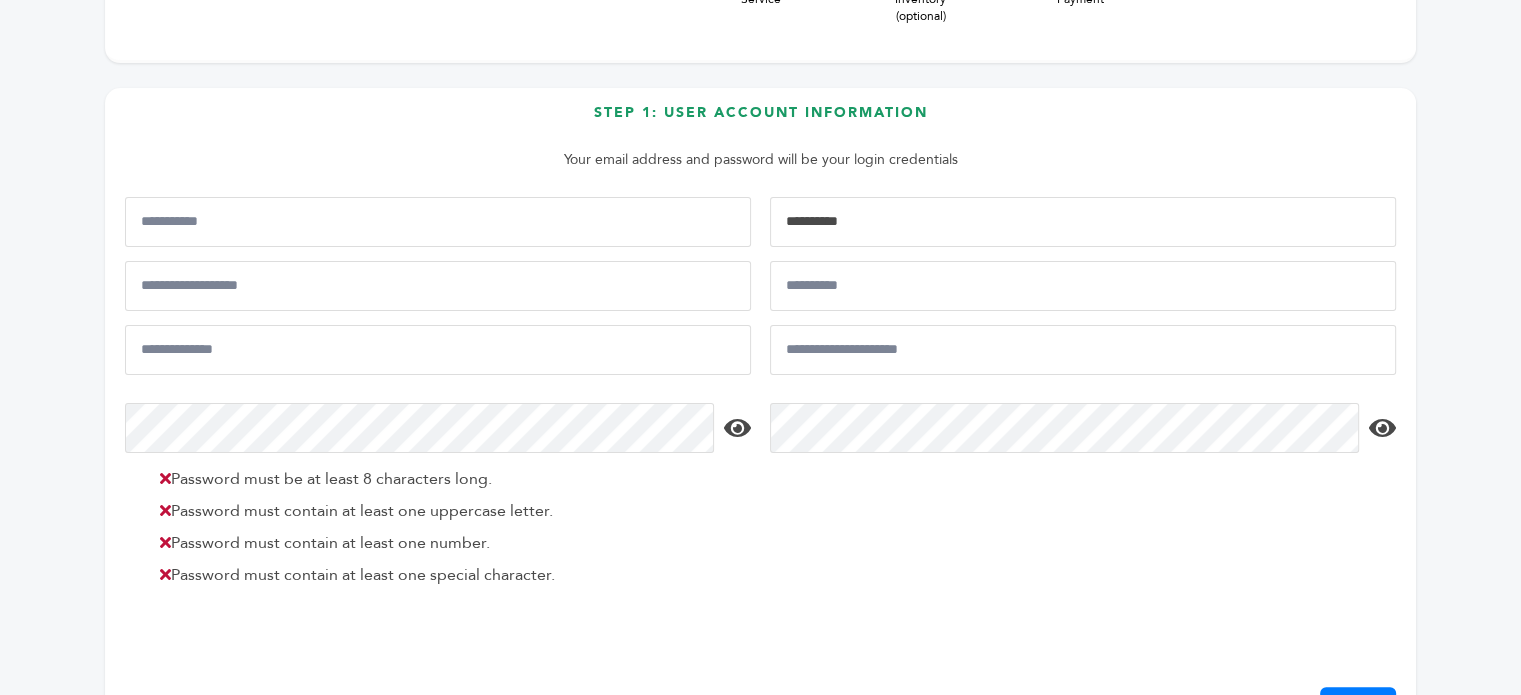 click at bounding box center [1083, 222] 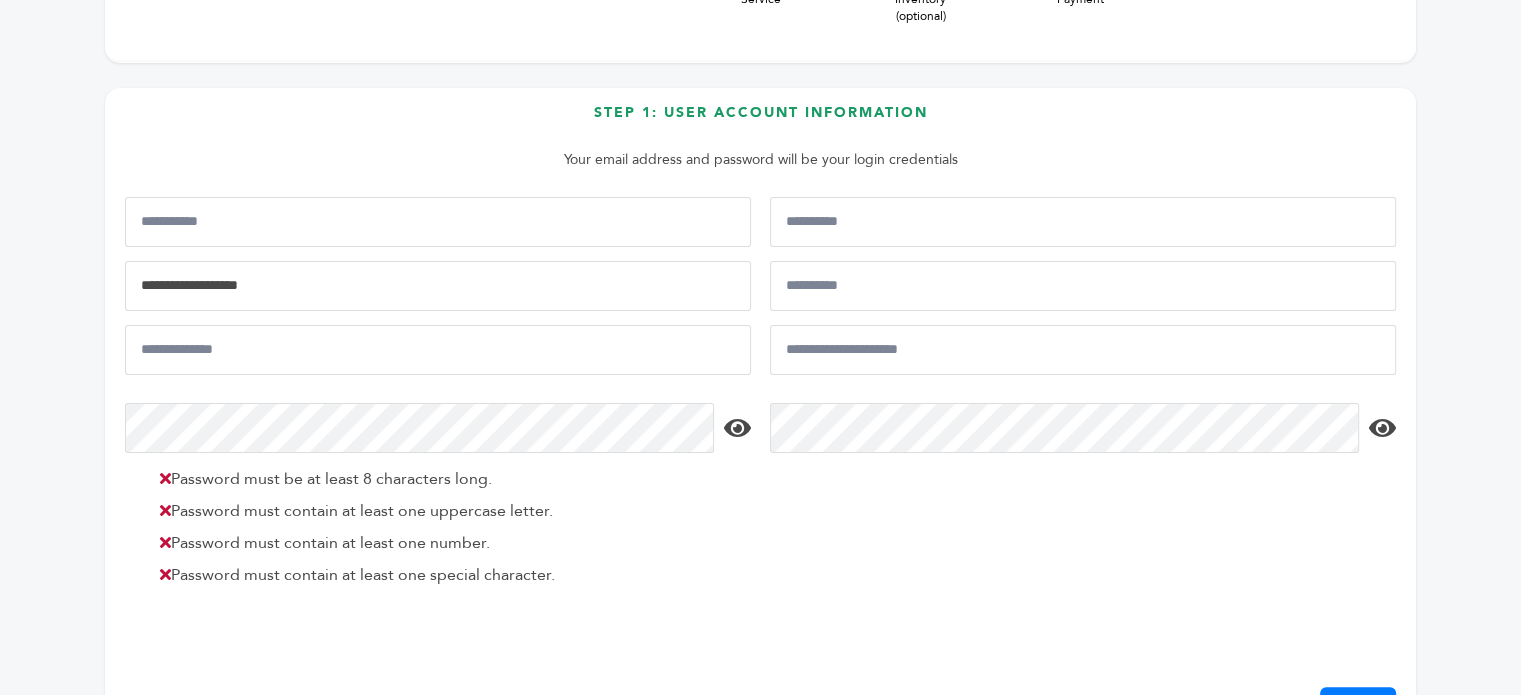 click at bounding box center (438, 286) 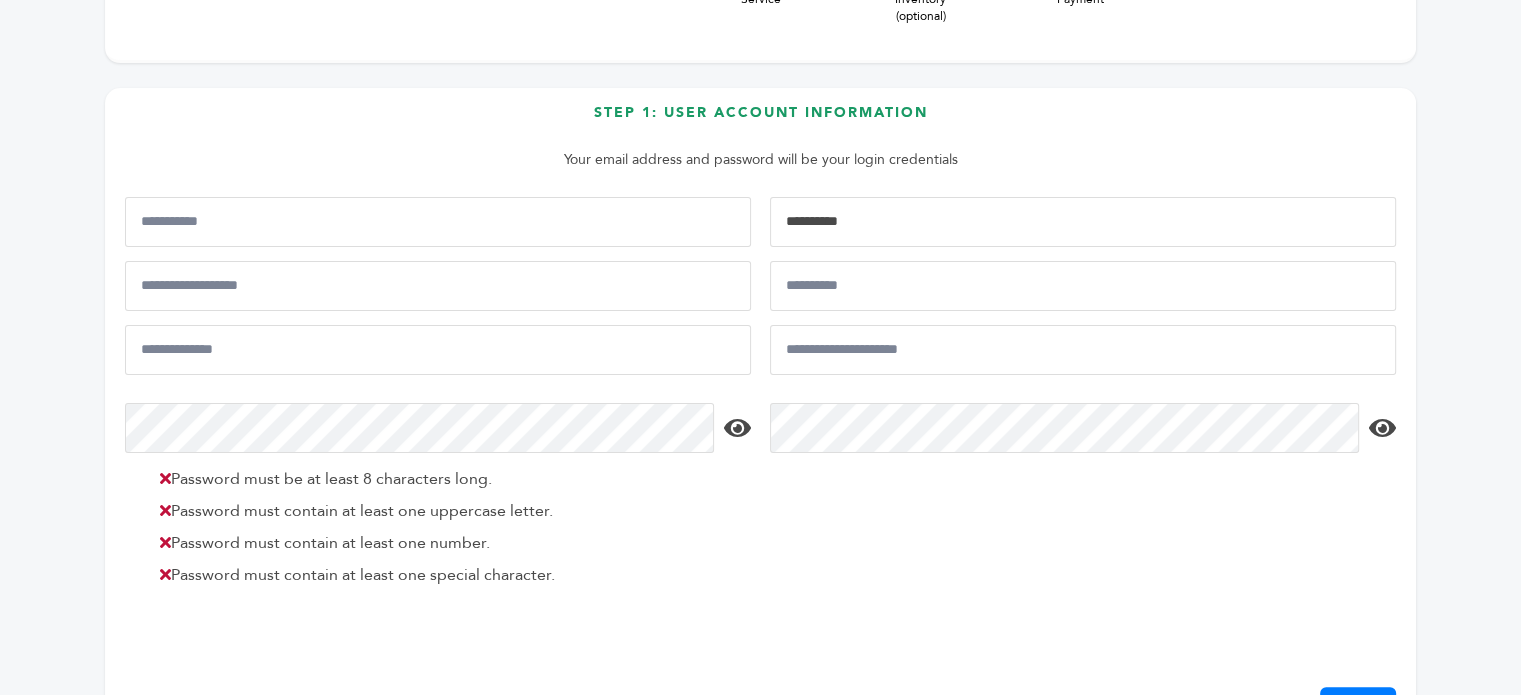 click at bounding box center (1083, 222) 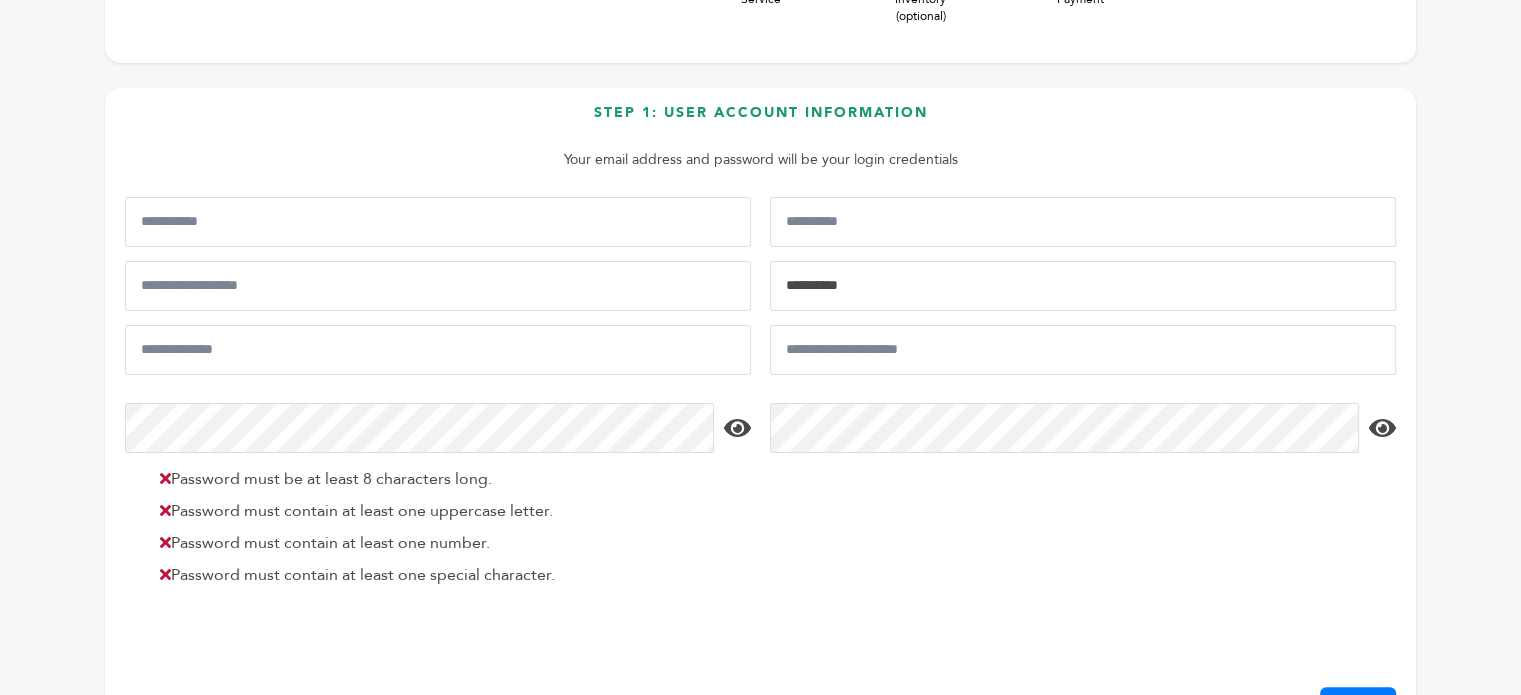 drag, startPoint x: 820, startPoint y: 275, endPoint x: 661, endPoint y: 312, distance: 163.24828 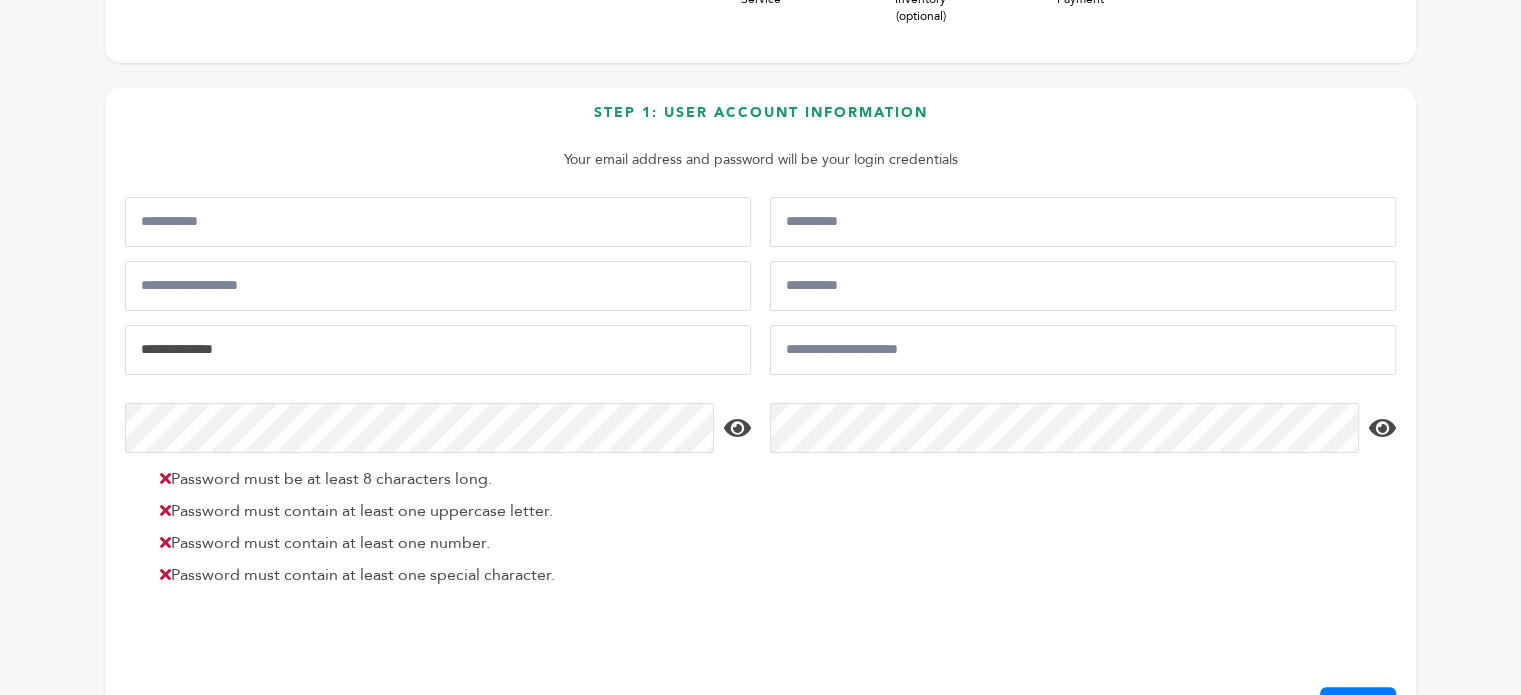 click at bounding box center [438, 350] 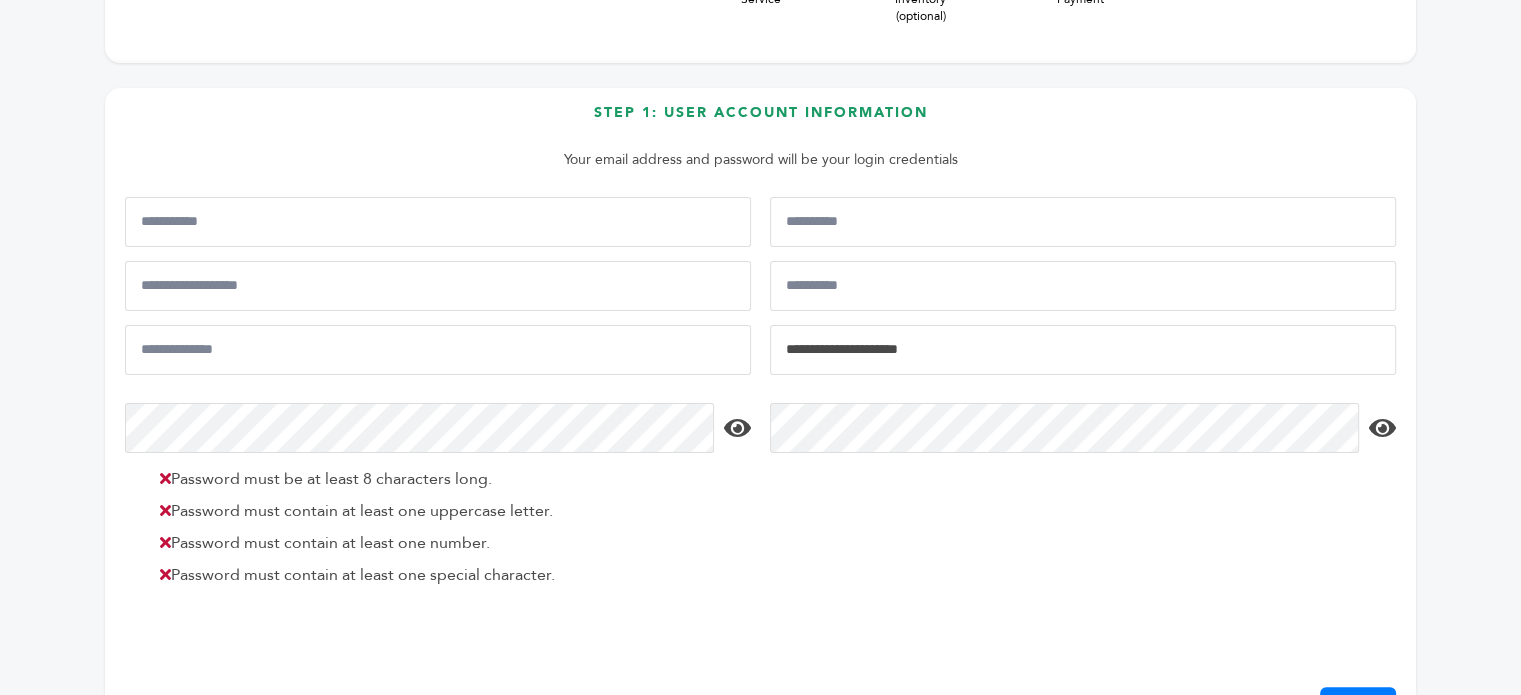 click at bounding box center (1083, 350) 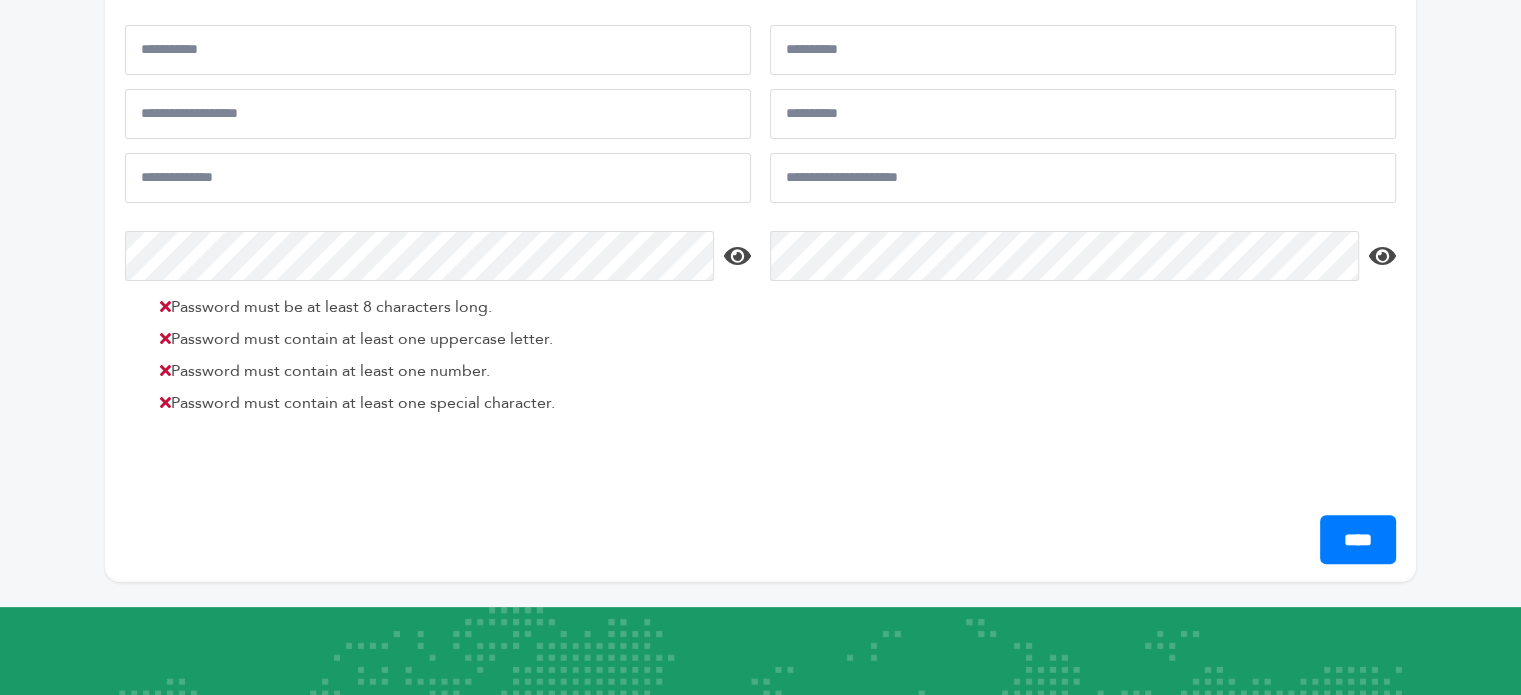 scroll, scrollTop: 500, scrollLeft: 0, axis: vertical 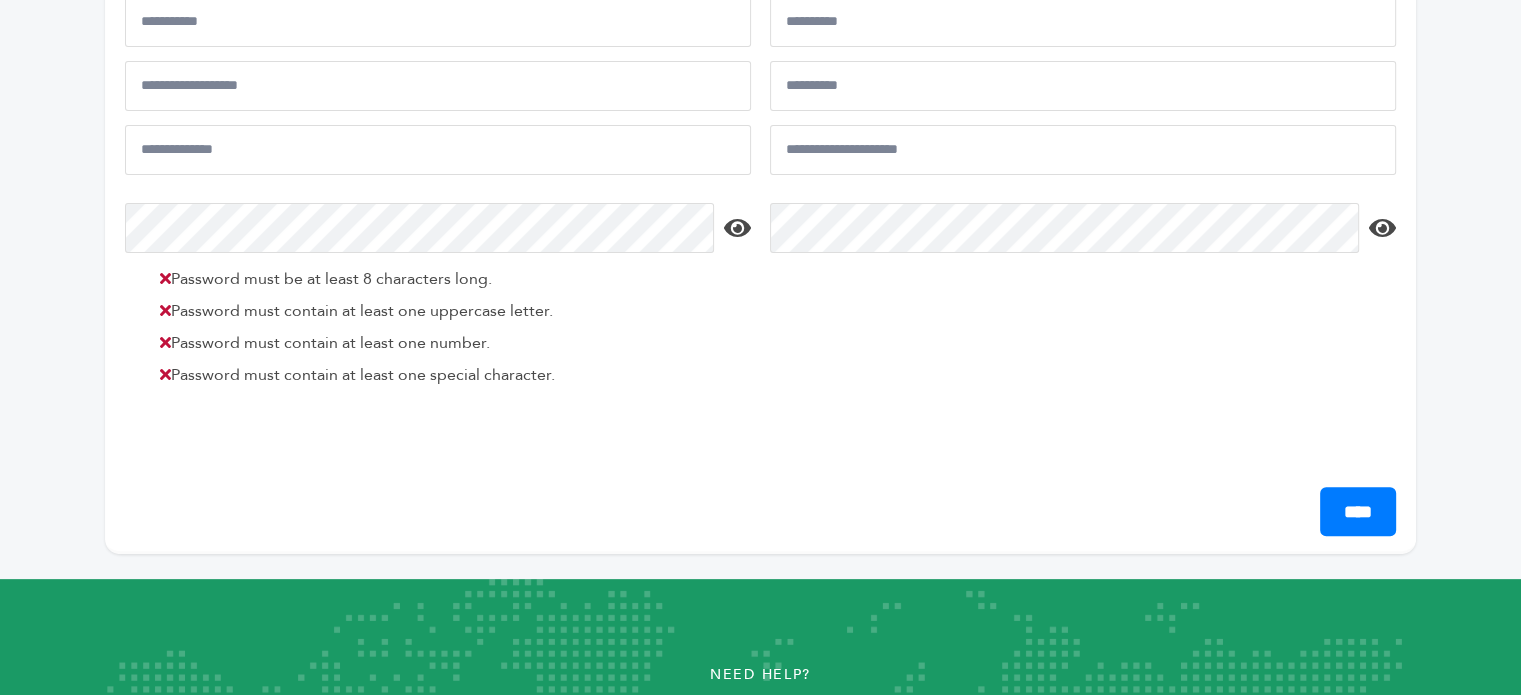 drag, startPoint x: 600, startPoint y: 359, endPoint x: 163, endPoint y: 272, distance: 445.57602 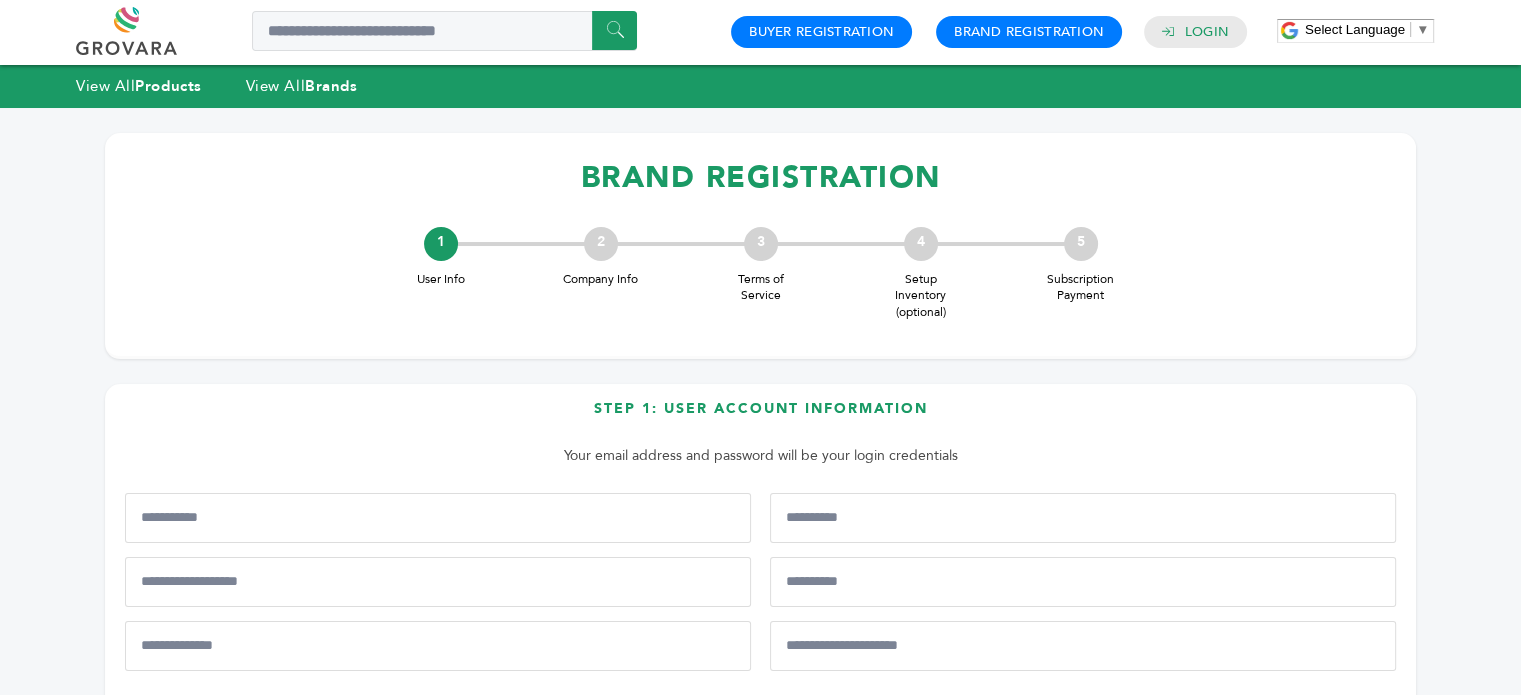 scroll, scrollTop: 0, scrollLeft: 0, axis: both 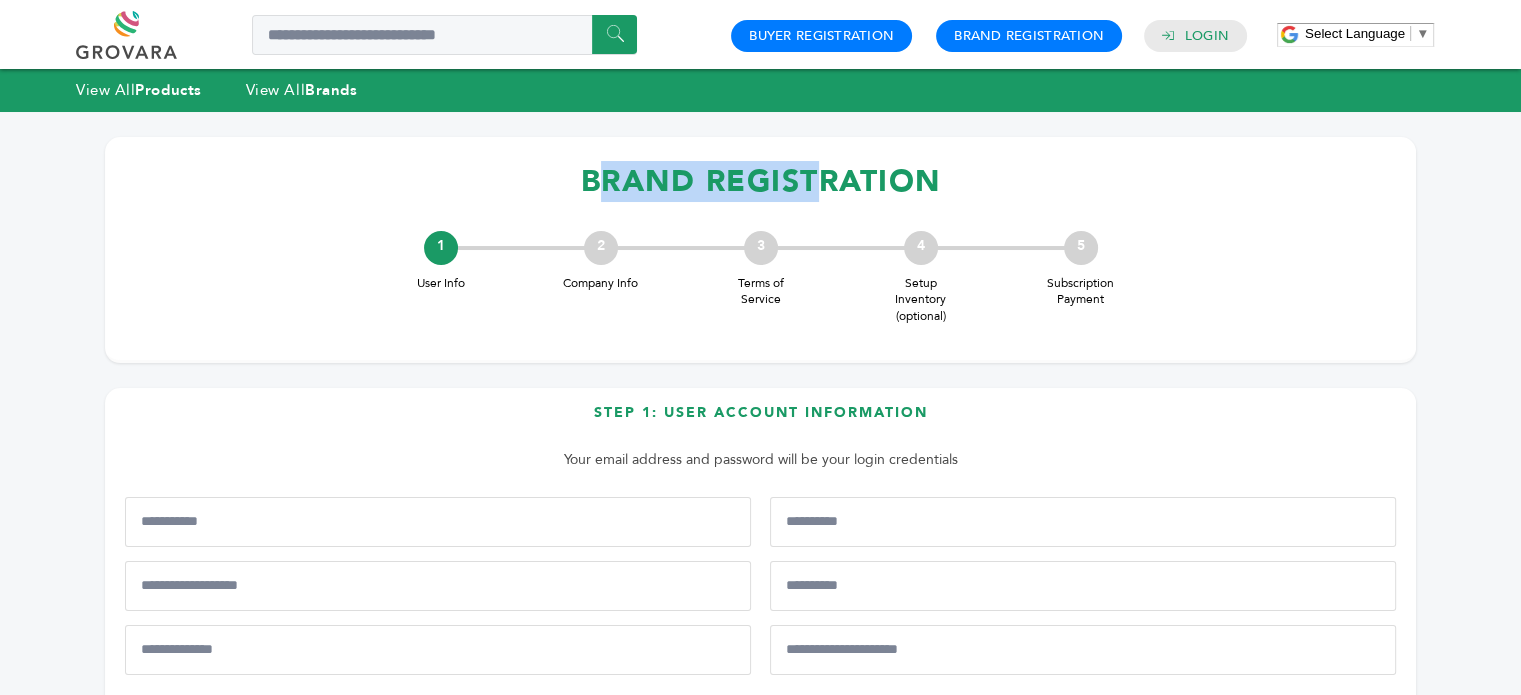 drag, startPoint x: 712, startPoint y: 188, endPoint x: 852, endPoint y: 206, distance: 141.1524 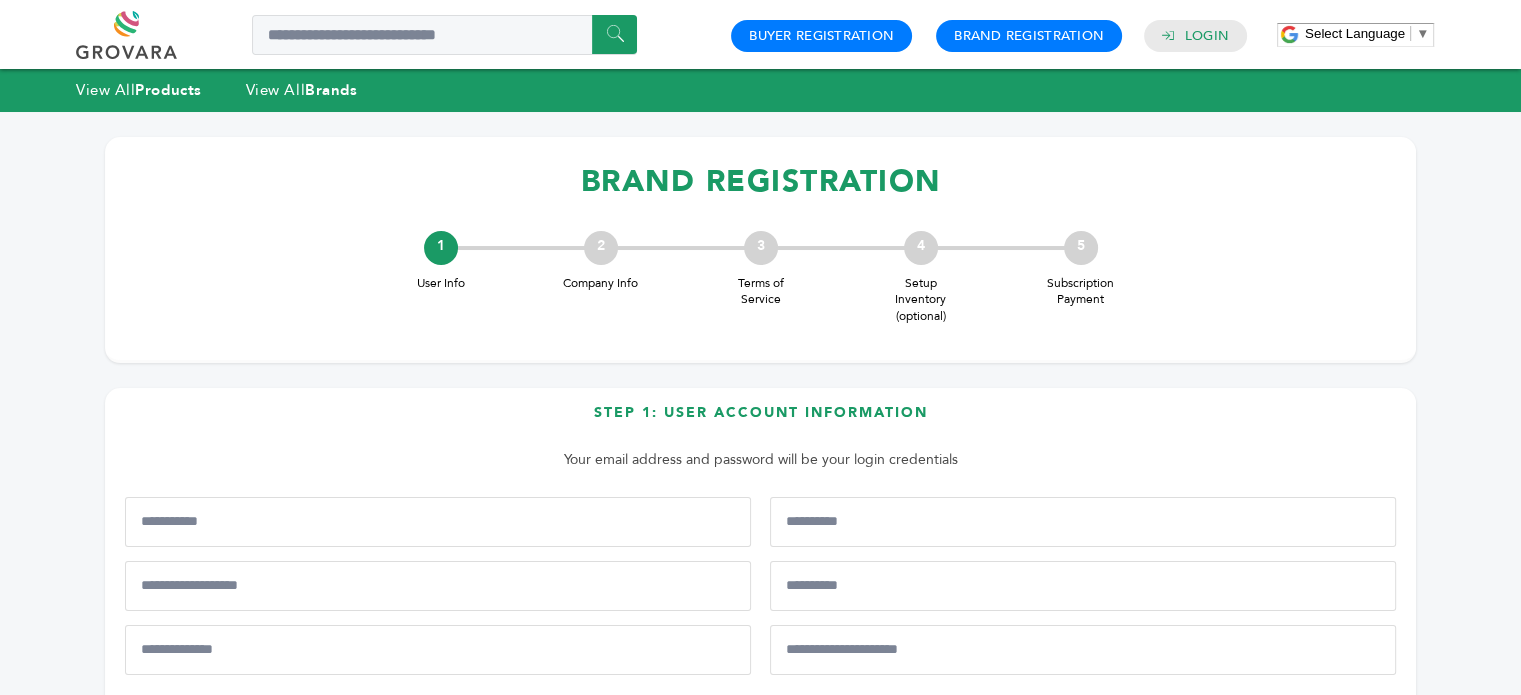 drag, startPoint x: 926, startPoint y: 211, endPoint x: 954, endPoint y: 167, distance: 52.153618 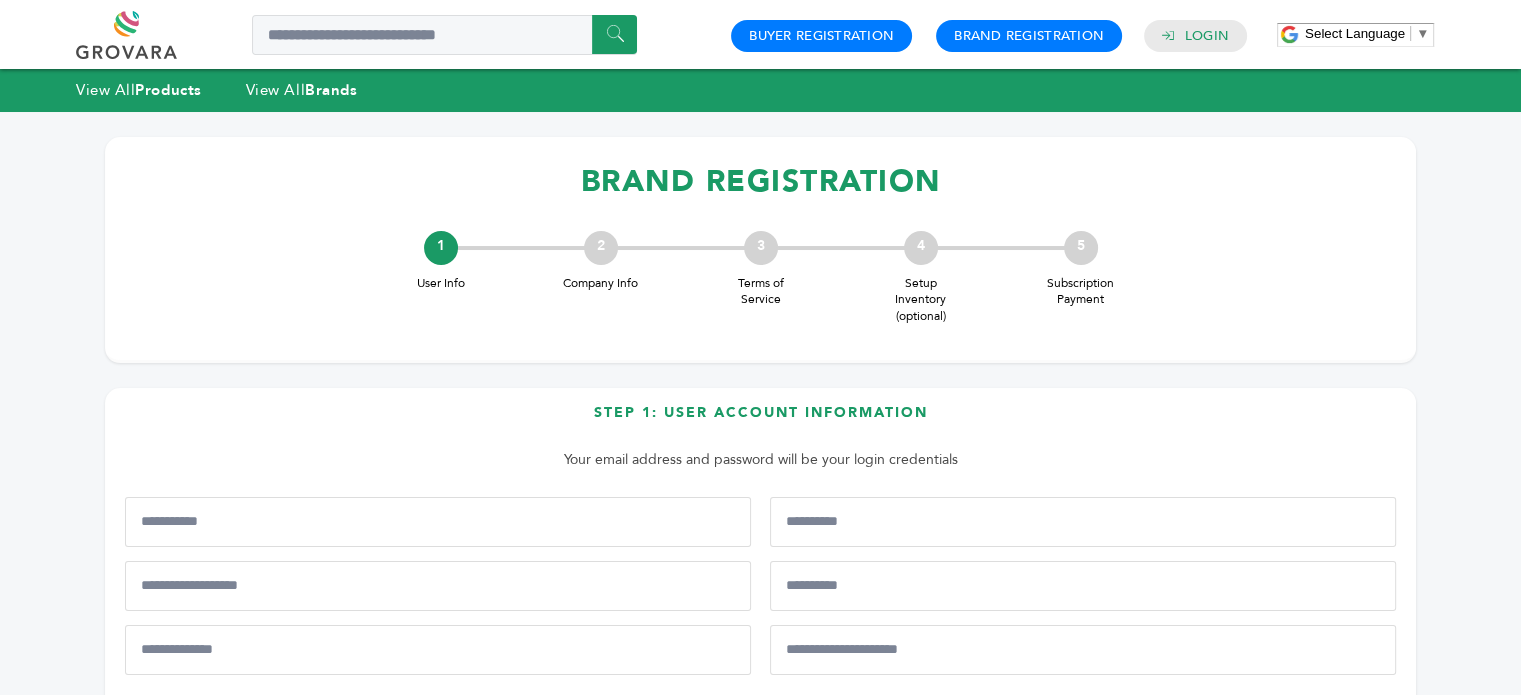 drag, startPoint x: 636, startPoint y: 172, endPoint x: 608, endPoint y: 161, distance: 30.083218 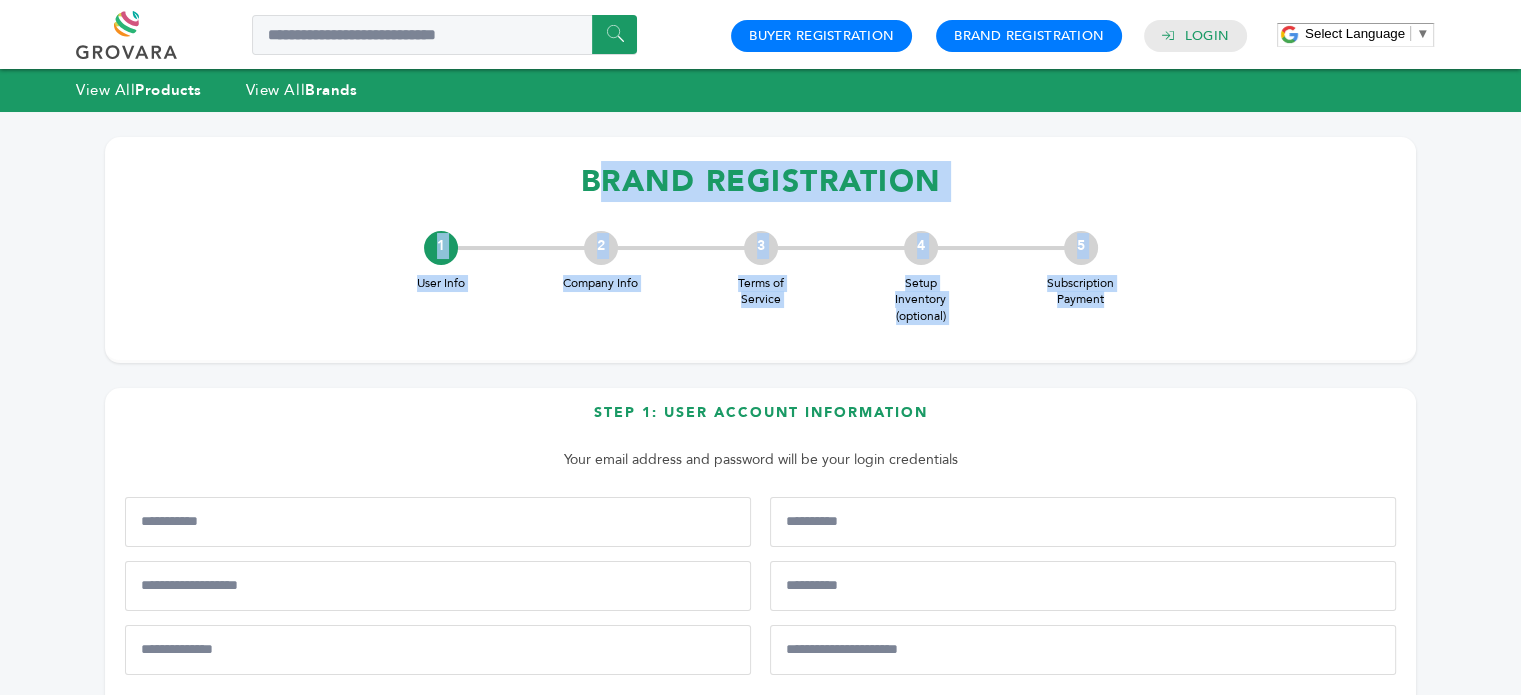 drag, startPoint x: 583, startPoint y: 158, endPoint x: 1201, endPoint y: 299, distance: 633.8809 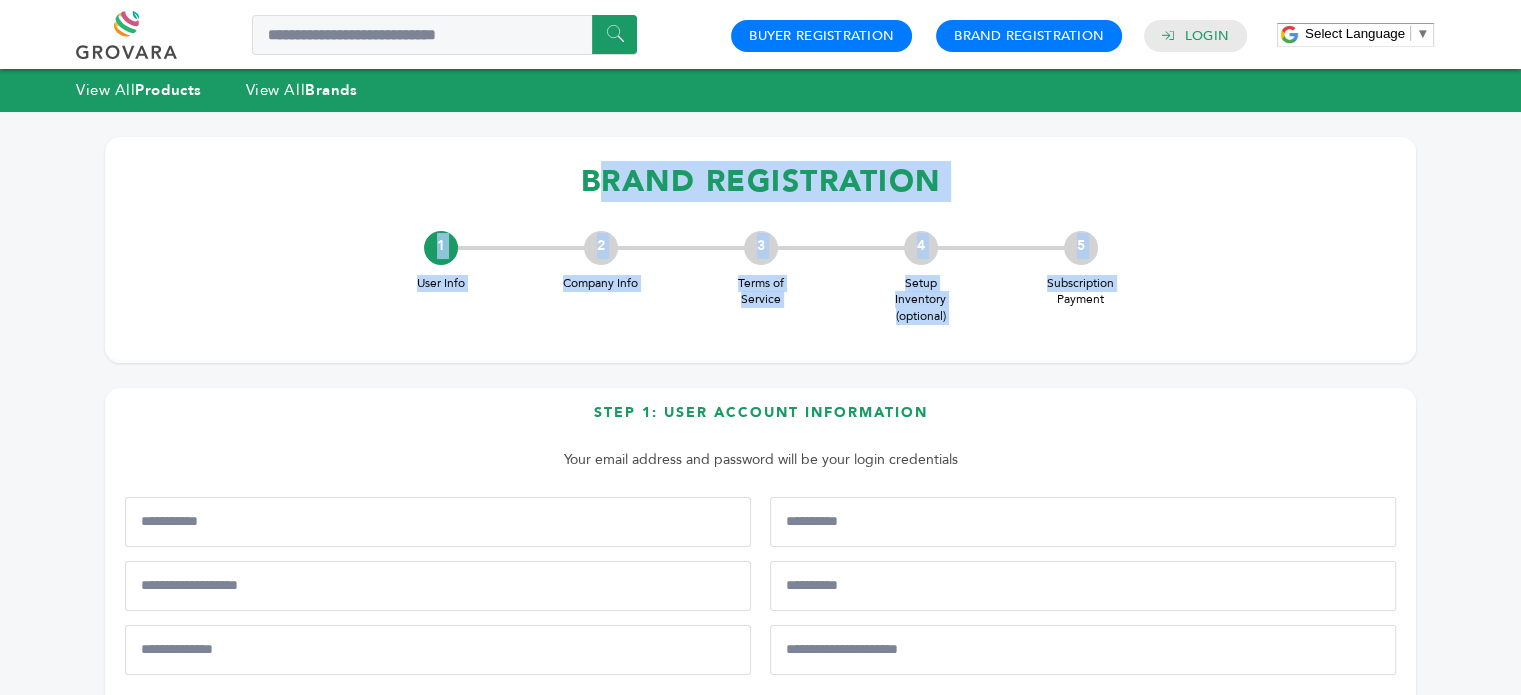 drag, startPoint x: 543, startPoint y: 164, endPoint x: 1059, endPoint y: 302, distance: 534.1348 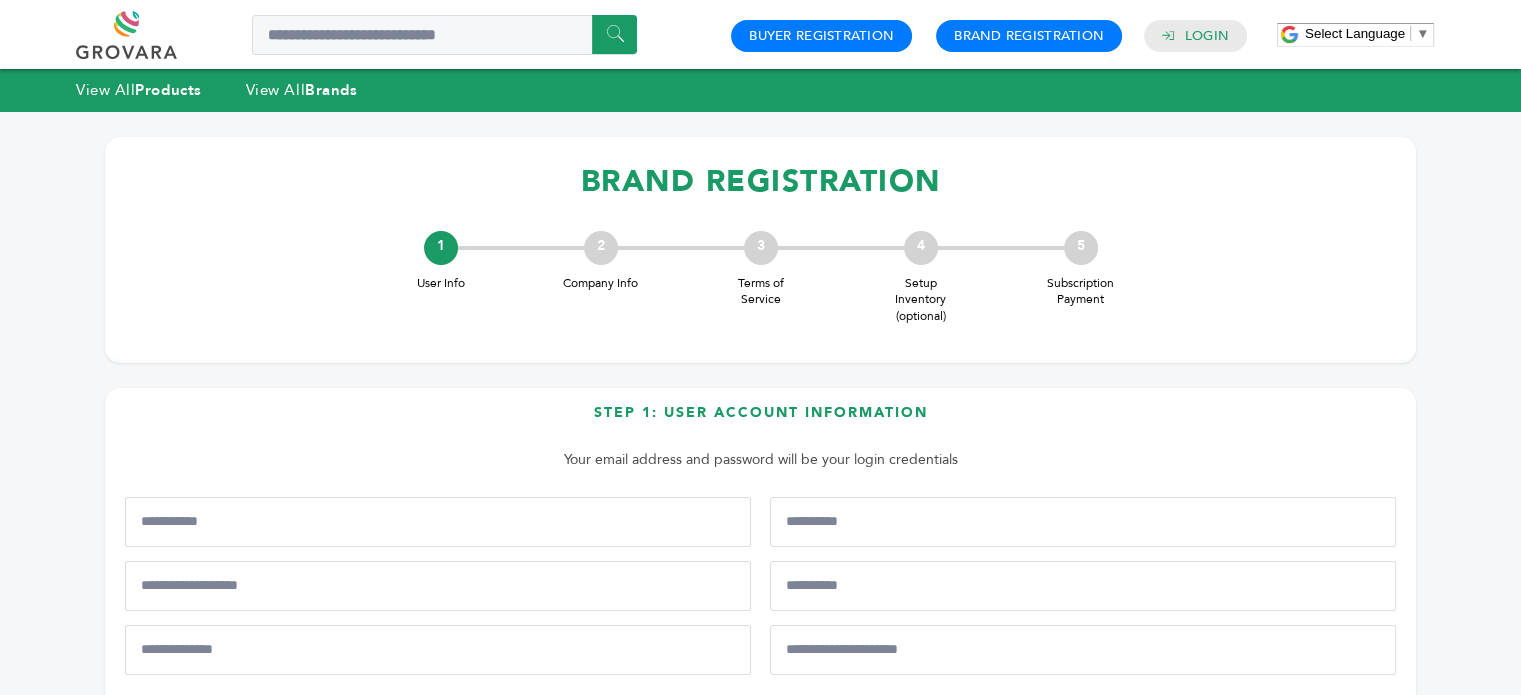 drag, startPoint x: 1127, startPoint y: 328, endPoint x: 1129, endPoint y: 308, distance: 20.09975 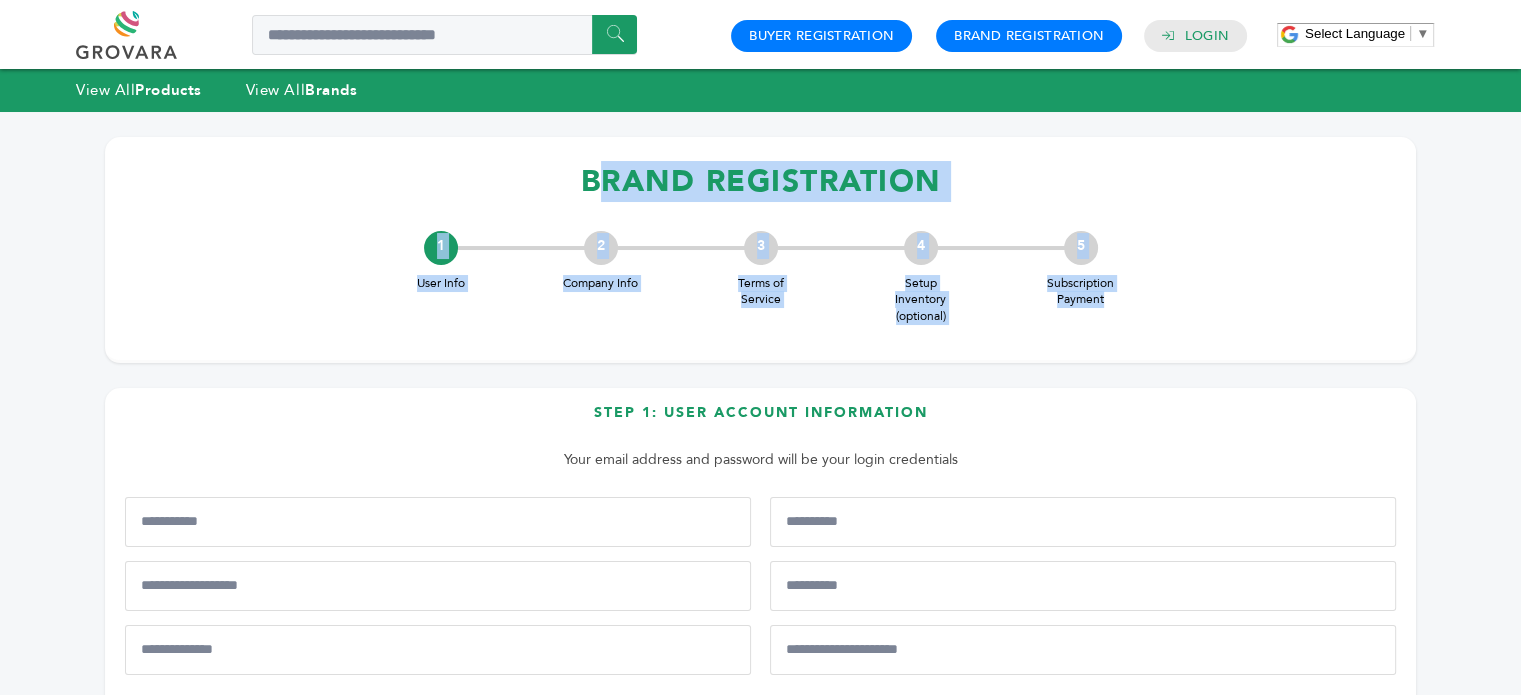 drag, startPoint x: 1129, startPoint y: 307, endPoint x: 589, endPoint y: 171, distance: 556.8626 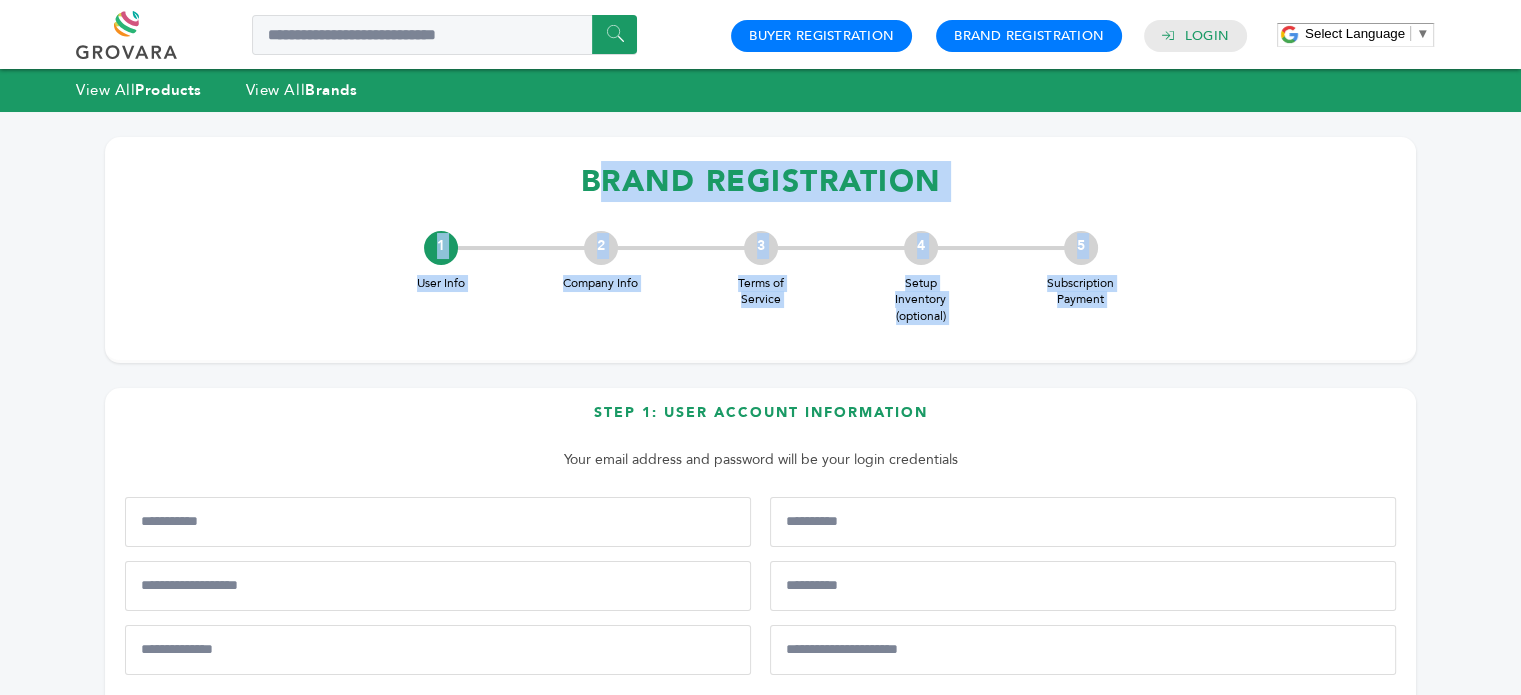 drag, startPoint x: 562, startPoint y: 181, endPoint x: 1104, endPoint y: 299, distance: 554.6963 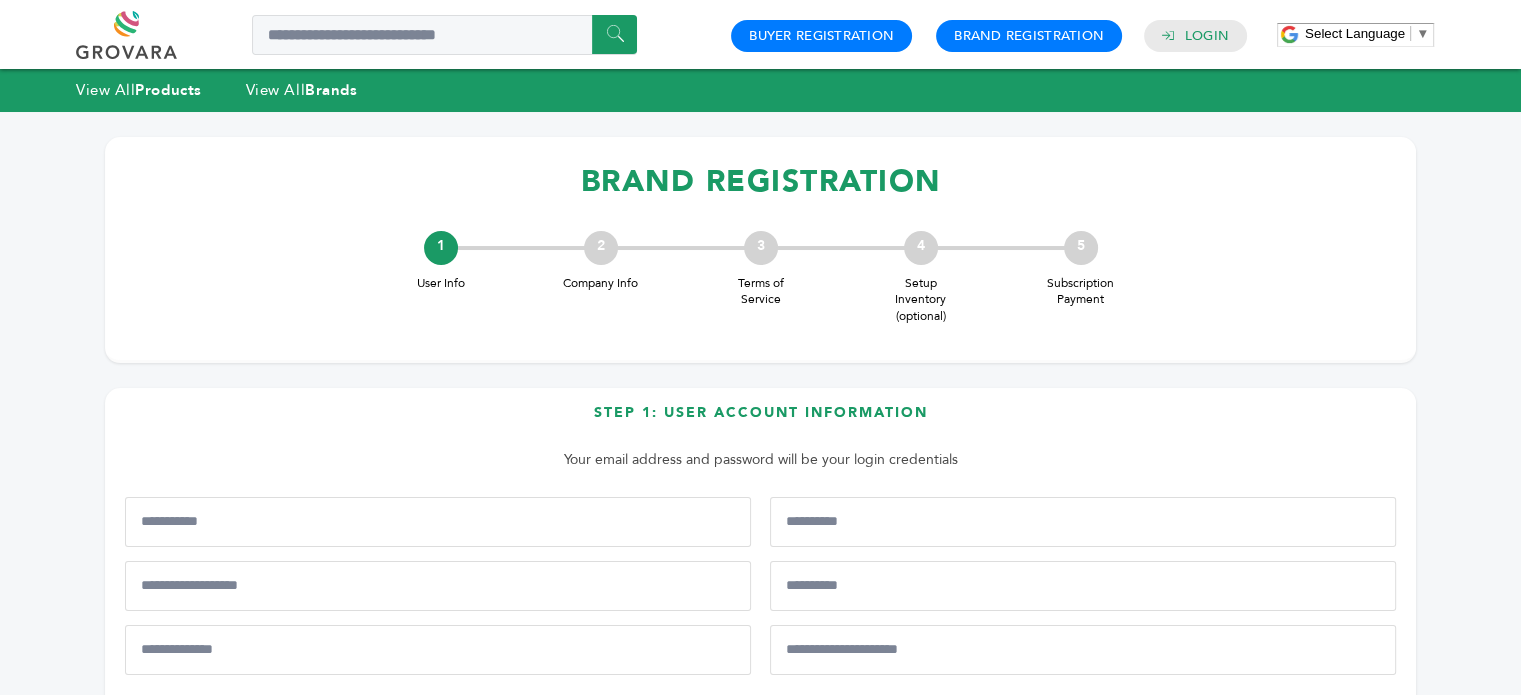click on "1
User Info
2
Company Info
3
Terms of Service
4
Setup Inventory (optional)
5
Subscription Payment" at bounding box center (761, 278) 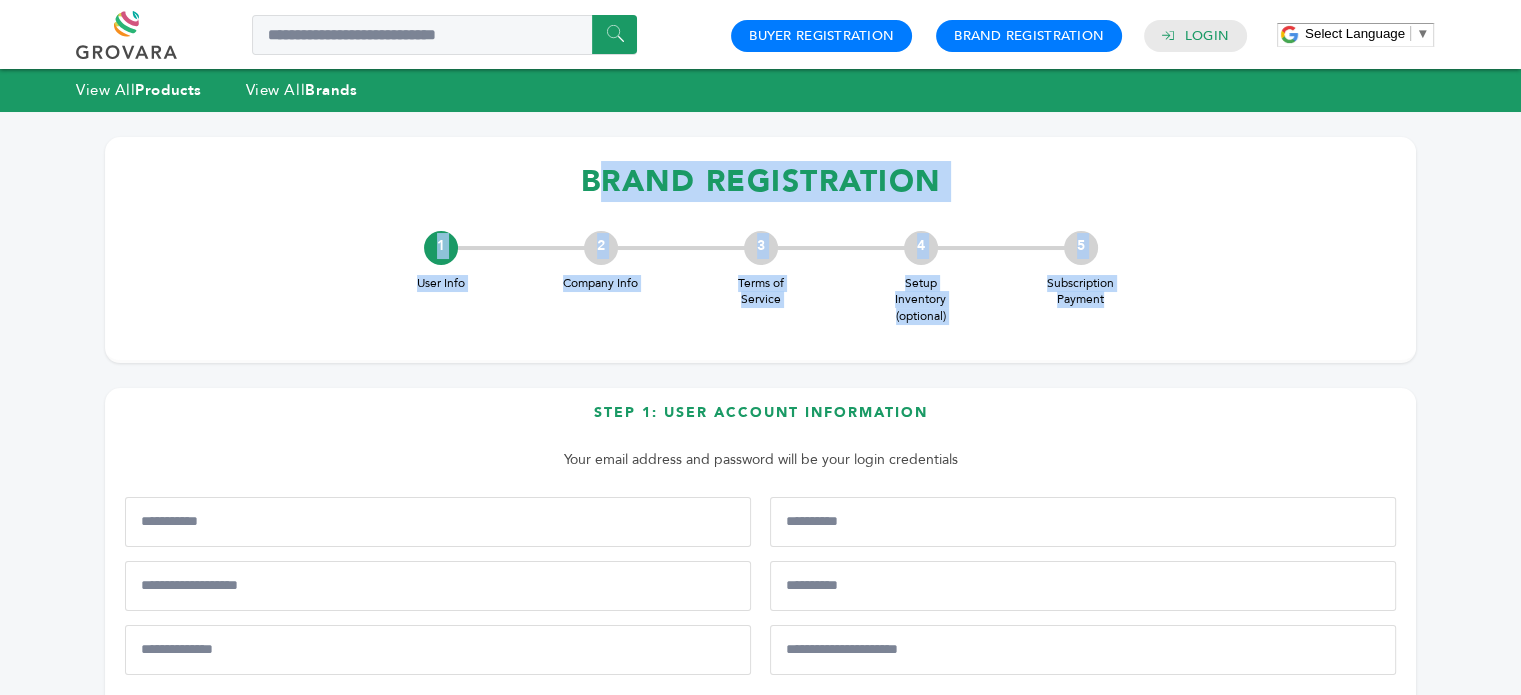 drag, startPoint x: 1115, startPoint y: 302, endPoint x: 567, endPoint y: 188, distance: 559.73206 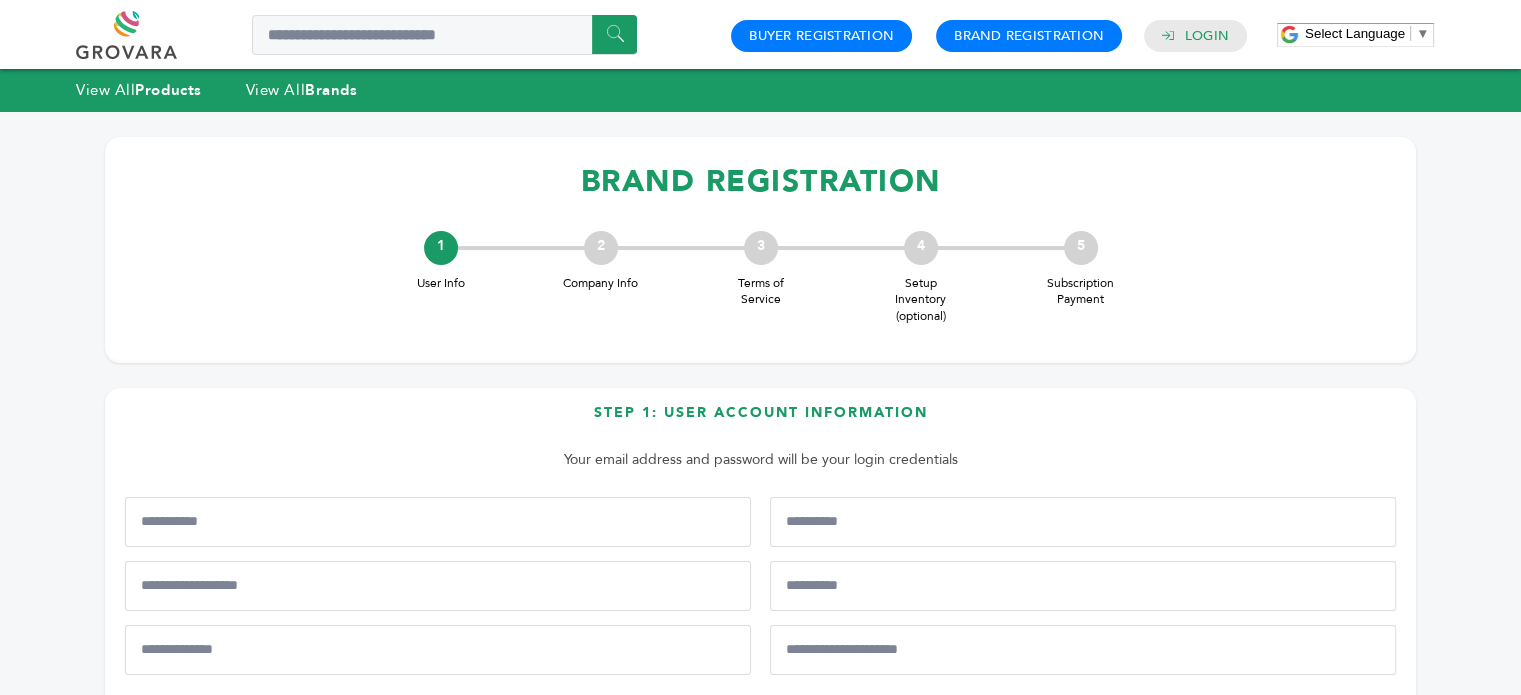 drag, startPoint x: 559, startPoint y: 192, endPoint x: 467, endPoint y: 194, distance: 92.021736 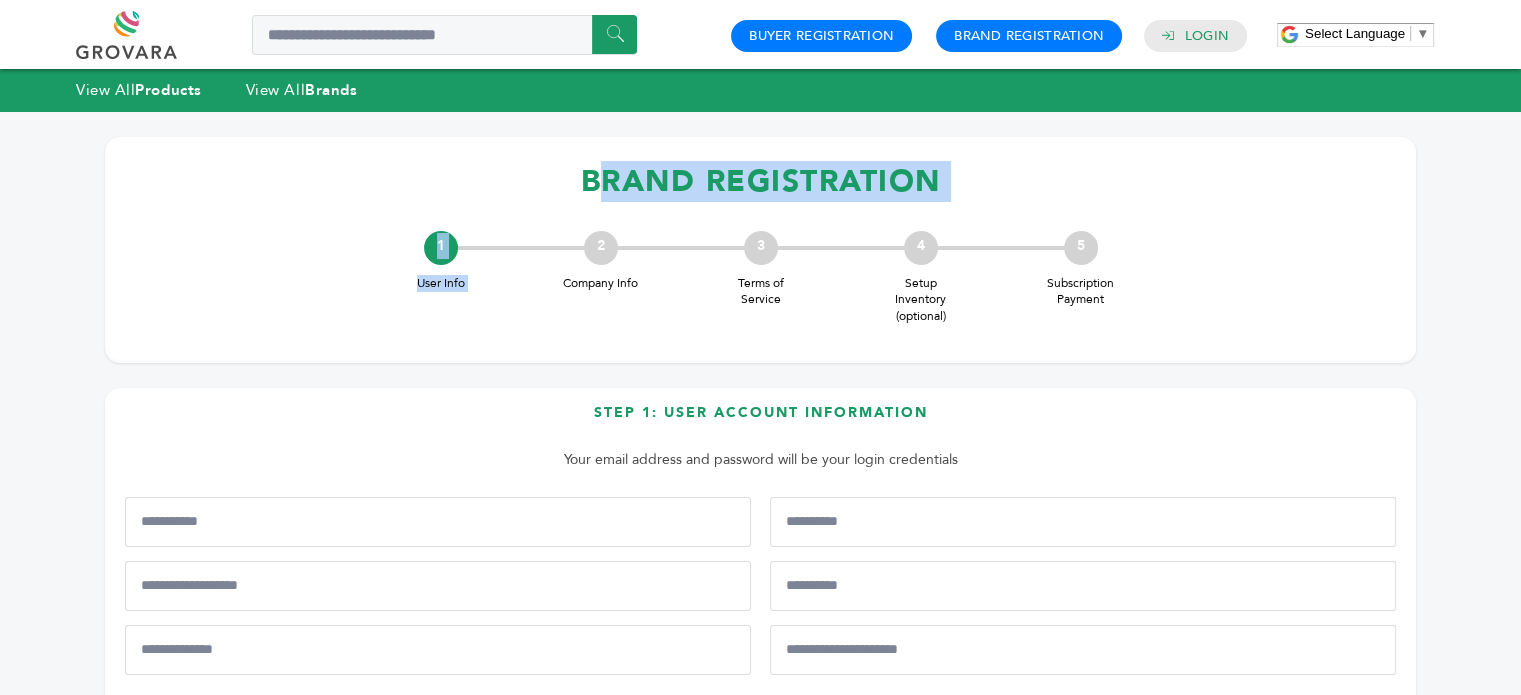 drag, startPoint x: 460, startPoint y: 211, endPoint x: 799, endPoint y: 209, distance: 339.0059 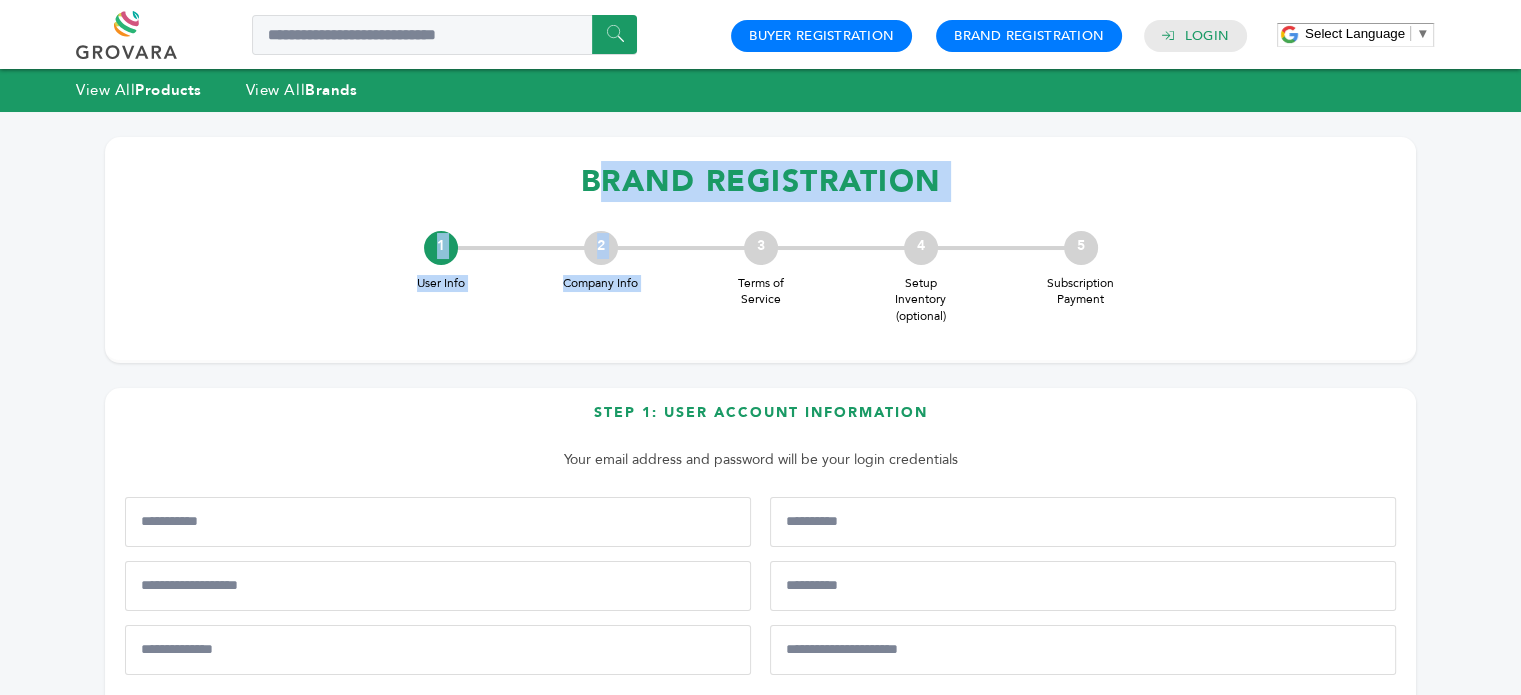 click on "BRAND REGISTRATION" at bounding box center [760, 181] 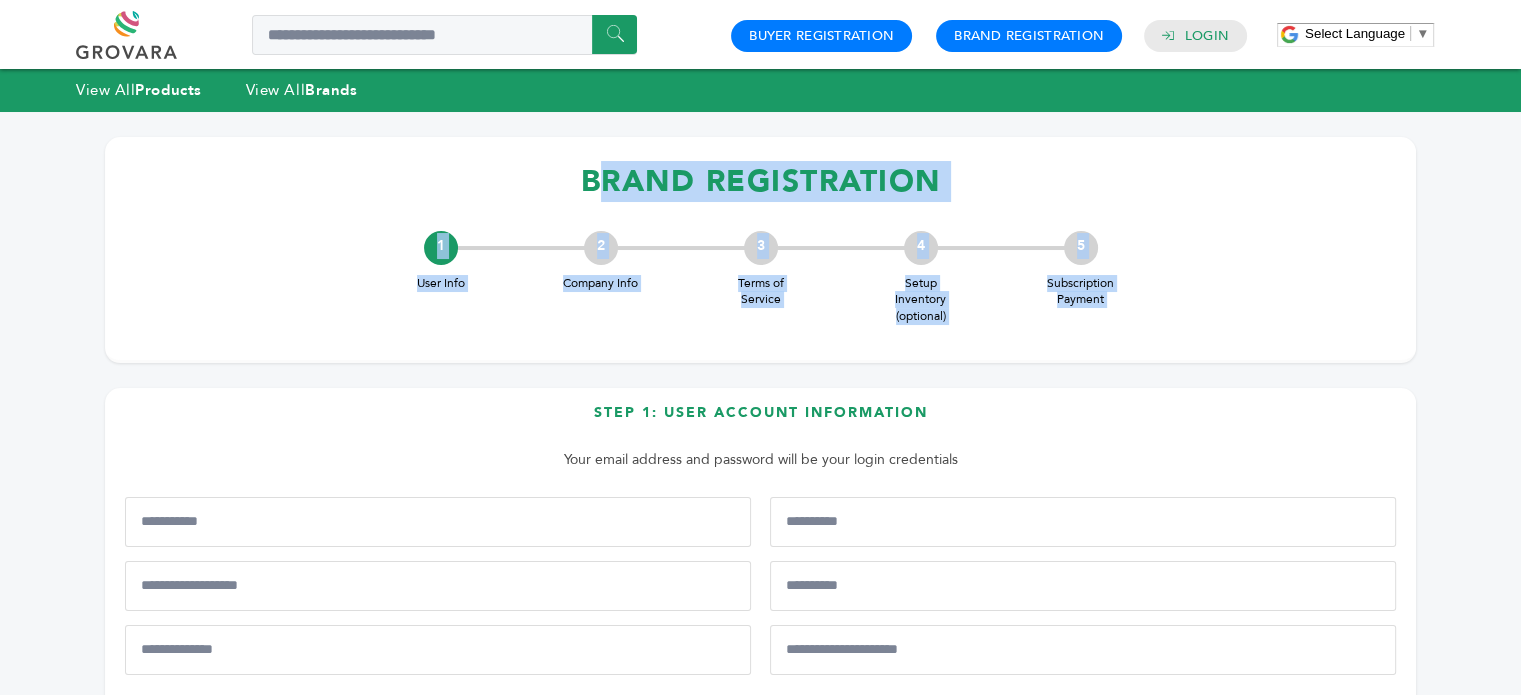 drag, startPoint x: 579, startPoint y: 179, endPoint x: 1112, endPoint y: 308, distance: 548.38855 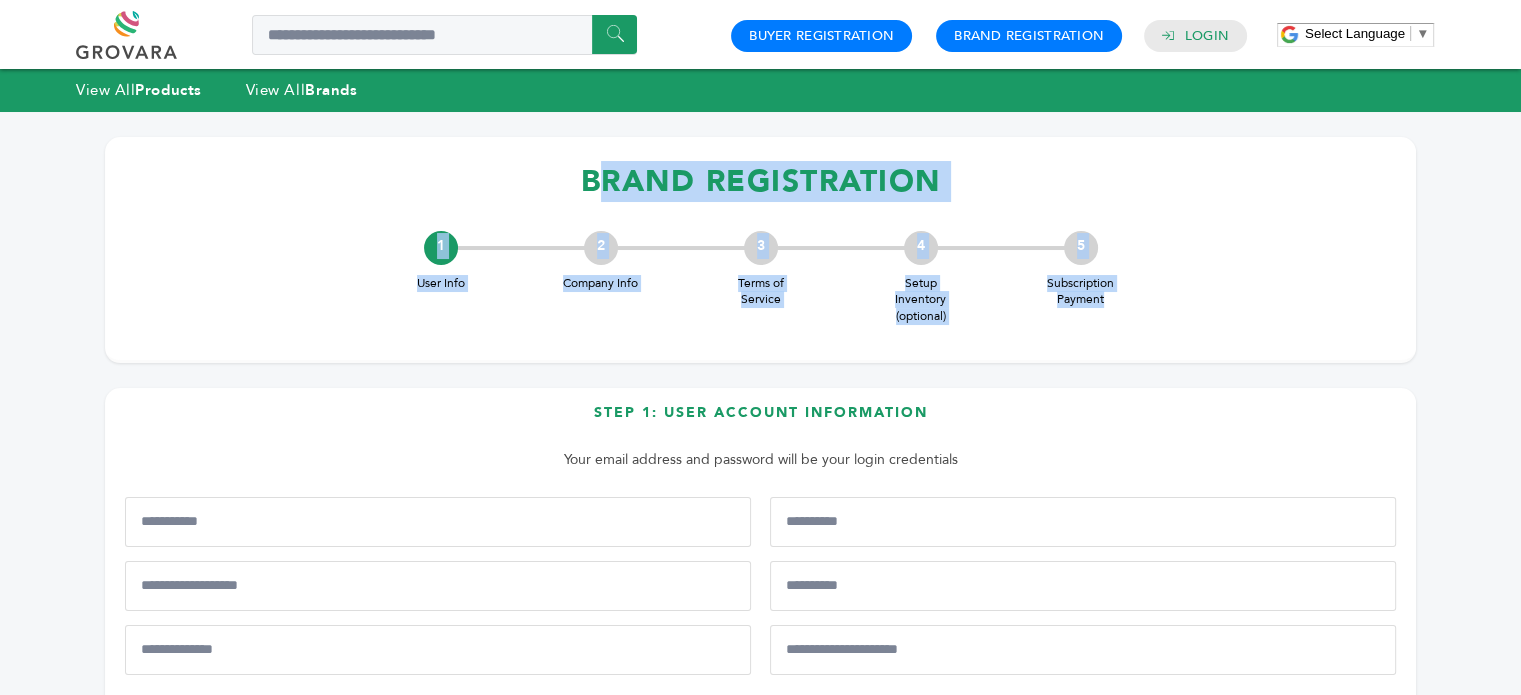 drag, startPoint x: 1118, startPoint y: 304, endPoint x: 582, endPoint y: 172, distance: 552.01447 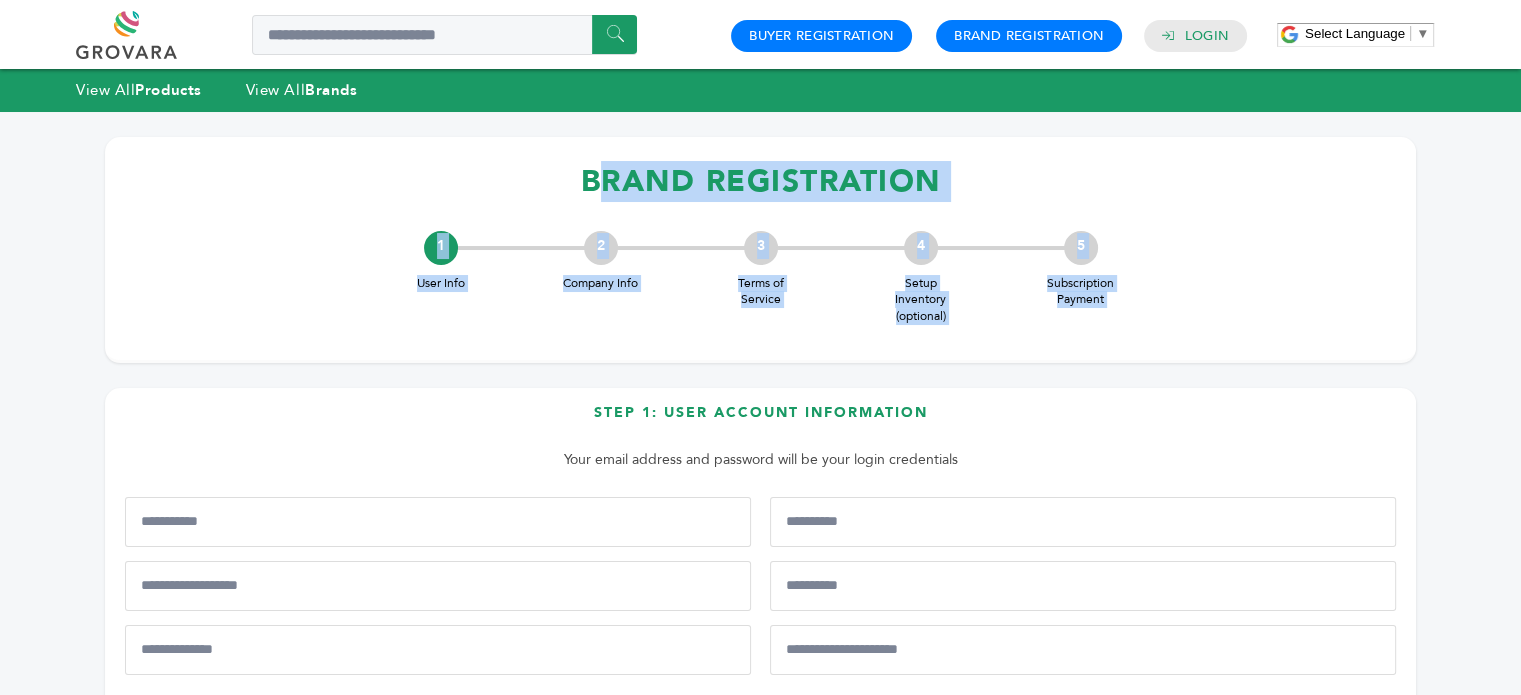 drag, startPoint x: 580, startPoint y: 169, endPoint x: 1120, endPoint y: 318, distance: 560.17944 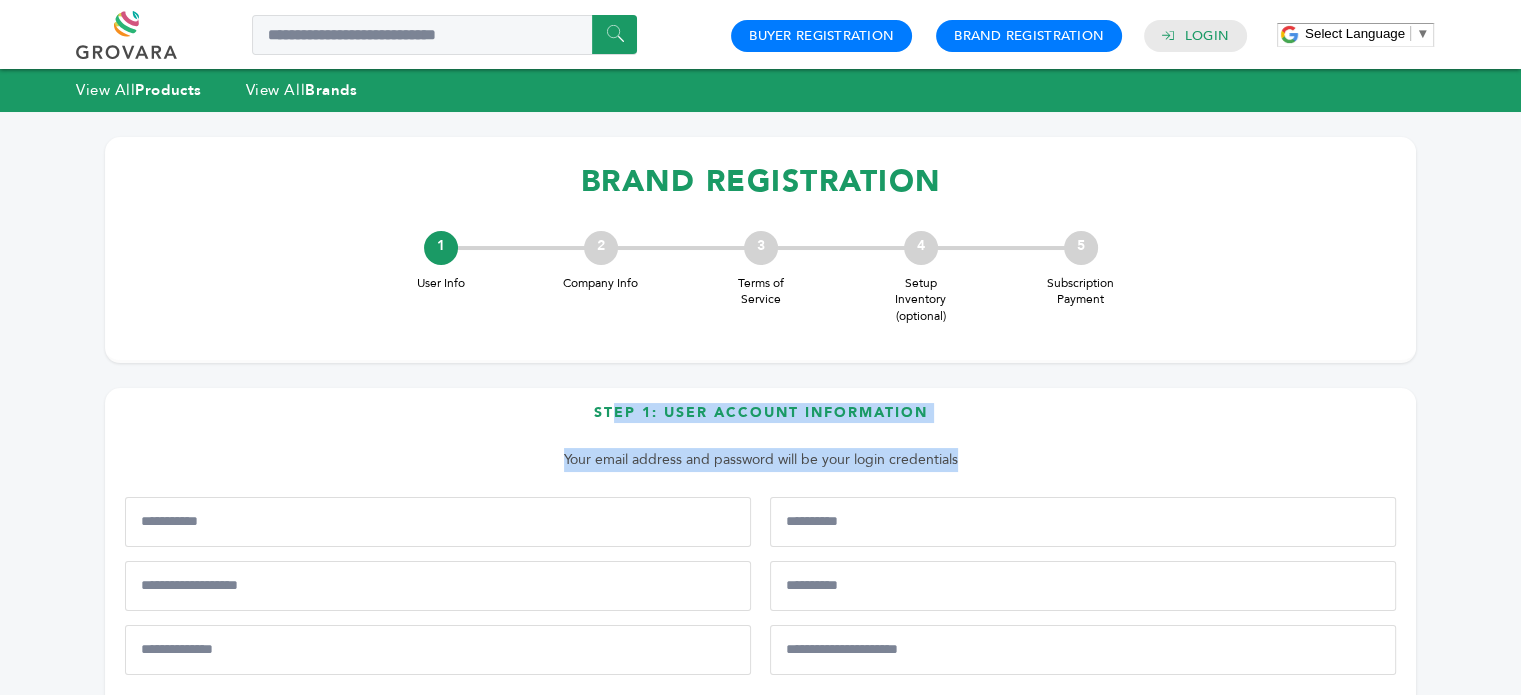 drag, startPoint x: 645, startPoint y: 405, endPoint x: 973, endPoint y: 448, distance: 330.80658 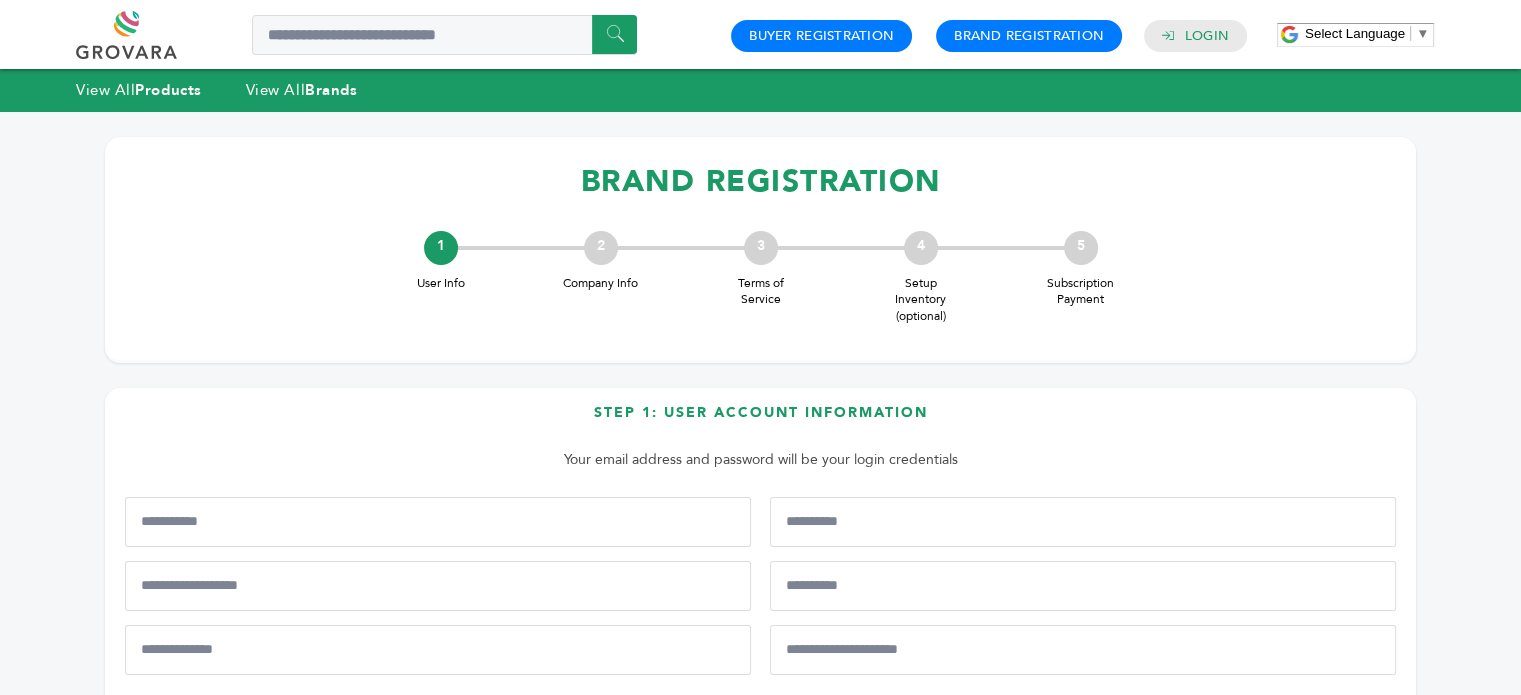click on "Your email address and password will be your login credentials" at bounding box center [760, 460] 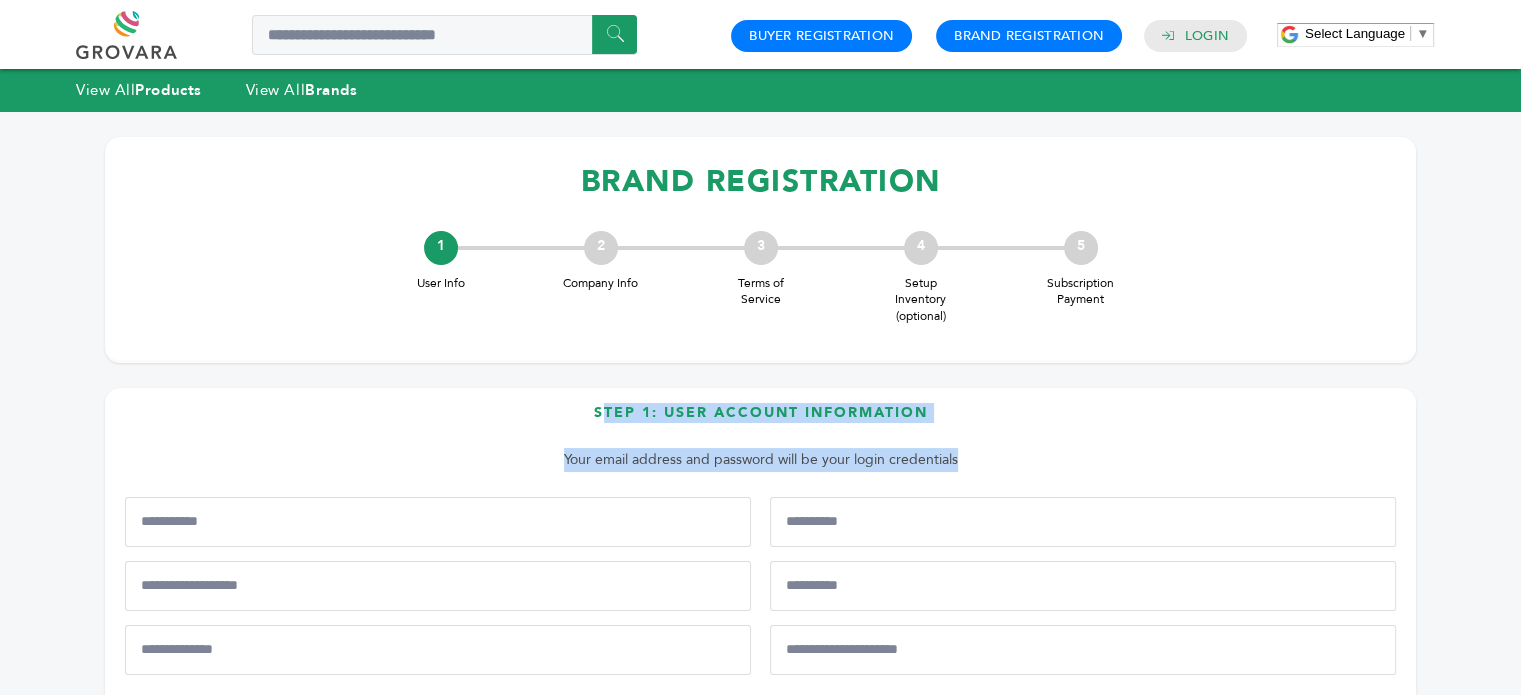 drag, startPoint x: 971, startPoint y: 465, endPoint x: 580, endPoint y: 389, distance: 398.31772 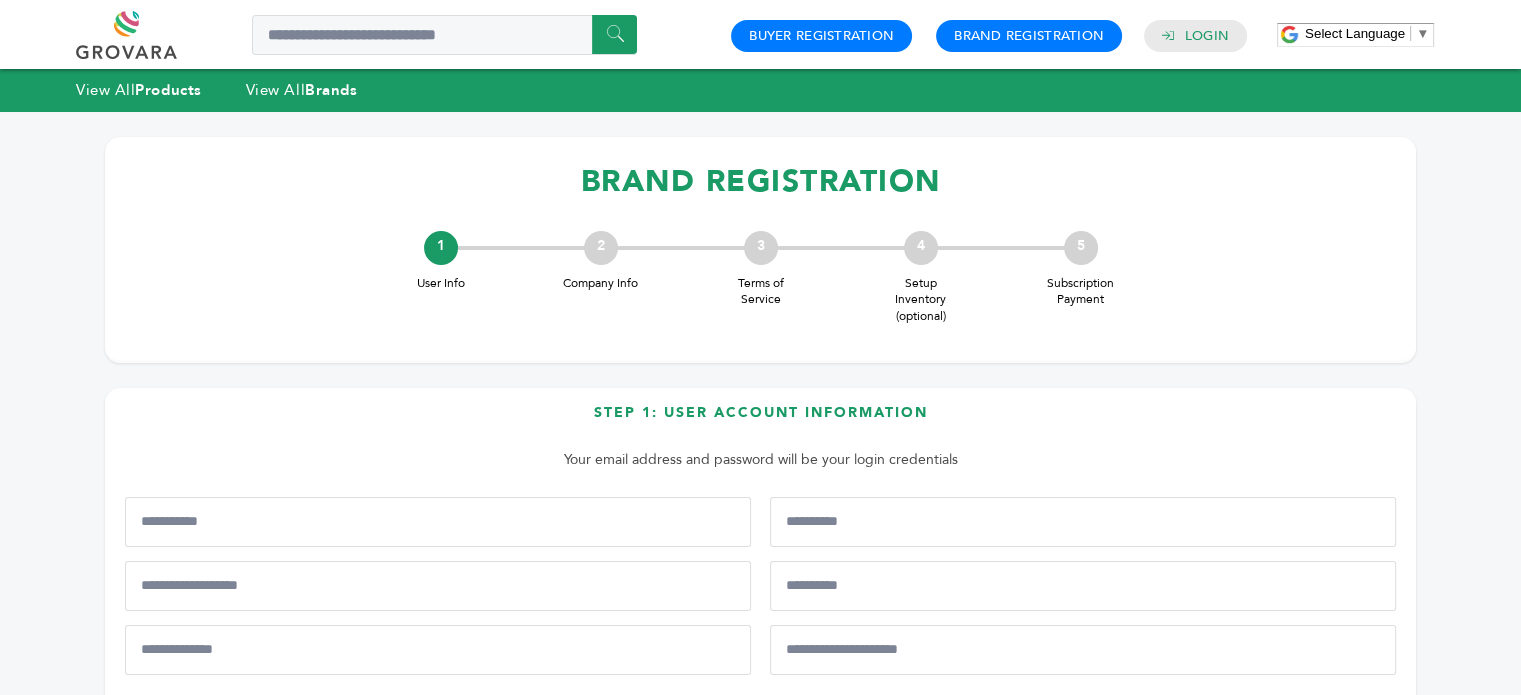 click at bounding box center (149, 35) 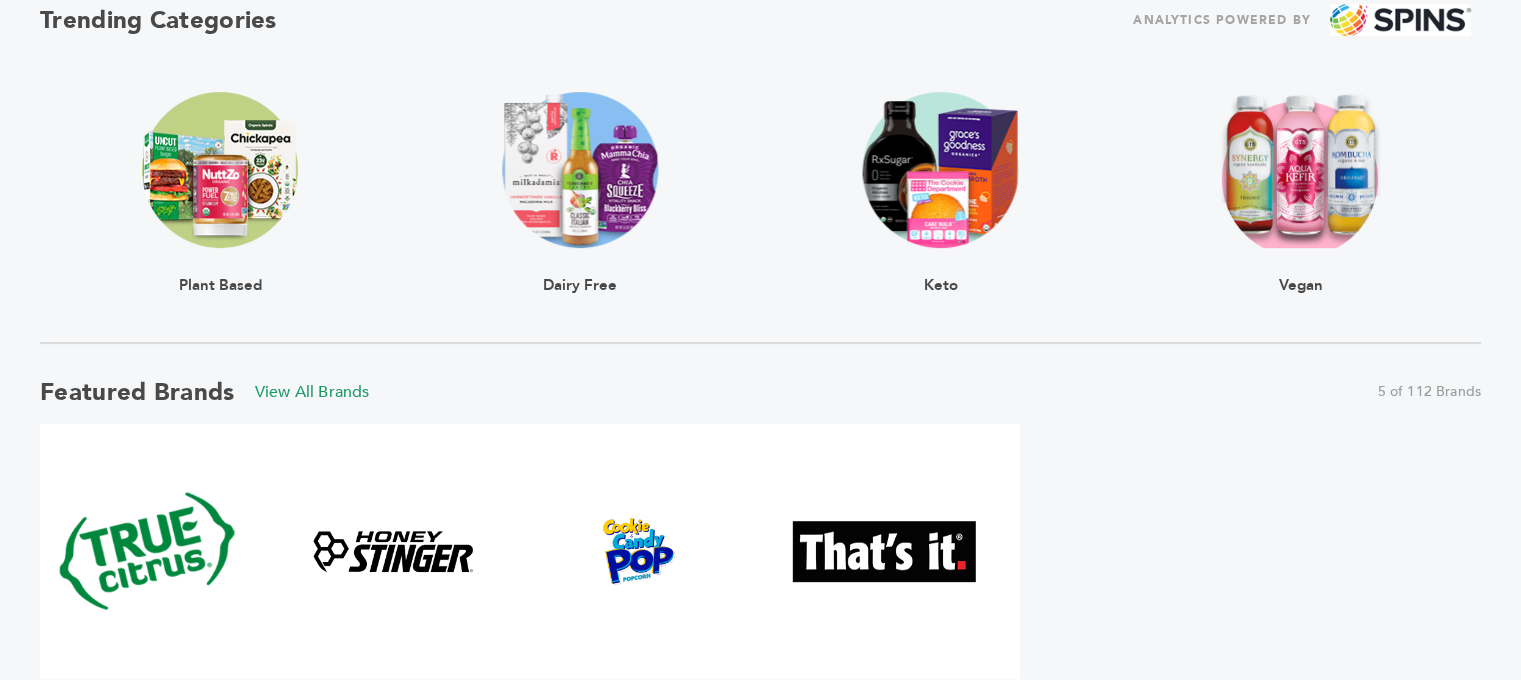 scroll, scrollTop: 900, scrollLeft: 0, axis: vertical 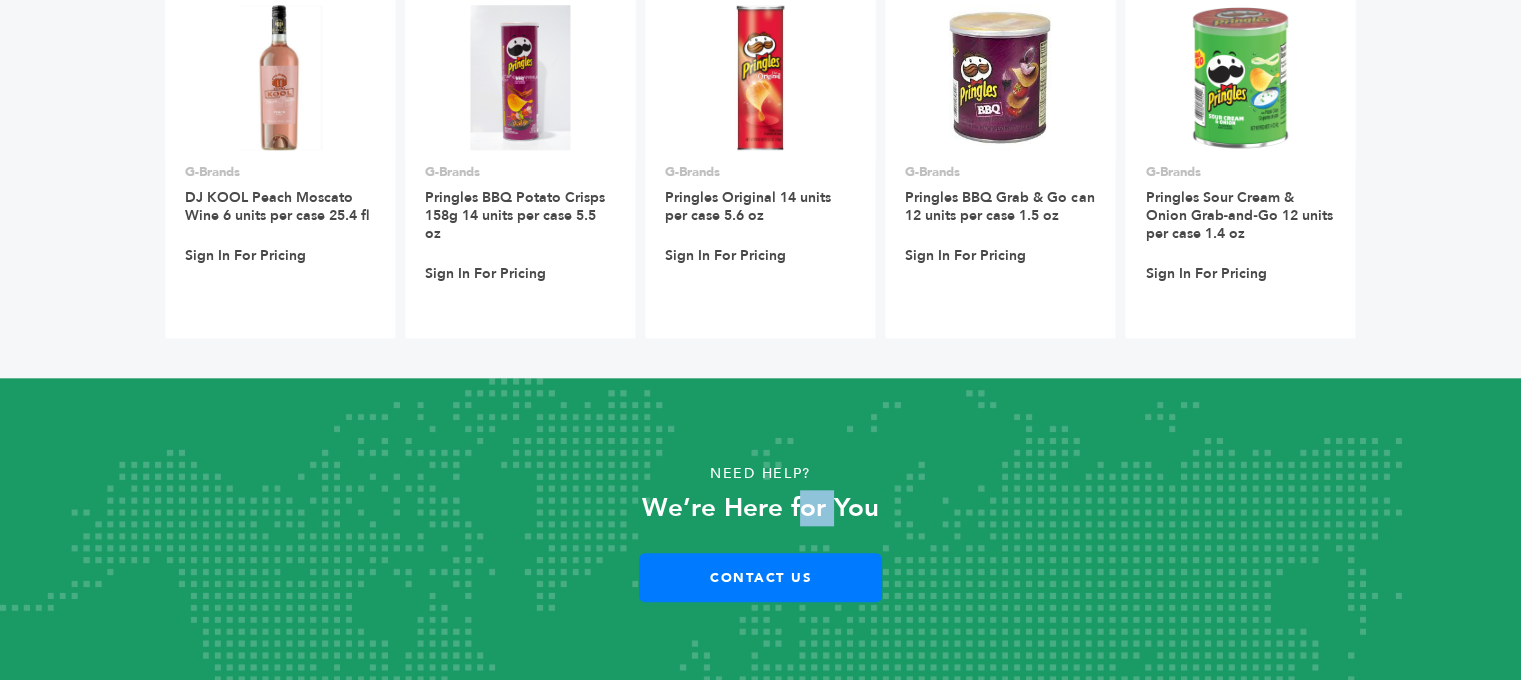 drag, startPoint x: 825, startPoint y: 516, endPoint x: 836, endPoint y: 520, distance: 11.7046995 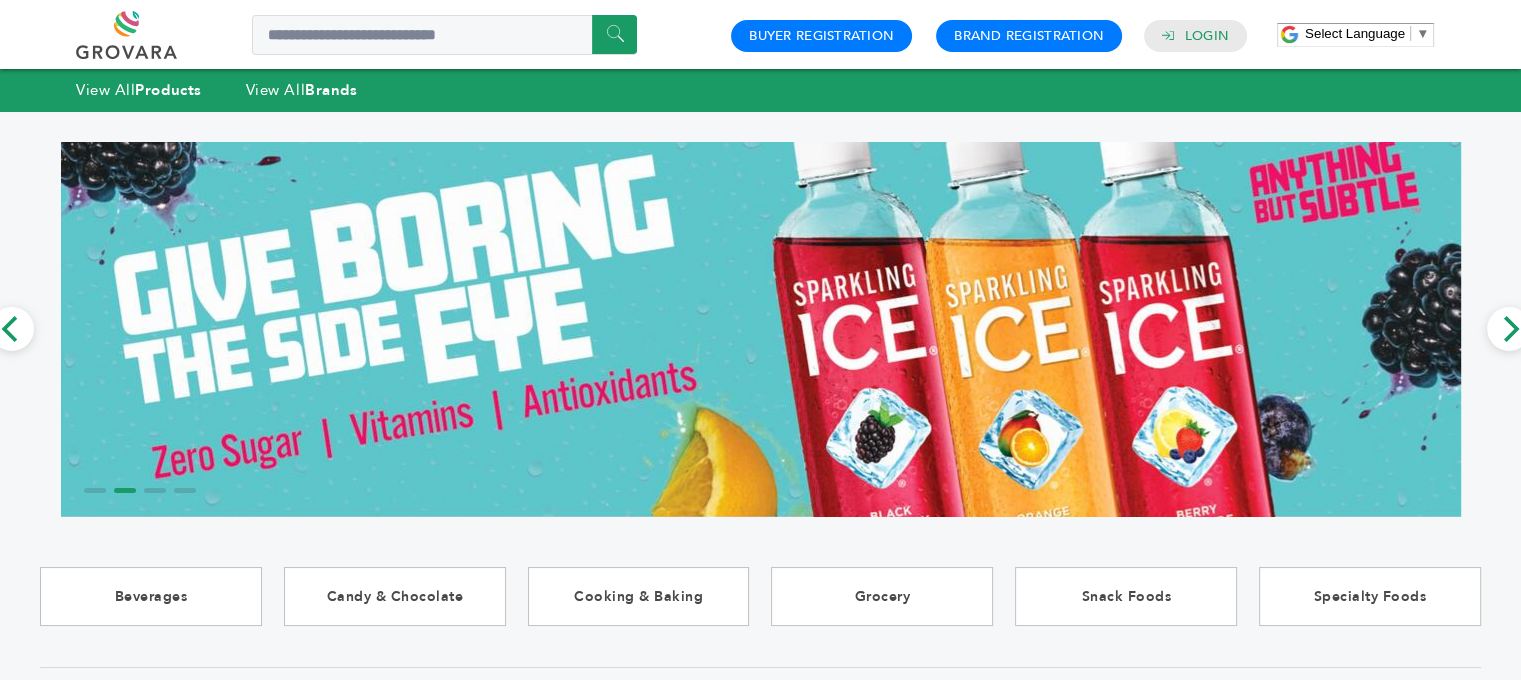 scroll, scrollTop: 0, scrollLeft: 0, axis: both 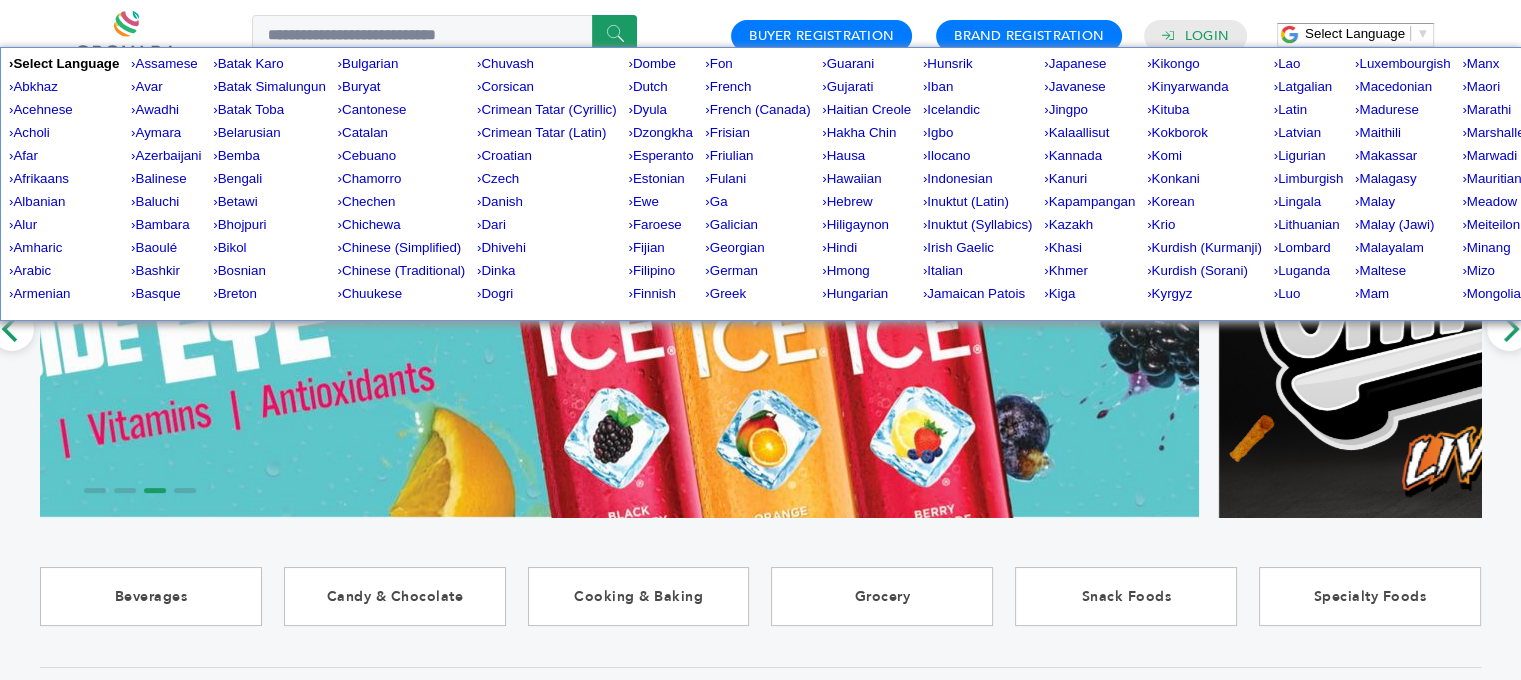 click on "Select Language" at bounding box center (1355, 33) 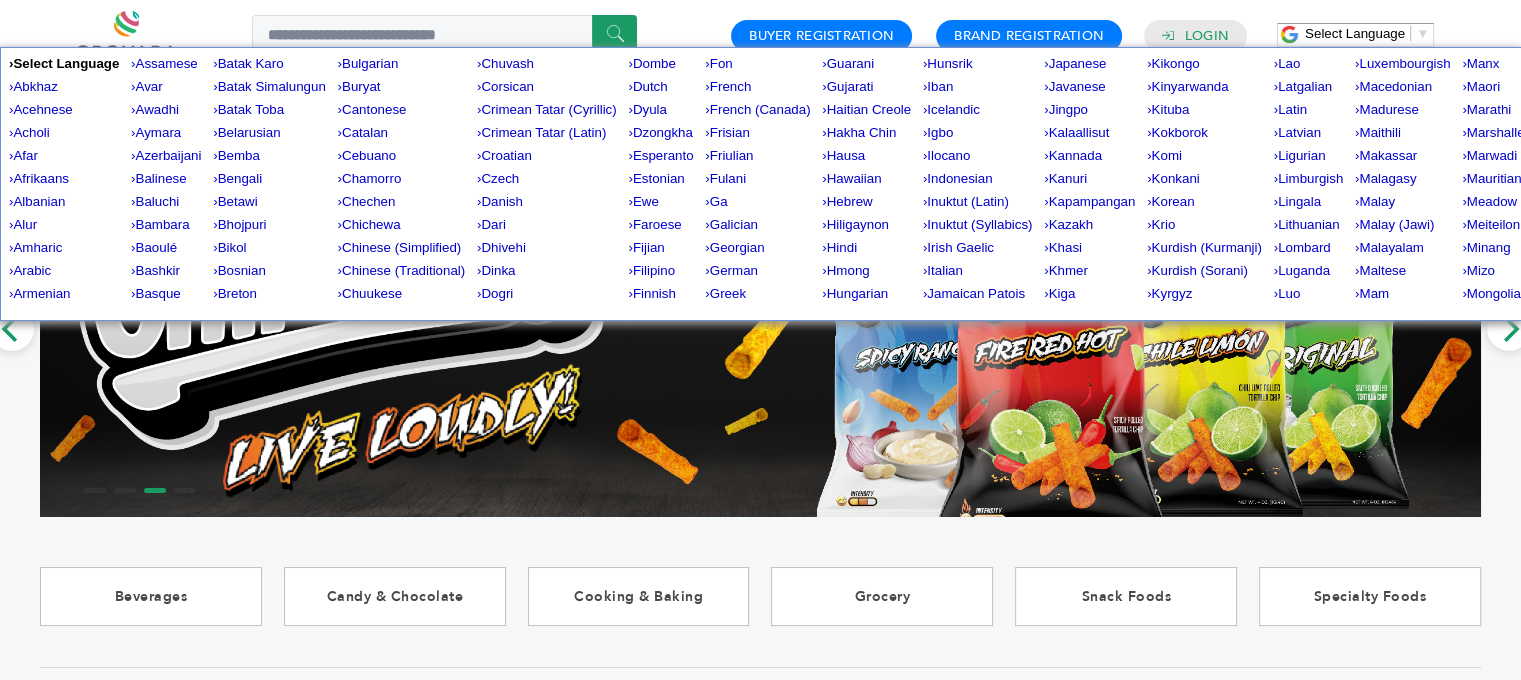 click on "Select Language" at bounding box center [1355, 33] 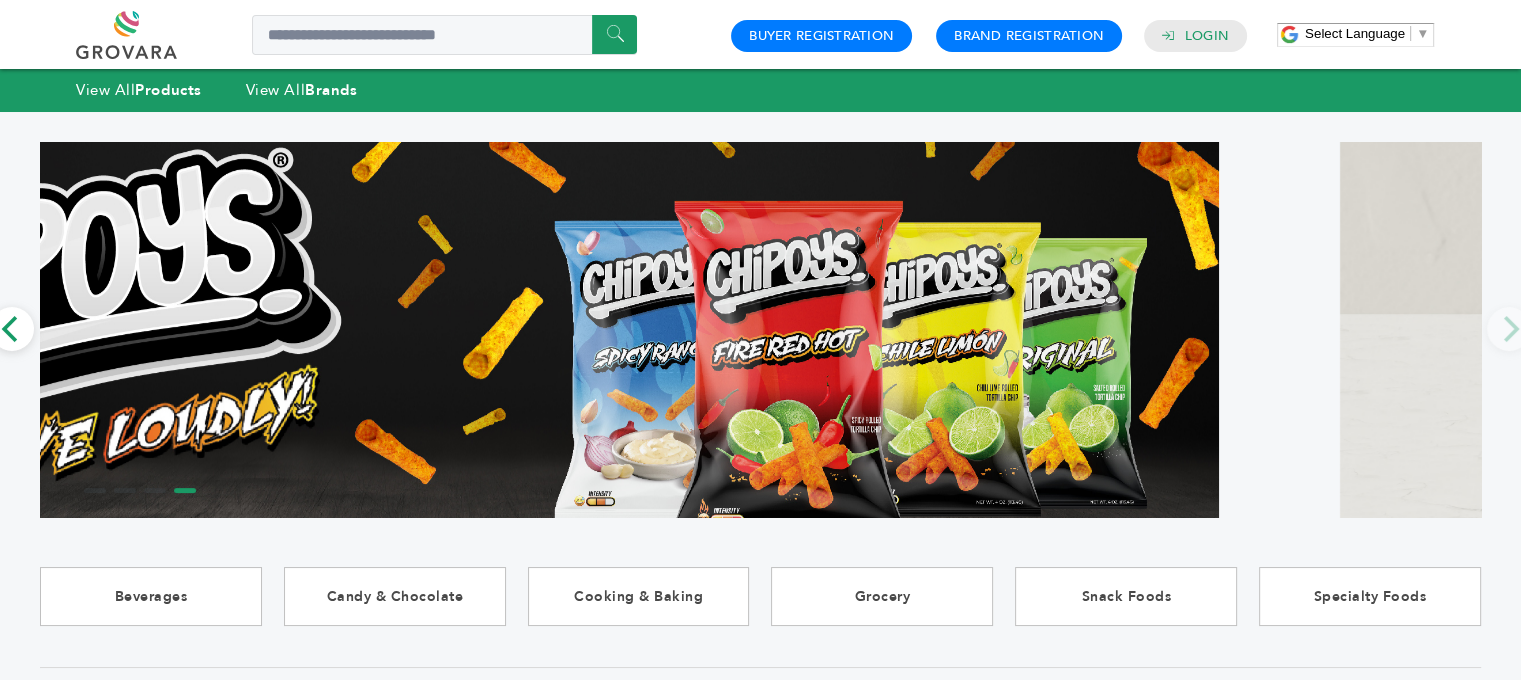click on "******
0															0
Buyer Registration
Brand Registration
Login
Select Language ​ ▼
Menu" at bounding box center [760, 34] 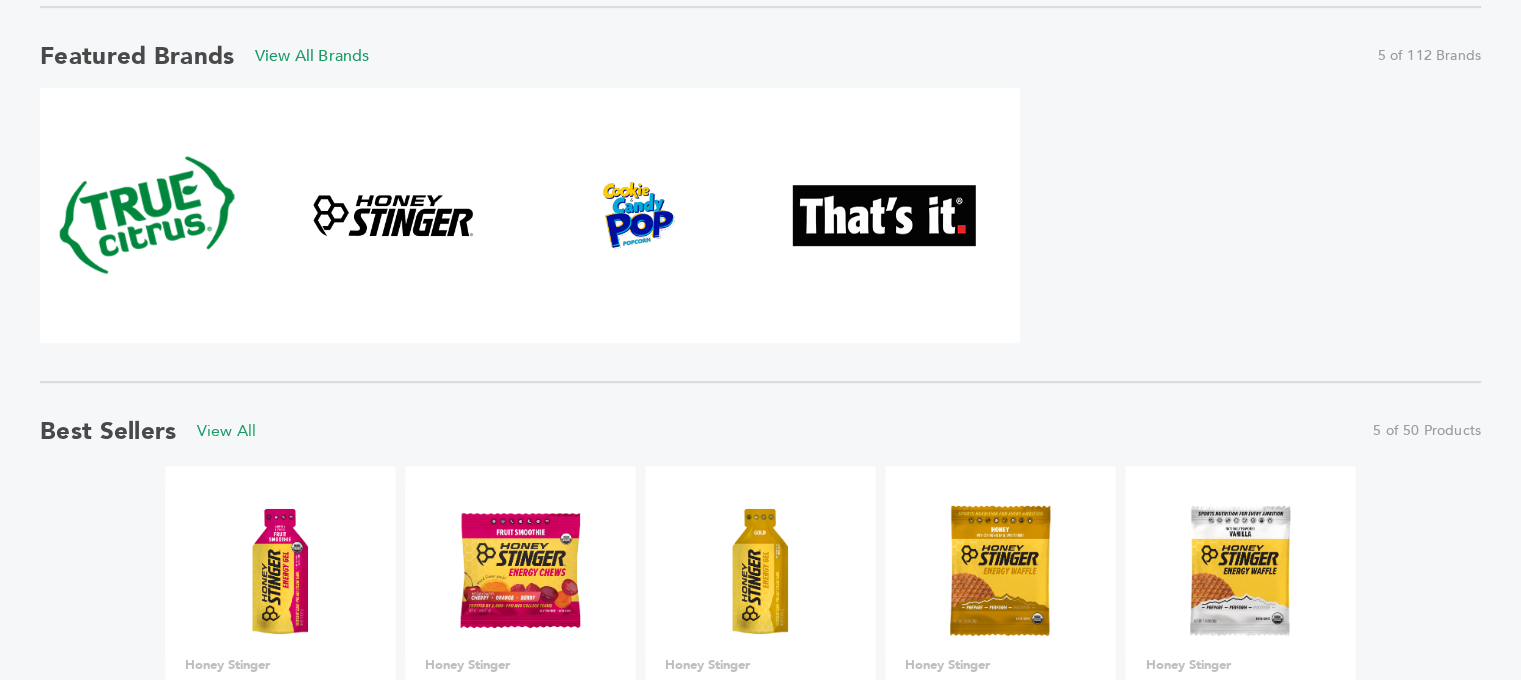 scroll, scrollTop: 1000, scrollLeft: 0, axis: vertical 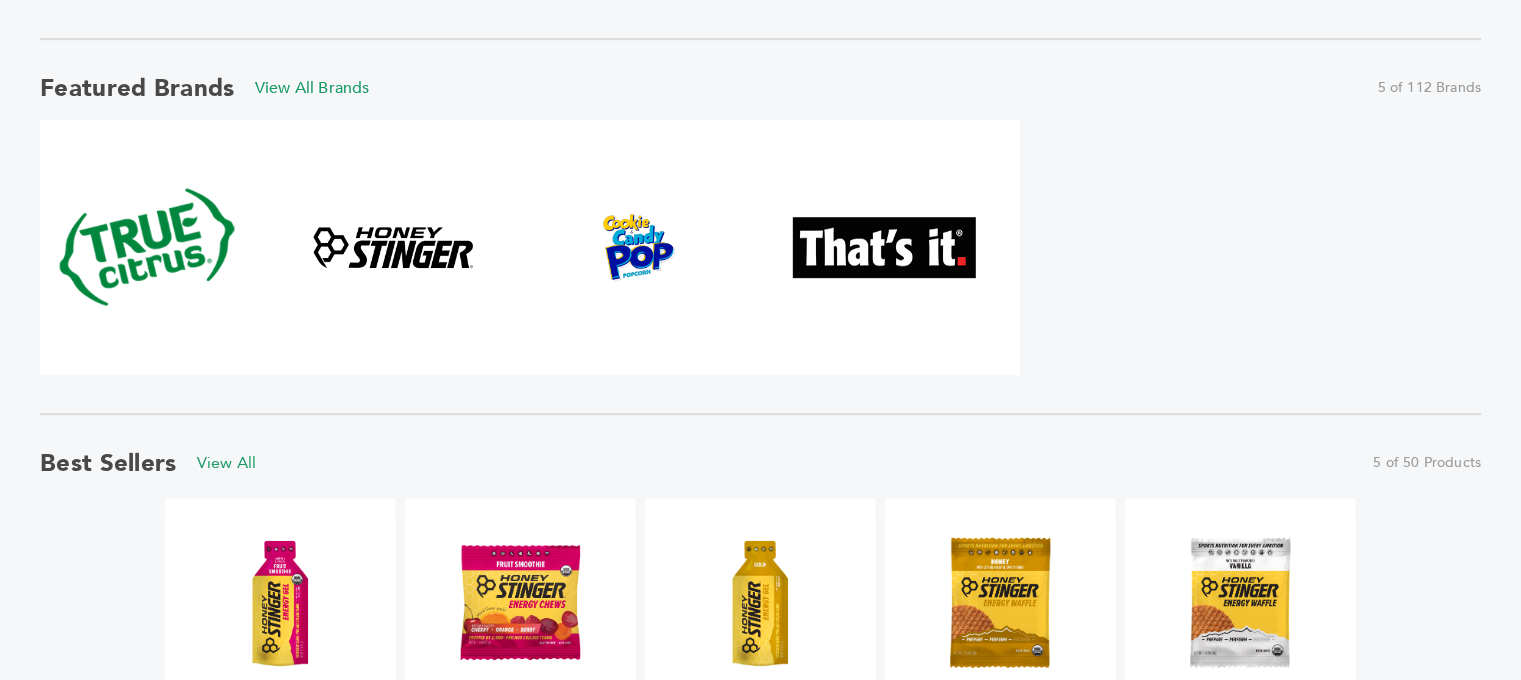 click on "Featured Brands
View All Brands
[NUMBER] of [NUMBER] Brands" at bounding box center [760, 88] 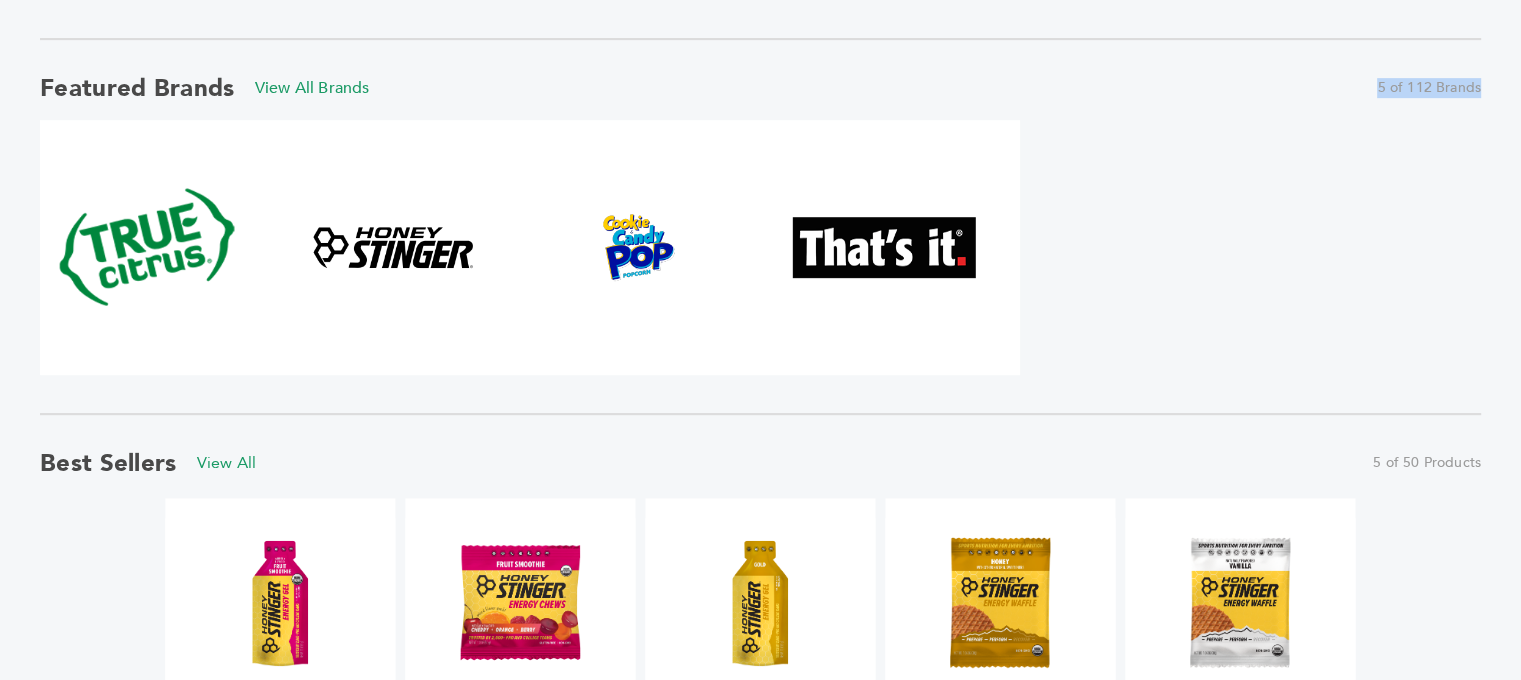click on "Featured Brands
View All Brands
[NUMBER] of [NUMBER] Brands" at bounding box center [760, 88] 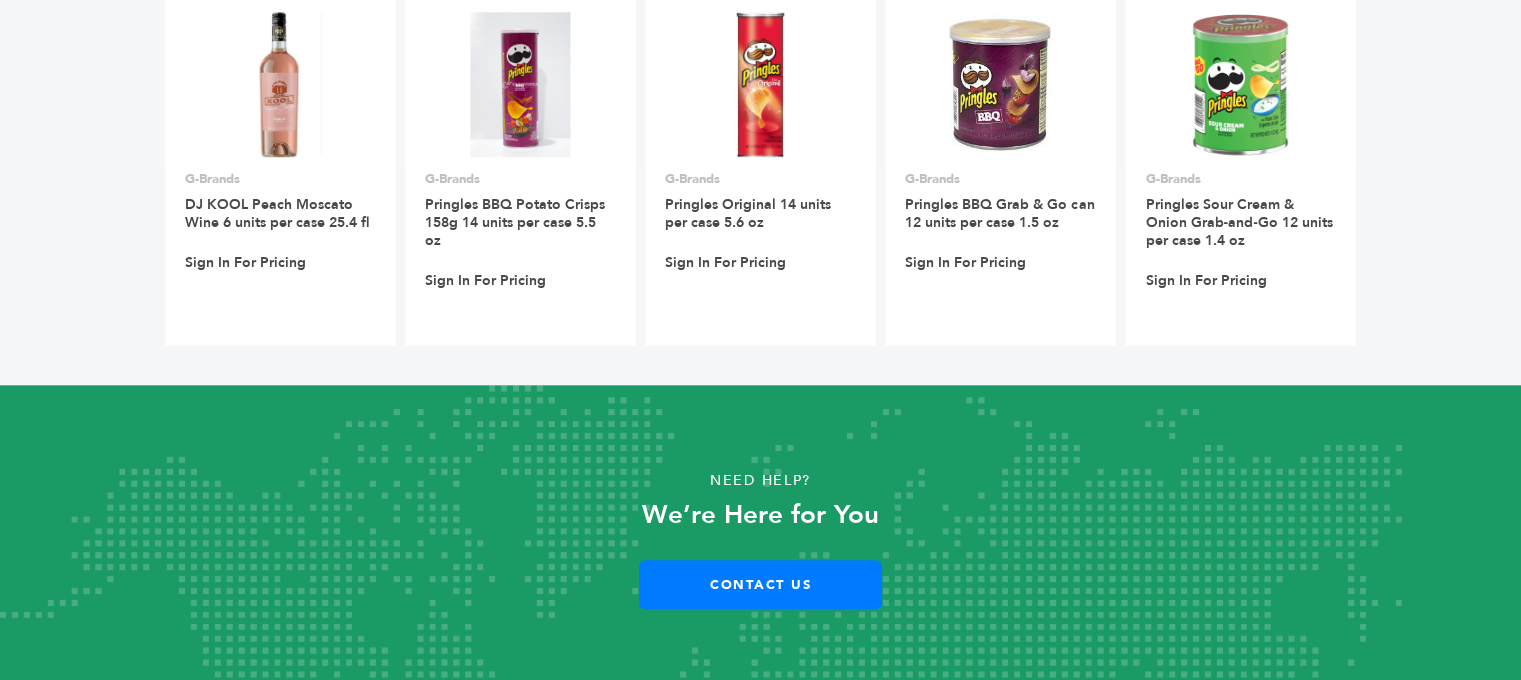 scroll, scrollTop: 2014, scrollLeft: 0, axis: vertical 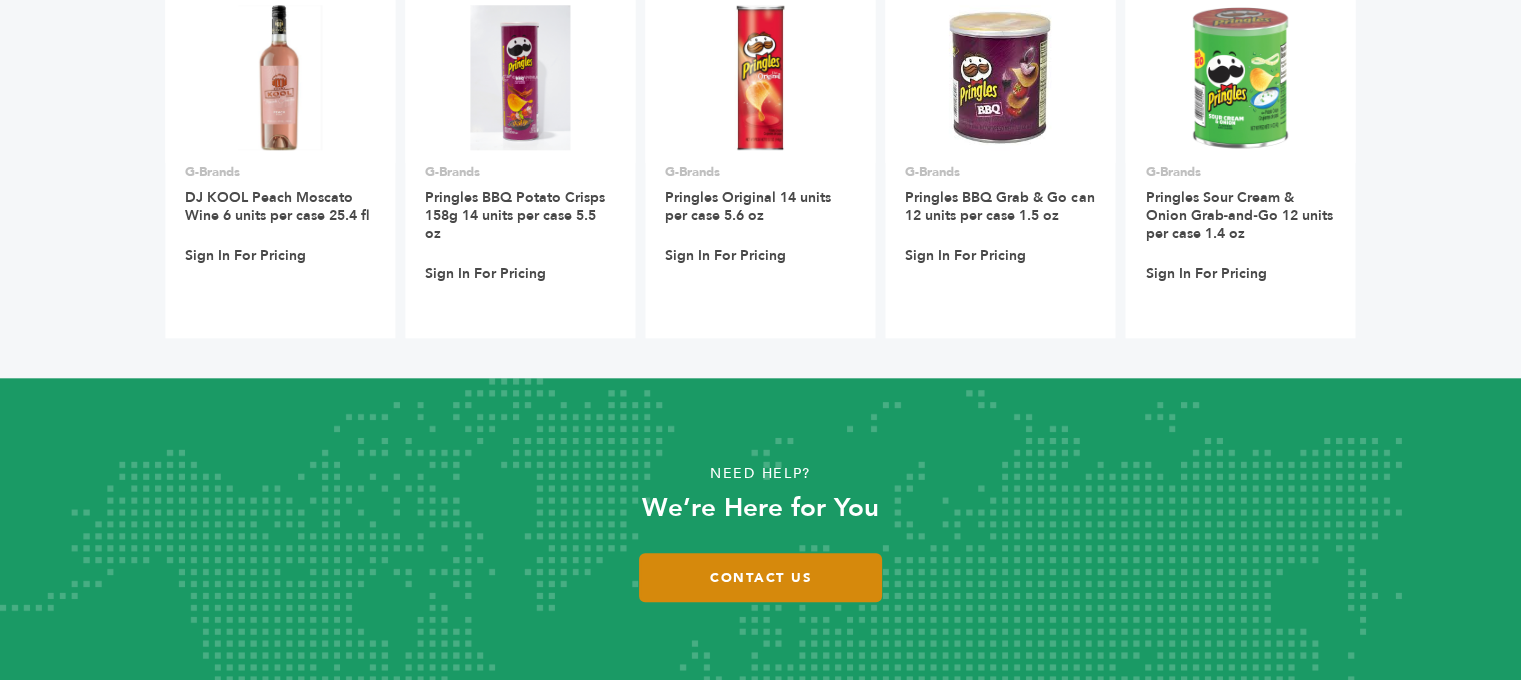 click on "Contact Us" at bounding box center [760, 577] 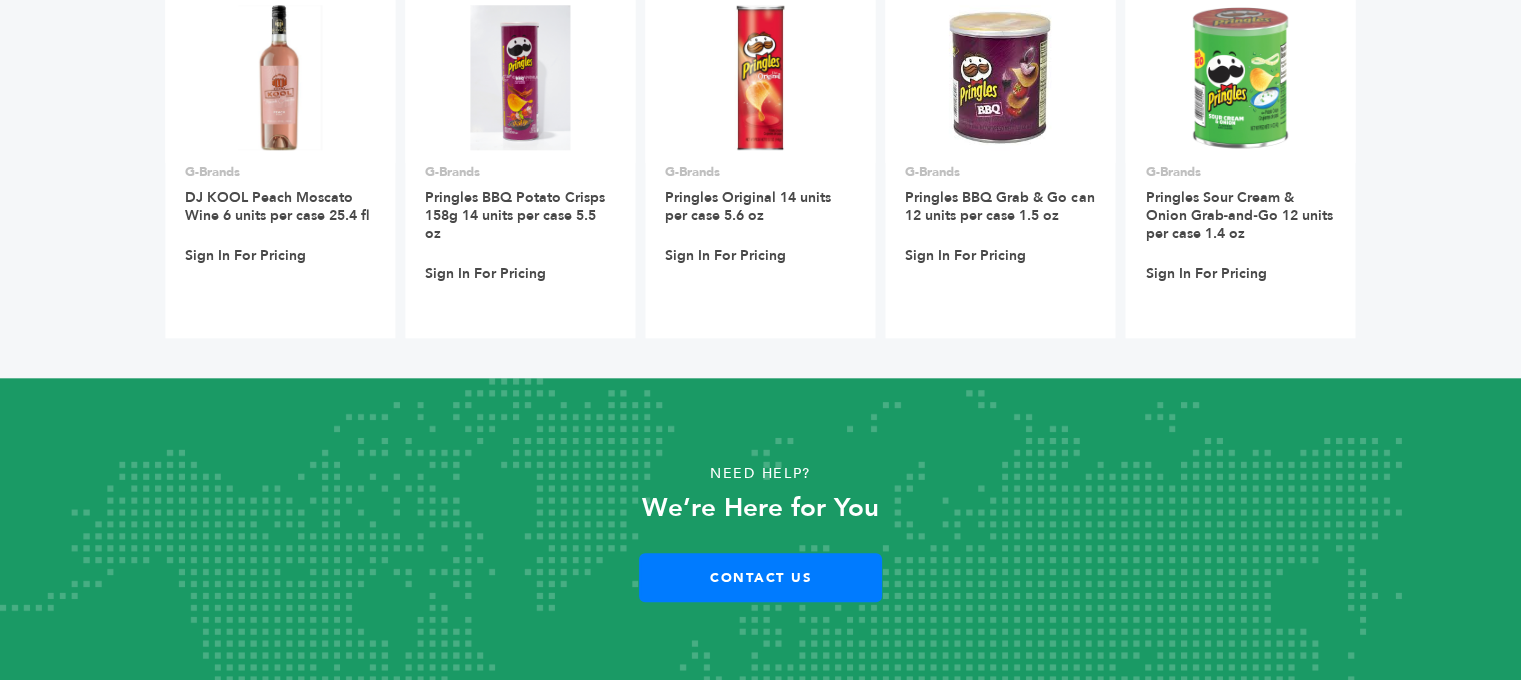 click on "Need Help?
We’re Here for You
Contact Us" at bounding box center (760, 530) 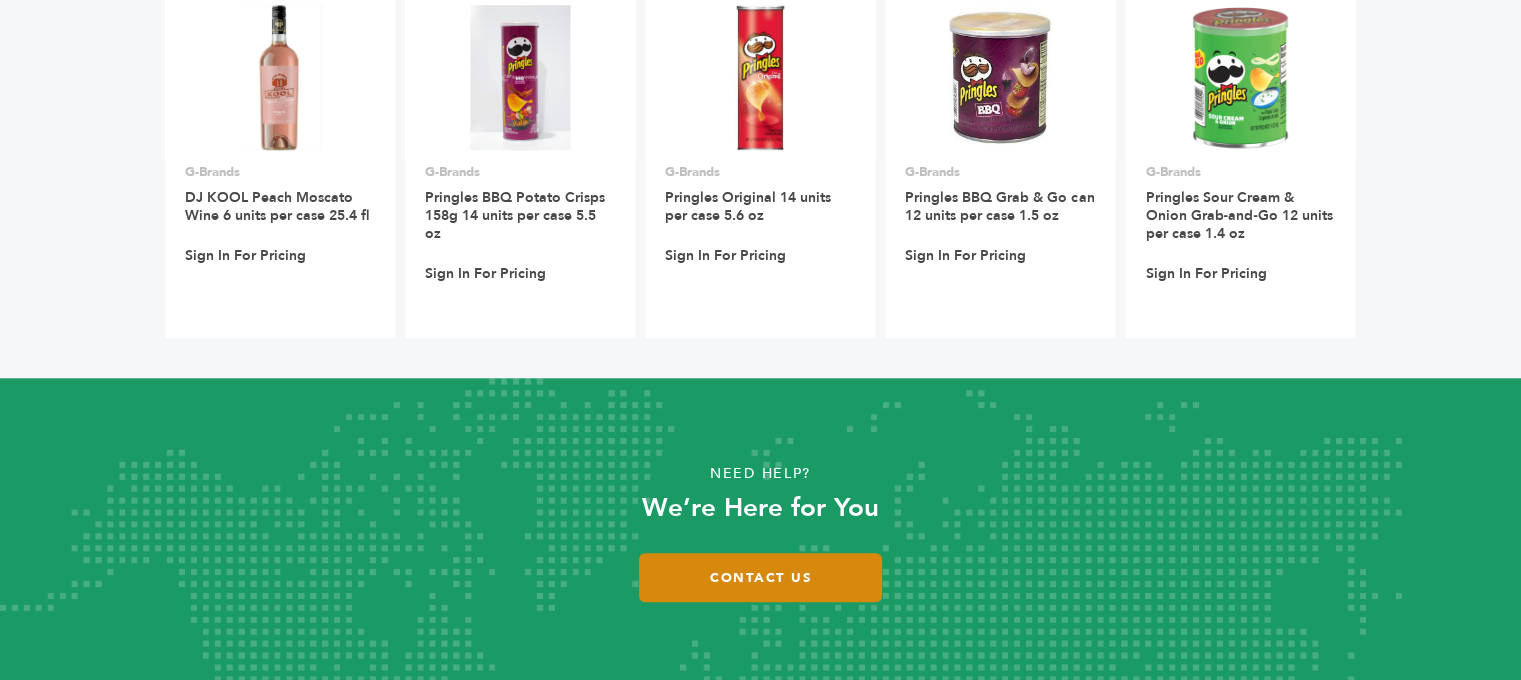 click on "Contact Us" at bounding box center [760, 577] 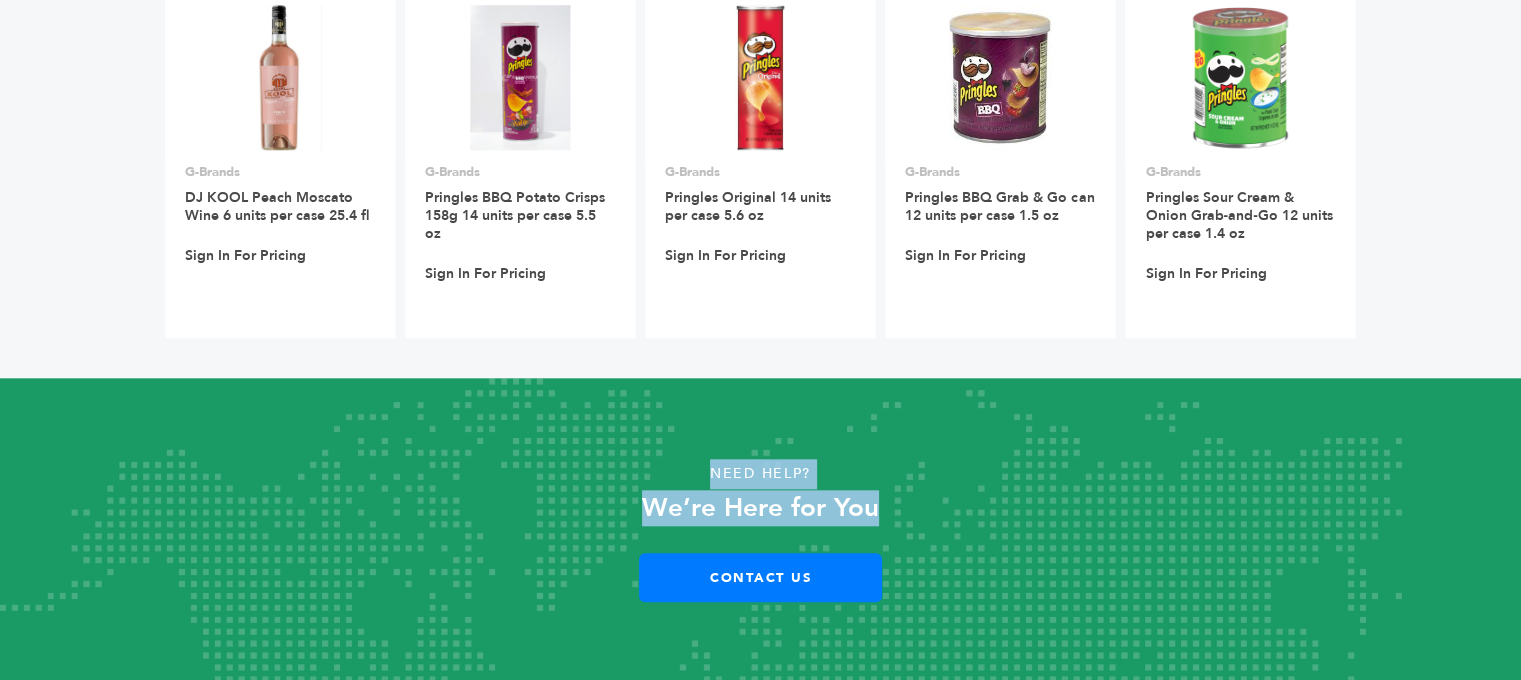 drag, startPoint x: 748, startPoint y: 463, endPoint x: 690, endPoint y: 451, distance: 59.22837 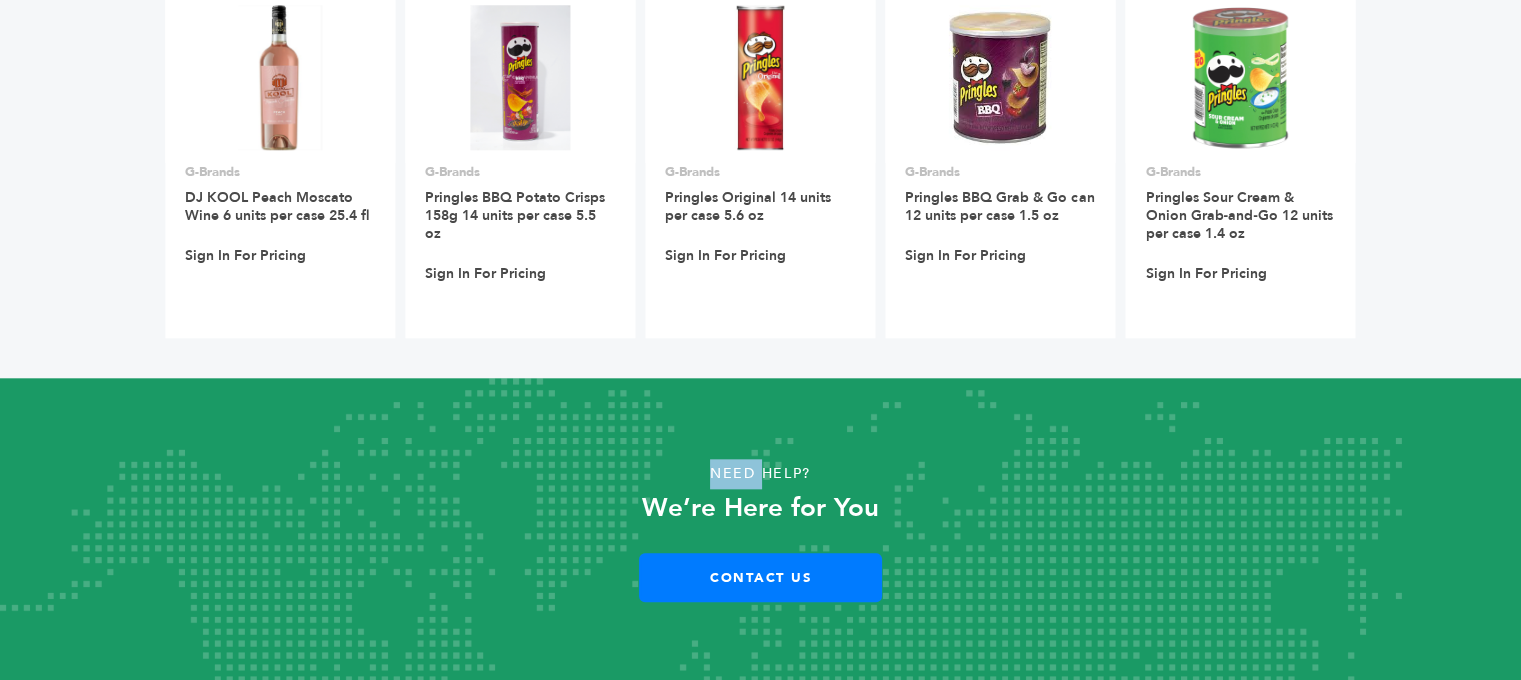 click on "Need Help?" at bounding box center [760, 474] 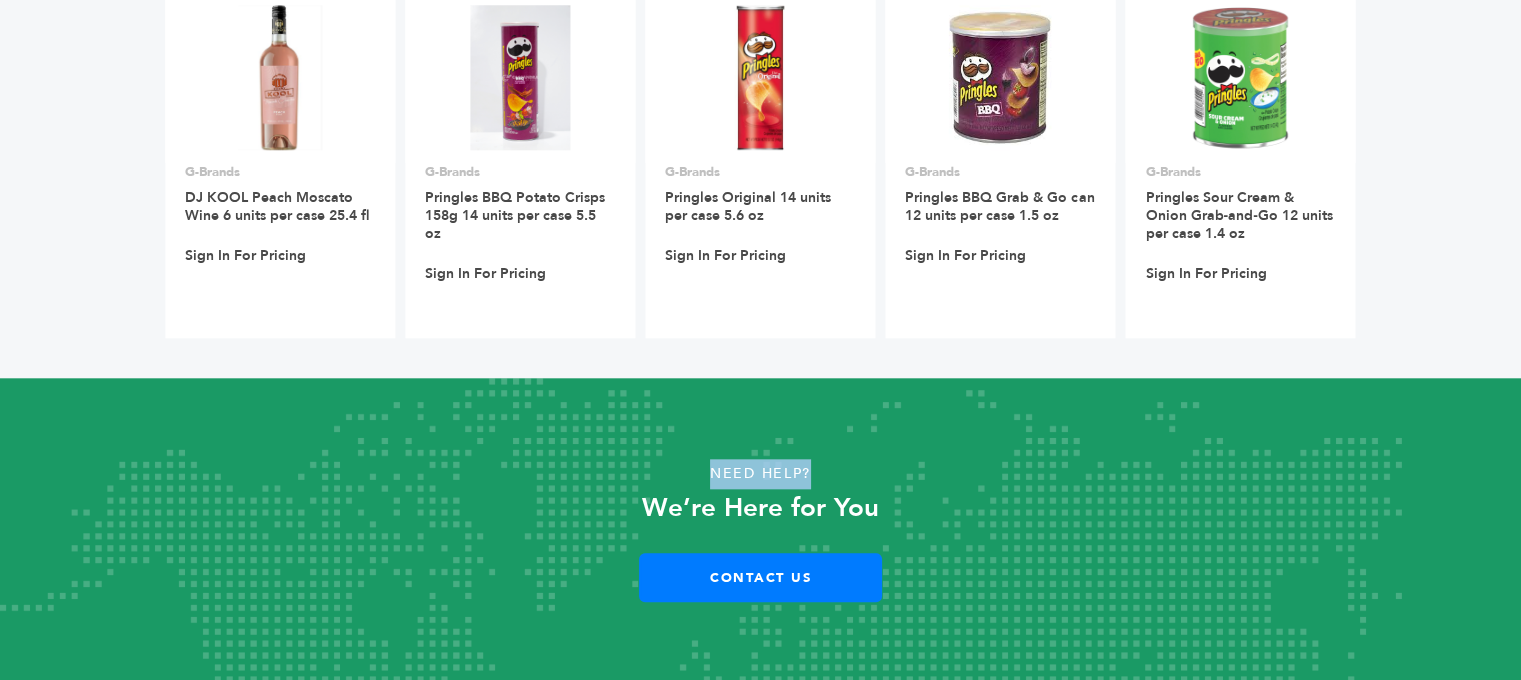 click on "Need Help?" at bounding box center (760, 474) 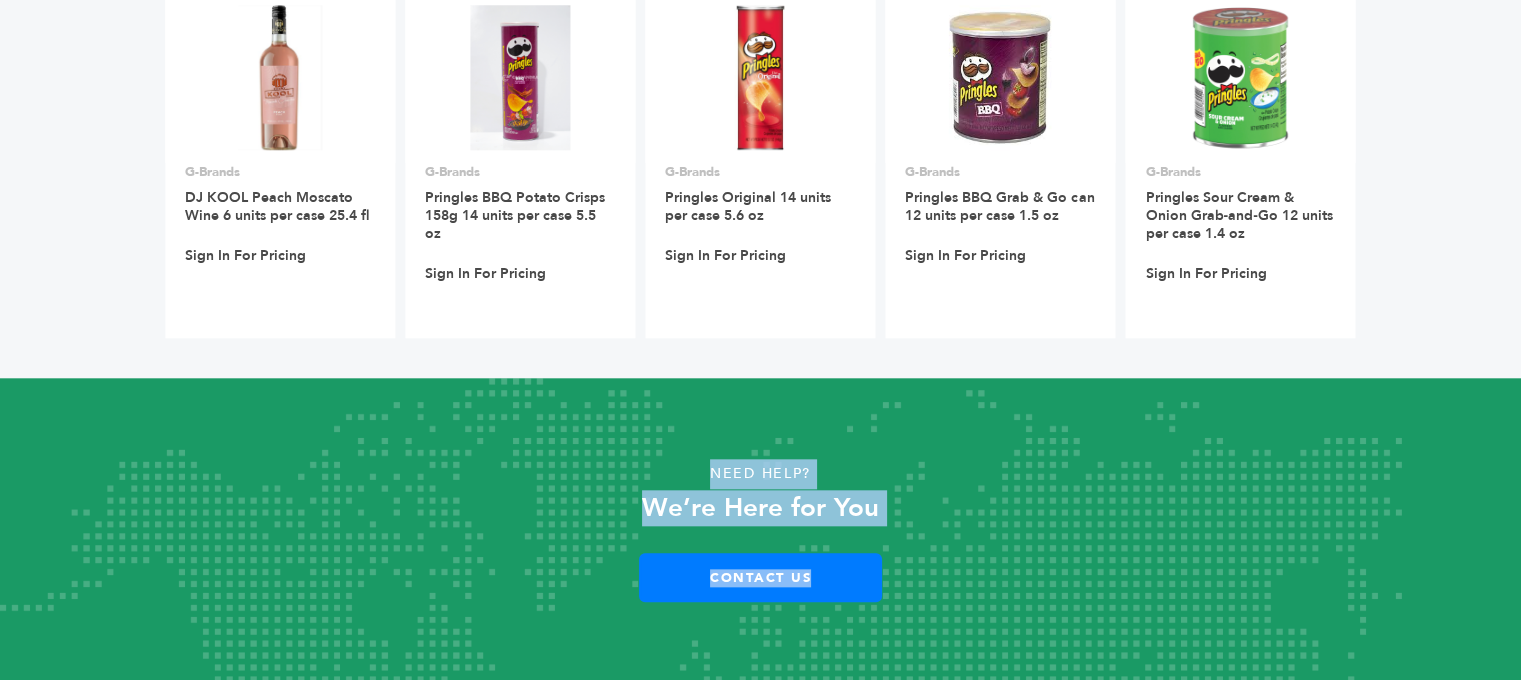 drag, startPoint x: 713, startPoint y: 470, endPoint x: 913, endPoint y: 555, distance: 217.31314 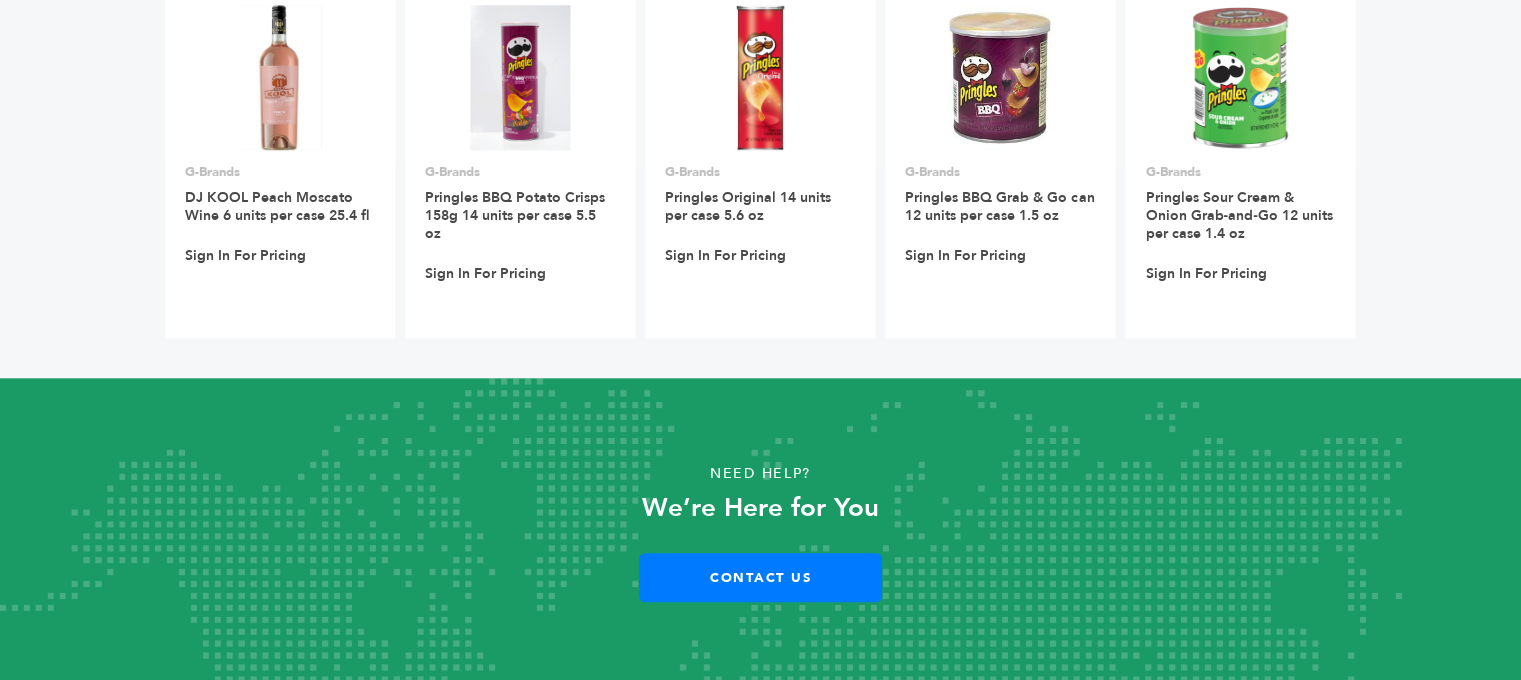 click on "Need Help?
We’re Here for You
Contact Us" at bounding box center [760, 530] 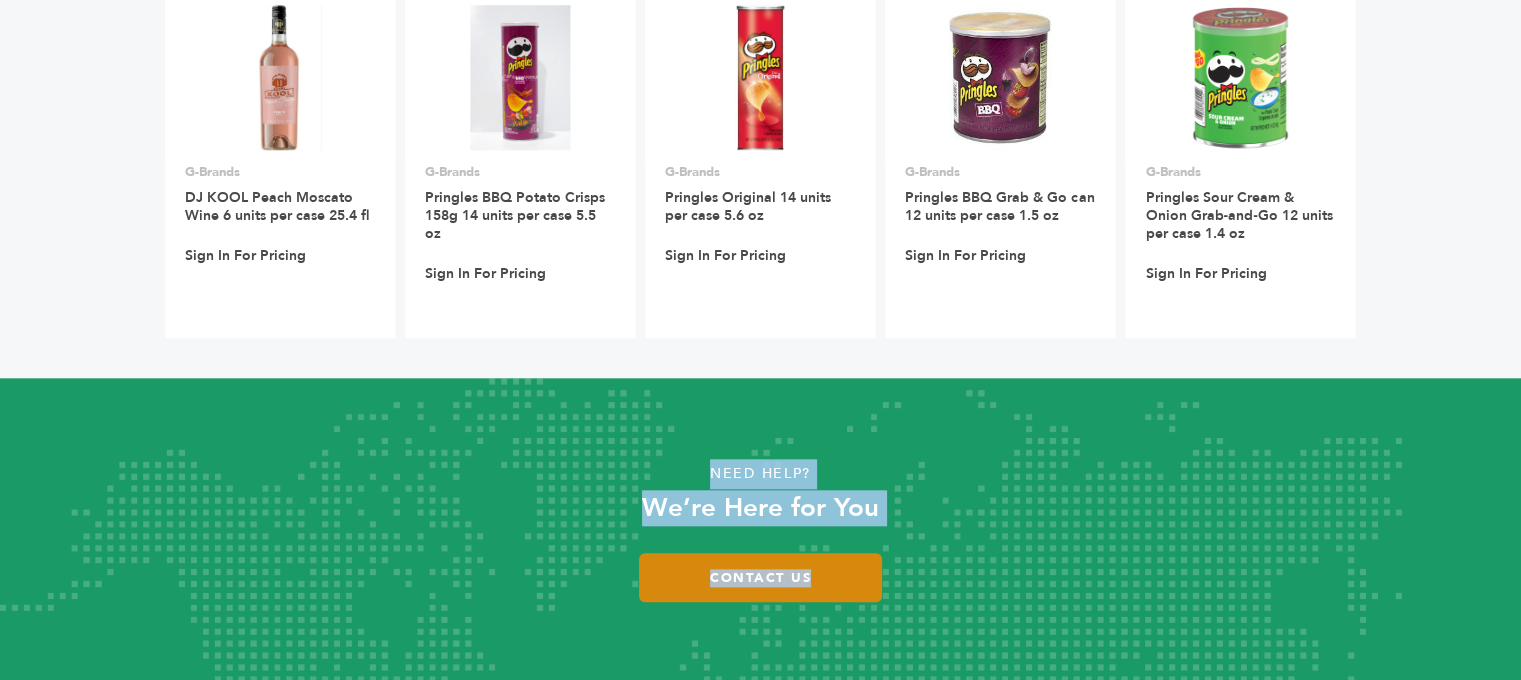 drag, startPoint x: 713, startPoint y: 457, endPoint x: 846, endPoint y: 593, distance: 190.22356 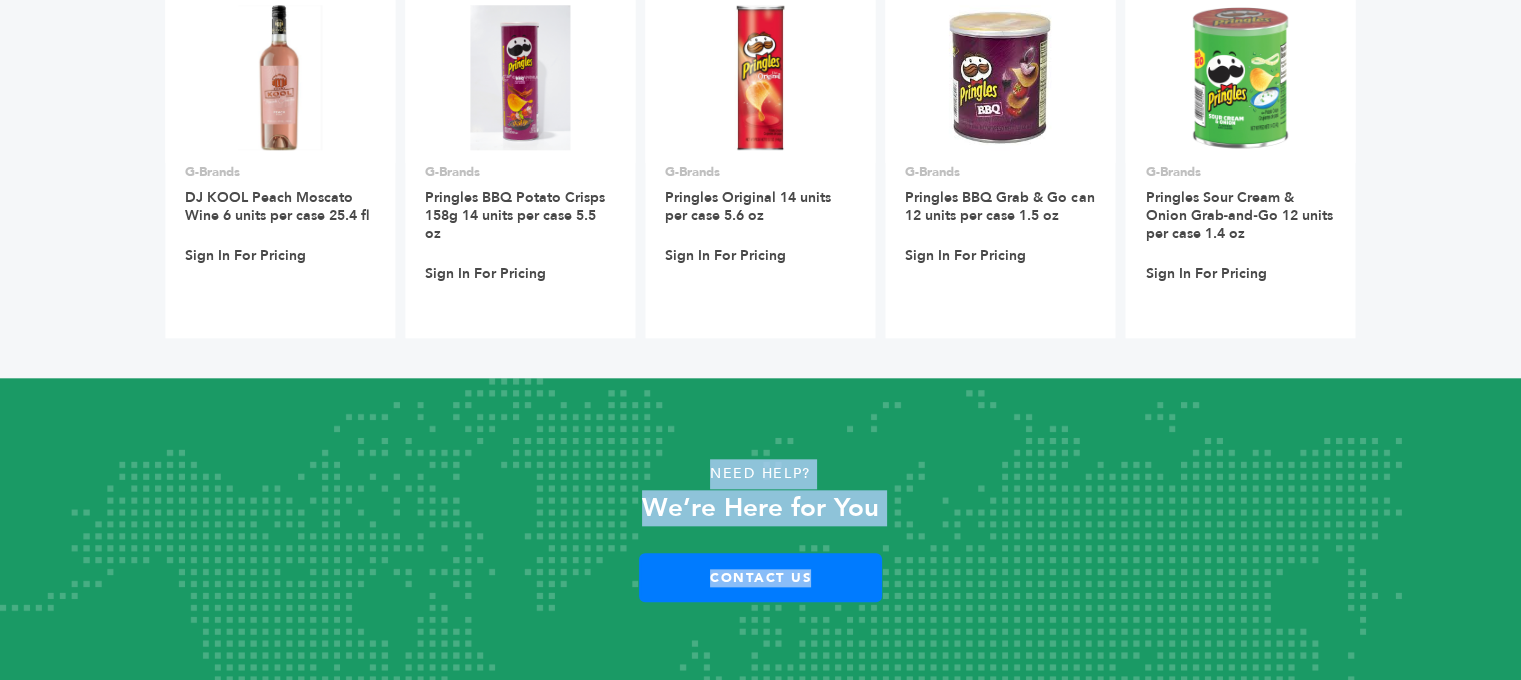 click on "We’re Here for You" at bounding box center (760, 508) 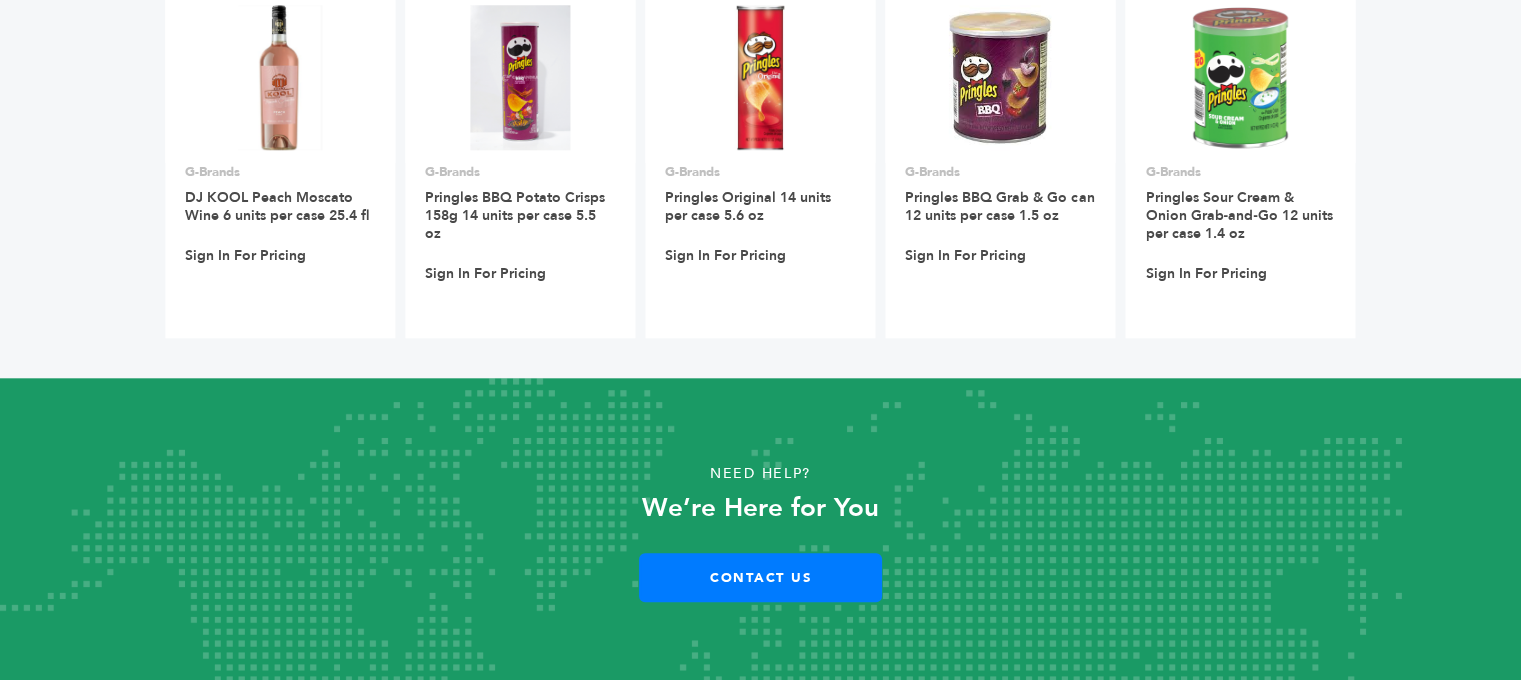drag, startPoint x: 961, startPoint y: 570, endPoint x: 954, endPoint y: 606, distance: 36.67424 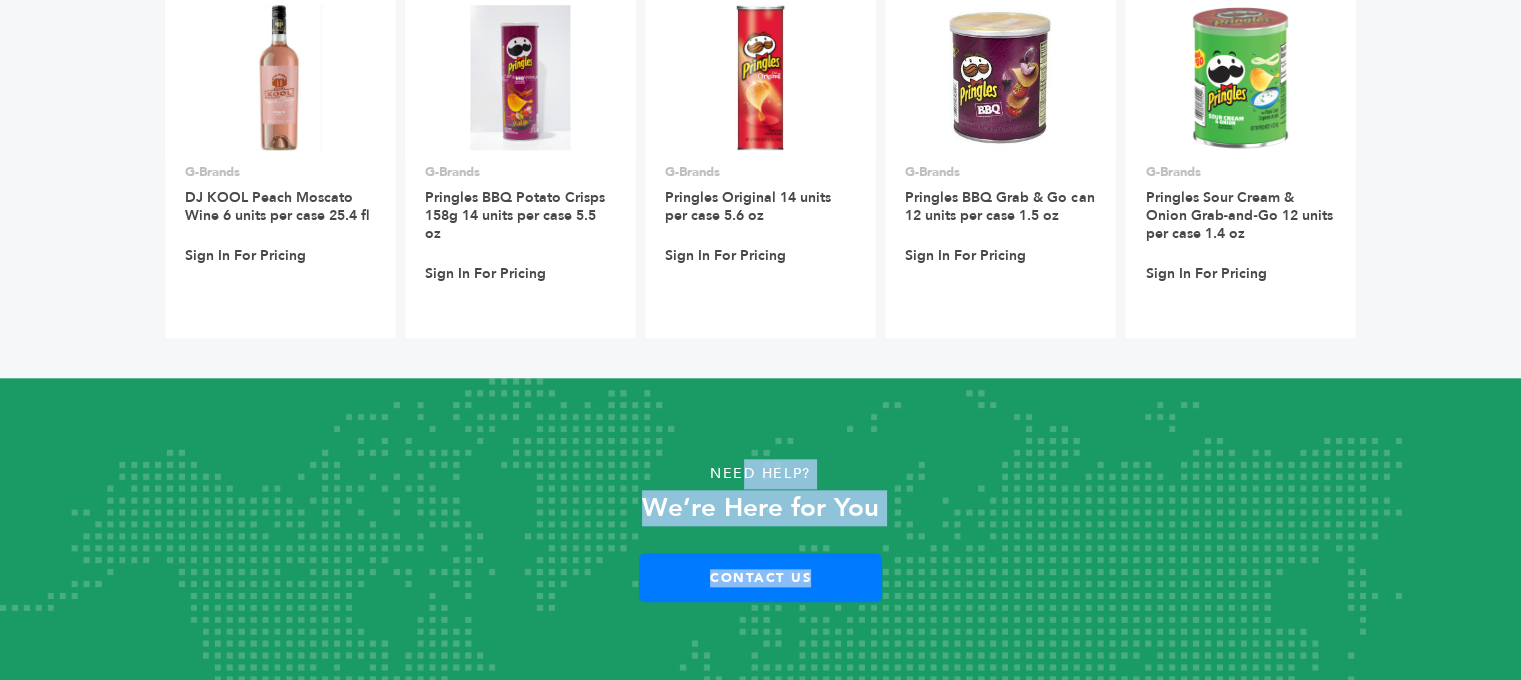 drag, startPoint x: 945, startPoint y: 628, endPoint x: 744, endPoint y: 463, distance: 260.05 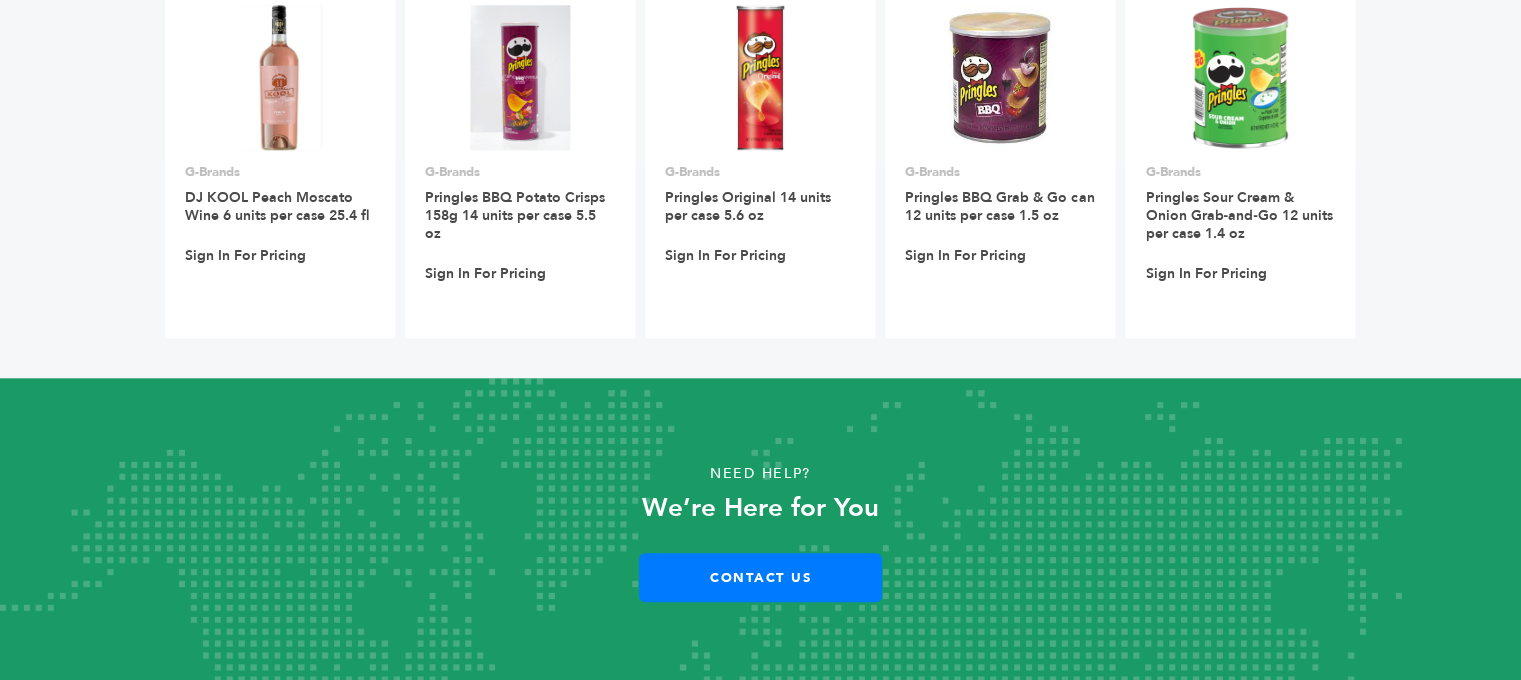 click on "Need Help?
We’re Here for You
Contact Us" at bounding box center [760, 530] 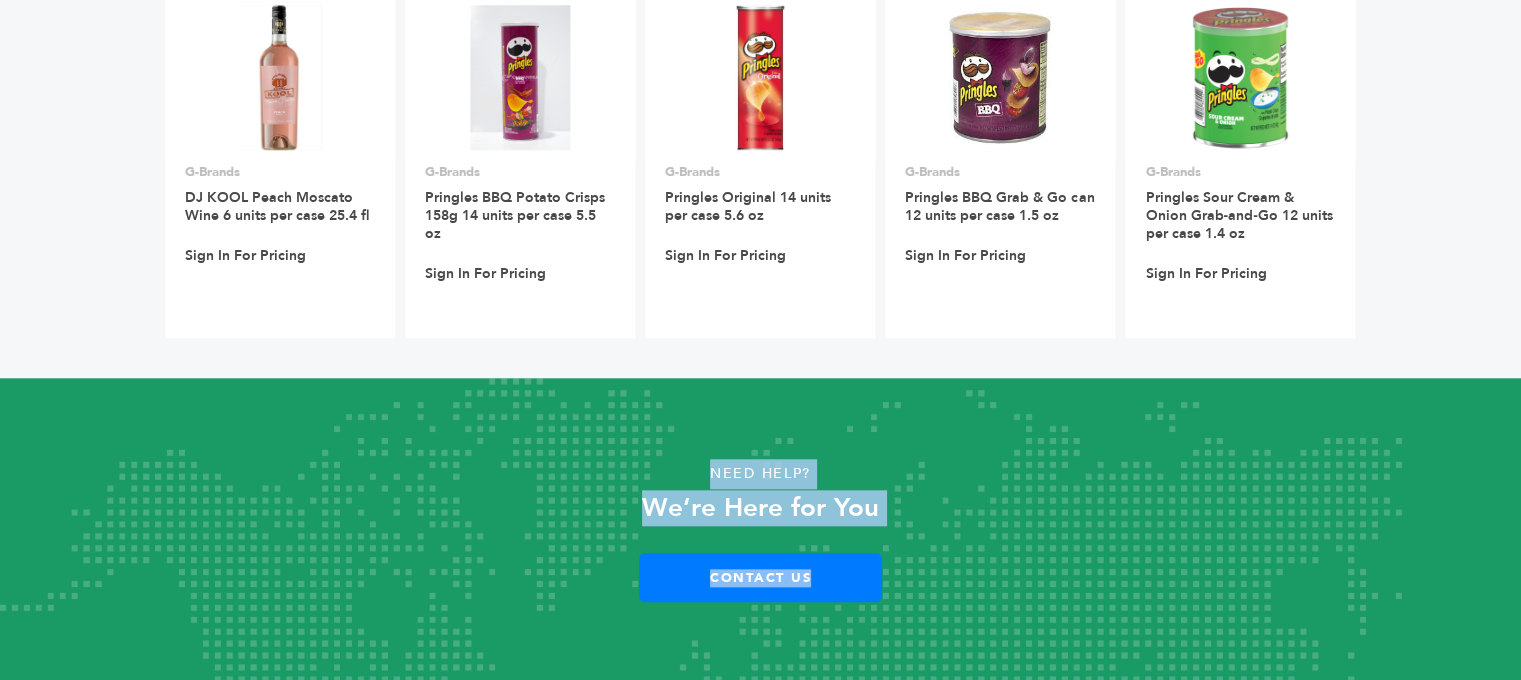 drag, startPoint x: 774, startPoint y: 487, endPoint x: 936, endPoint y: 587, distance: 190.37857 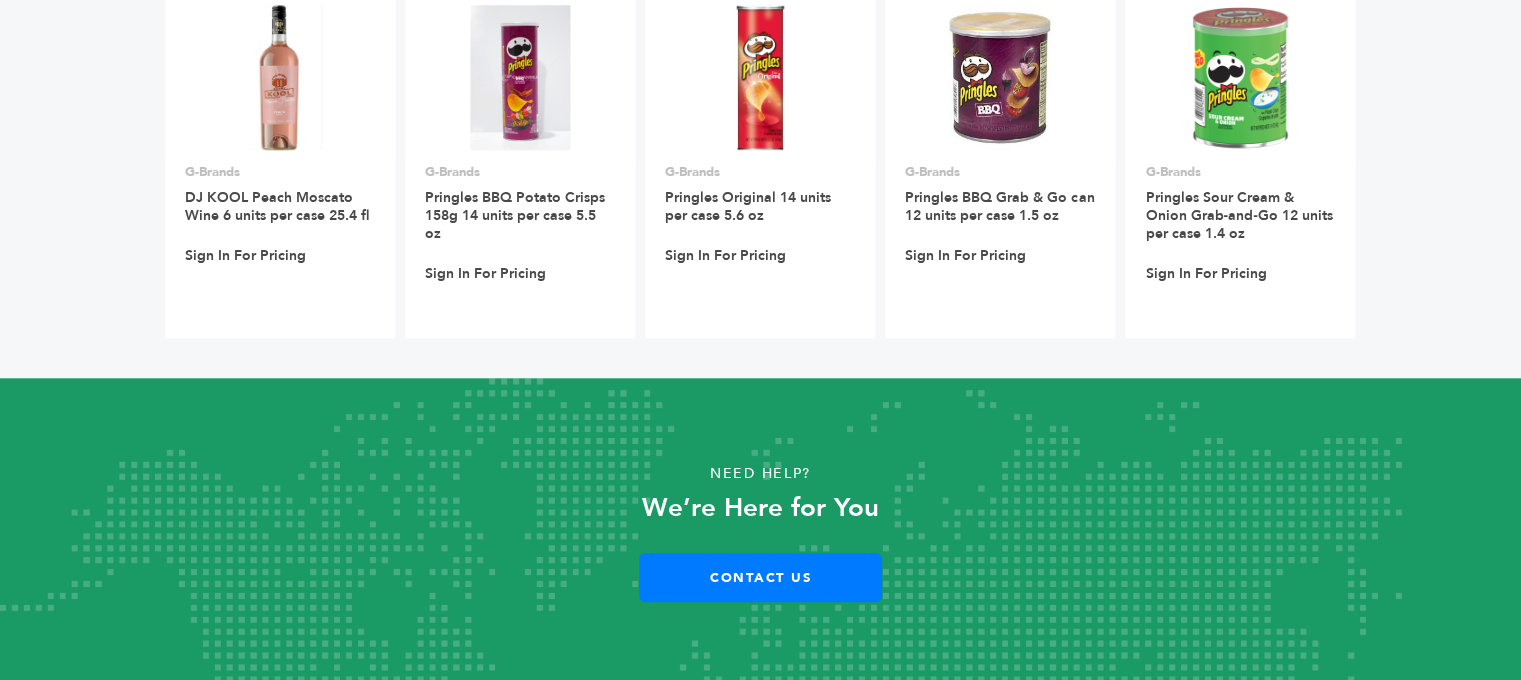 drag, startPoint x: 940, startPoint y: 611, endPoint x: 920, endPoint y: 600, distance: 22.825424 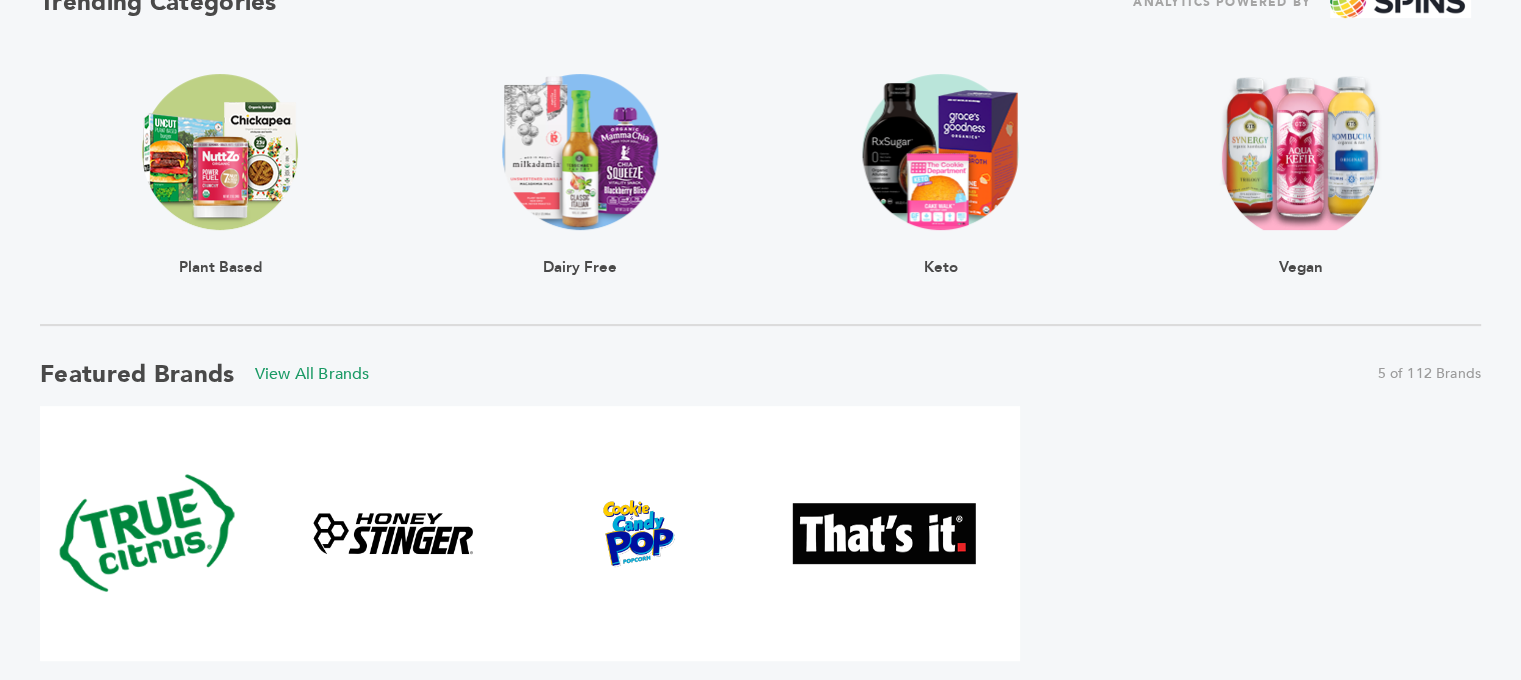 scroll, scrollTop: 14, scrollLeft: 0, axis: vertical 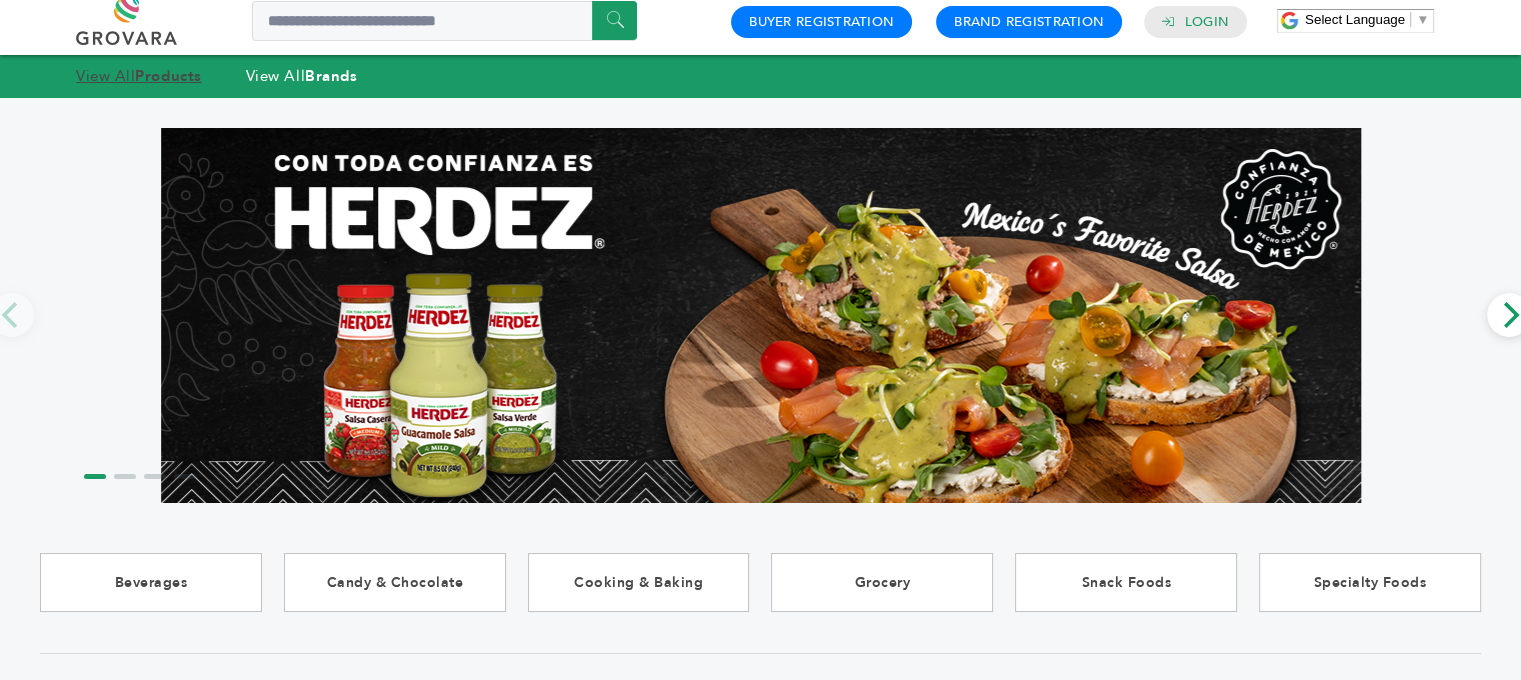 click on "View All  Products" at bounding box center [139, 76] 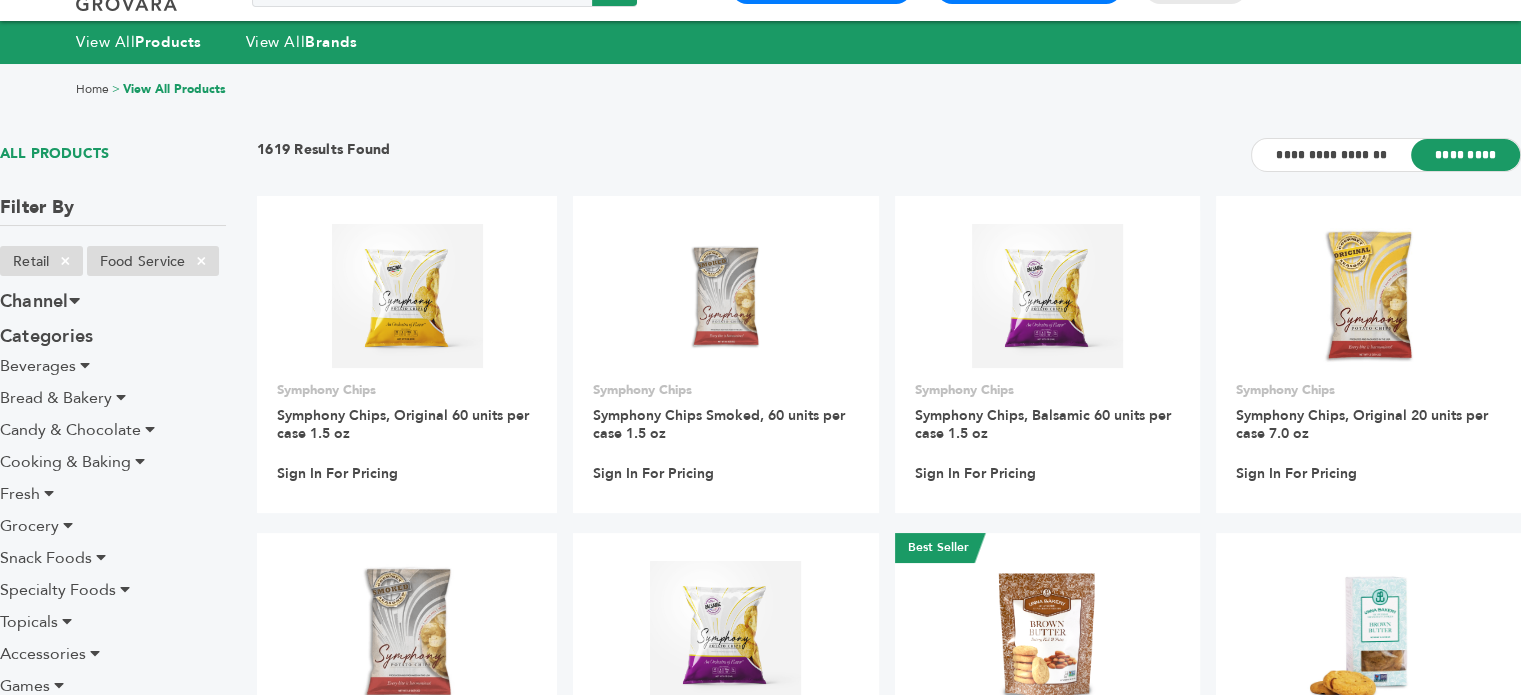 scroll, scrollTop: 100, scrollLeft: 0, axis: vertical 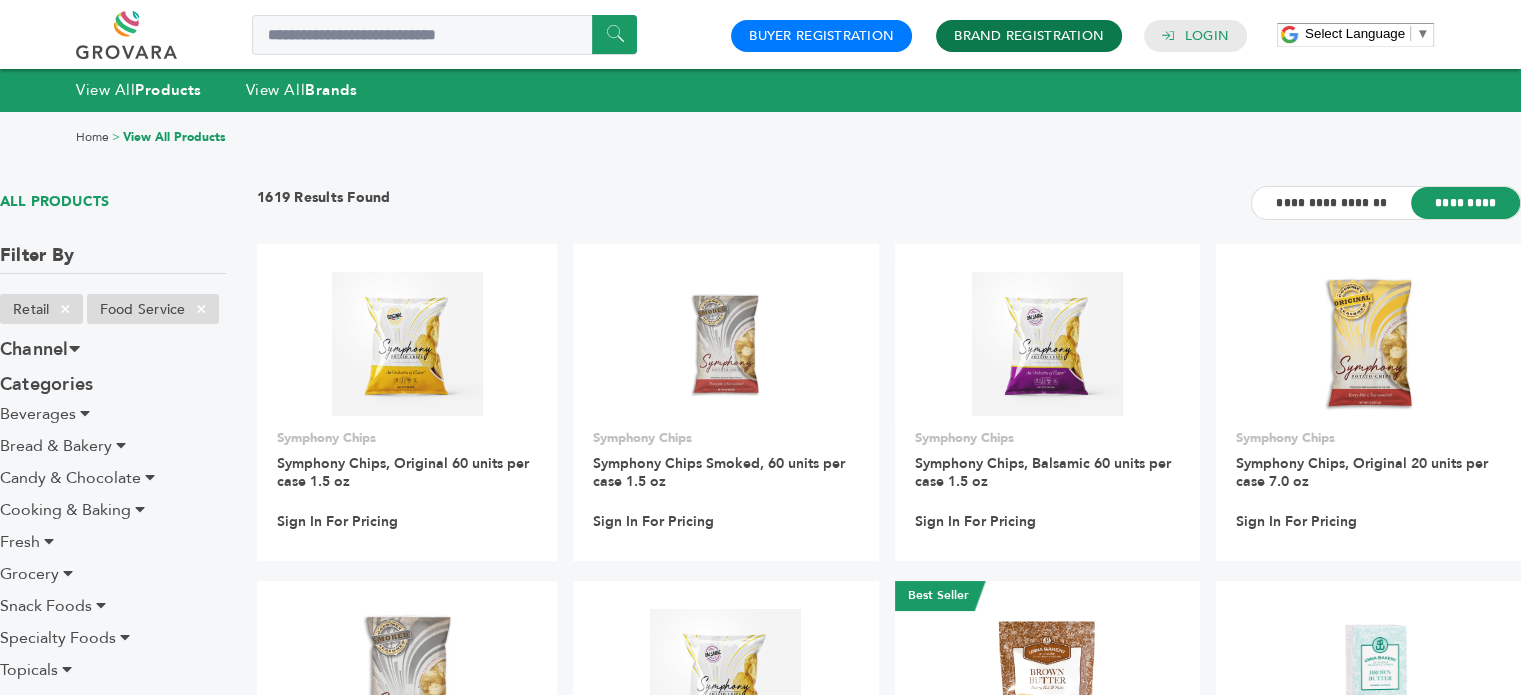 click on "Brand Registration" at bounding box center (1029, 36) 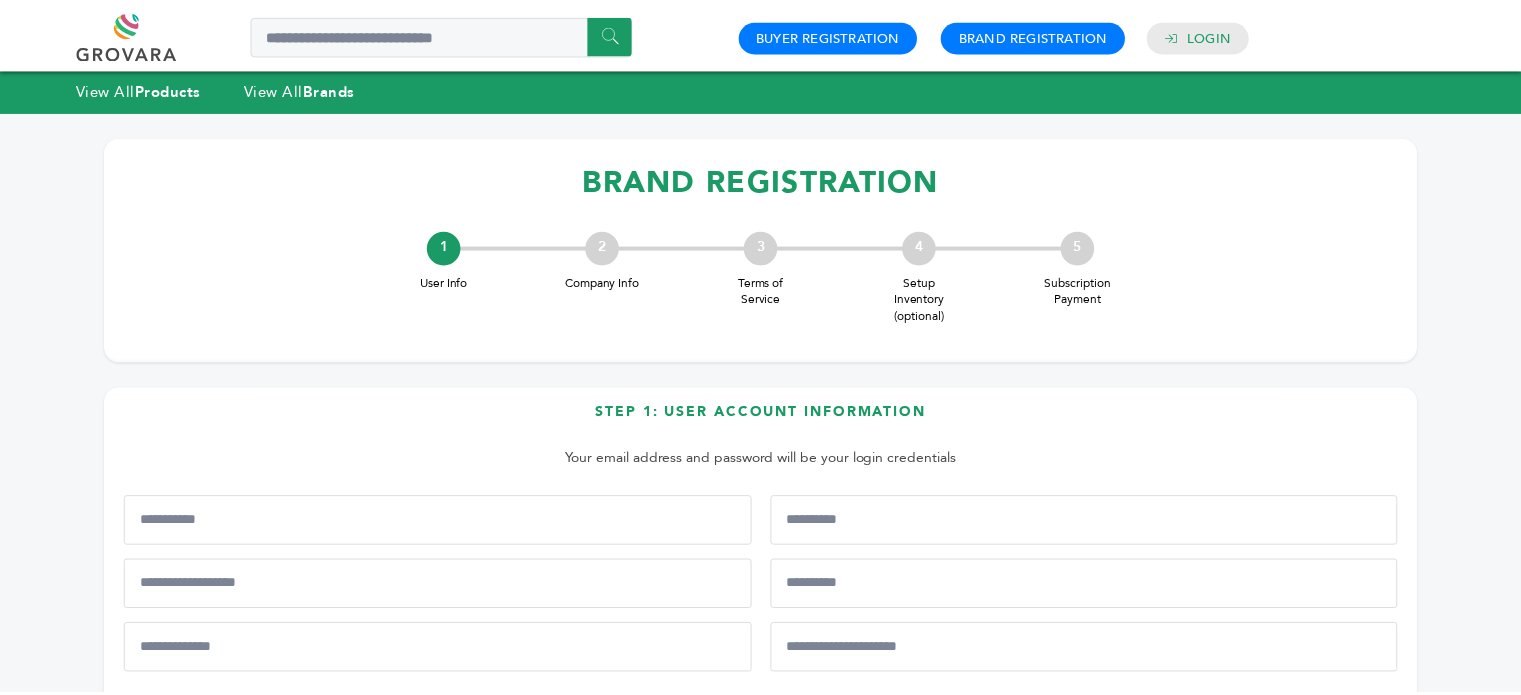 scroll, scrollTop: 0, scrollLeft: 0, axis: both 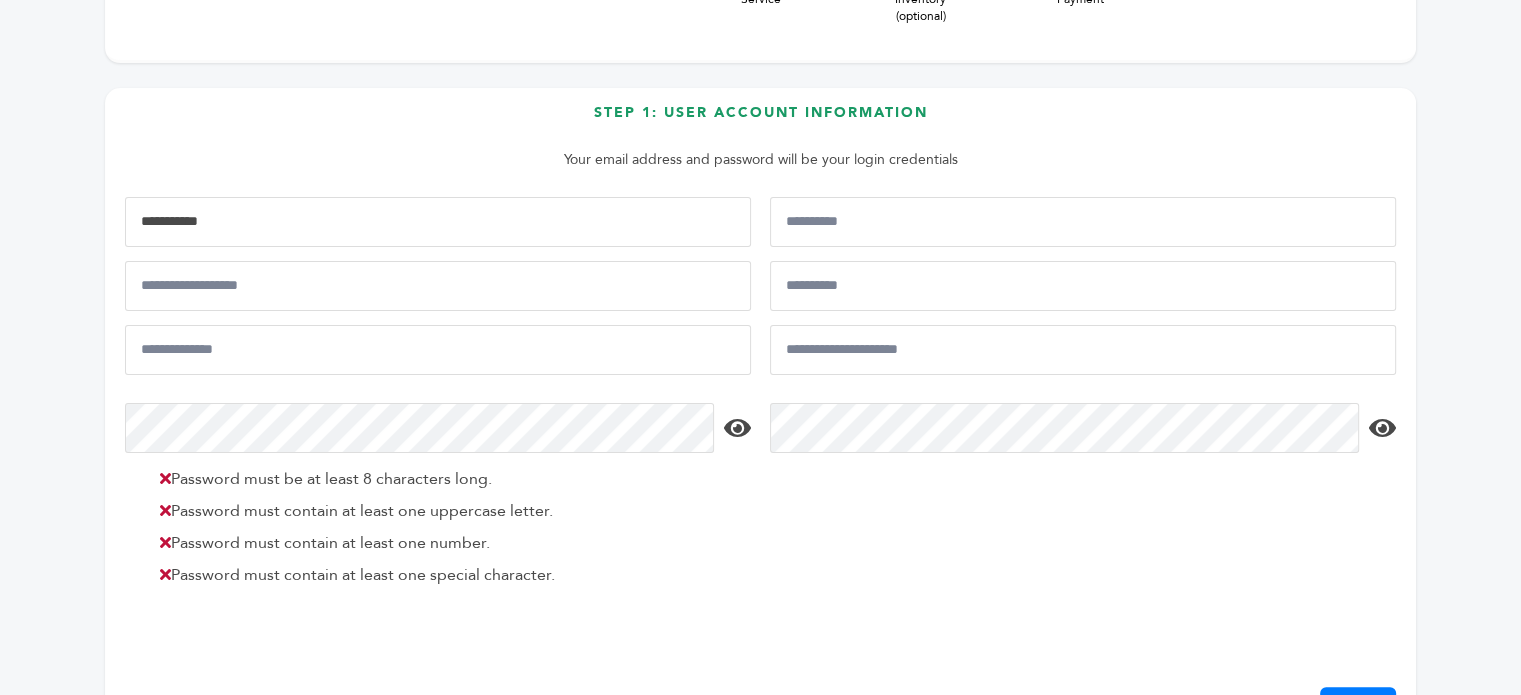 click at bounding box center [438, 222] 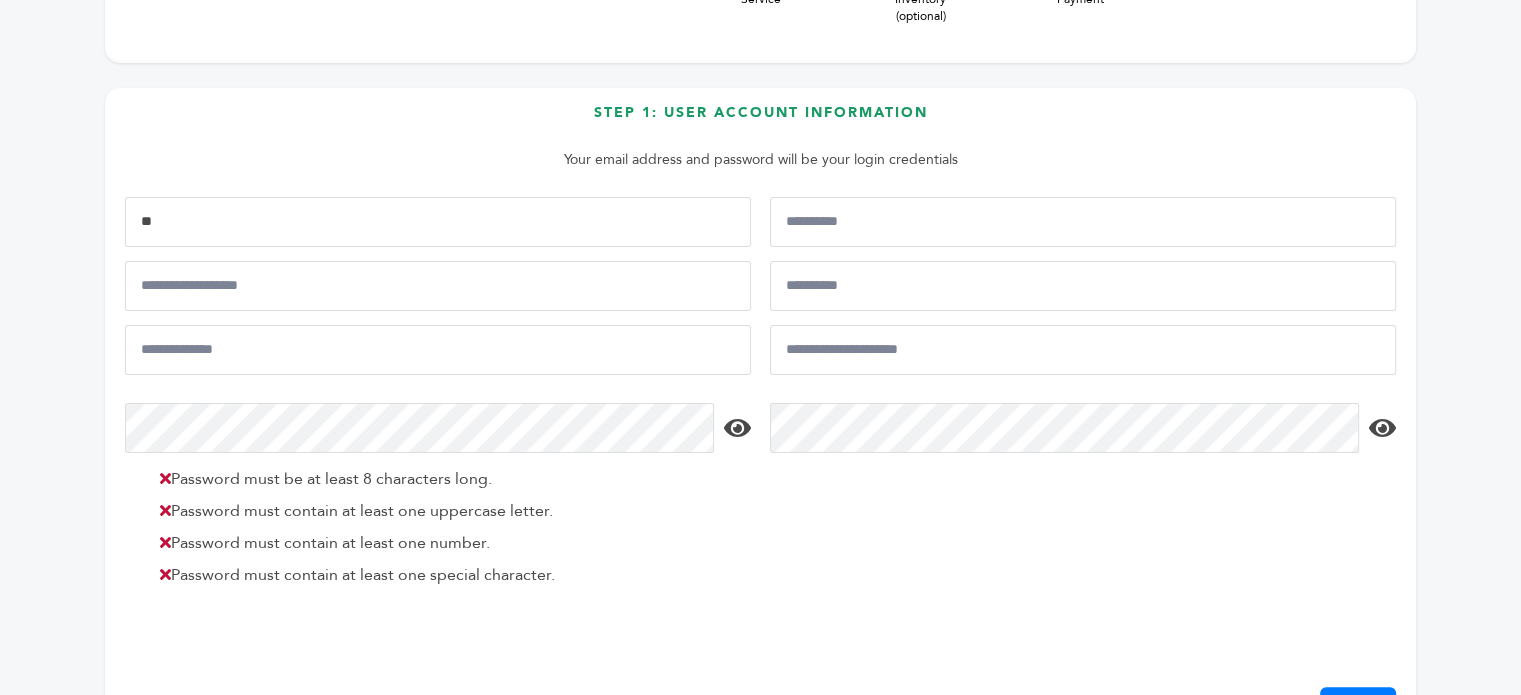 type on "*" 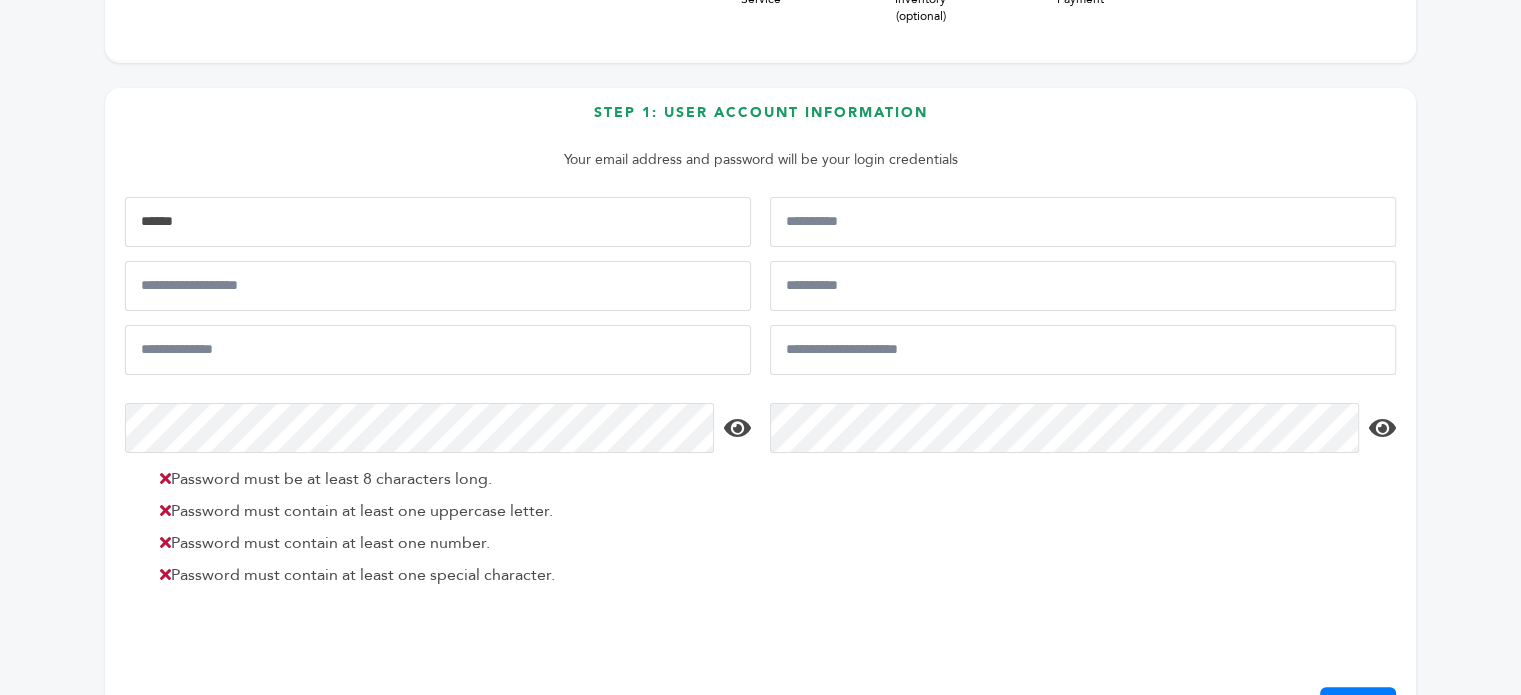 type on "******" 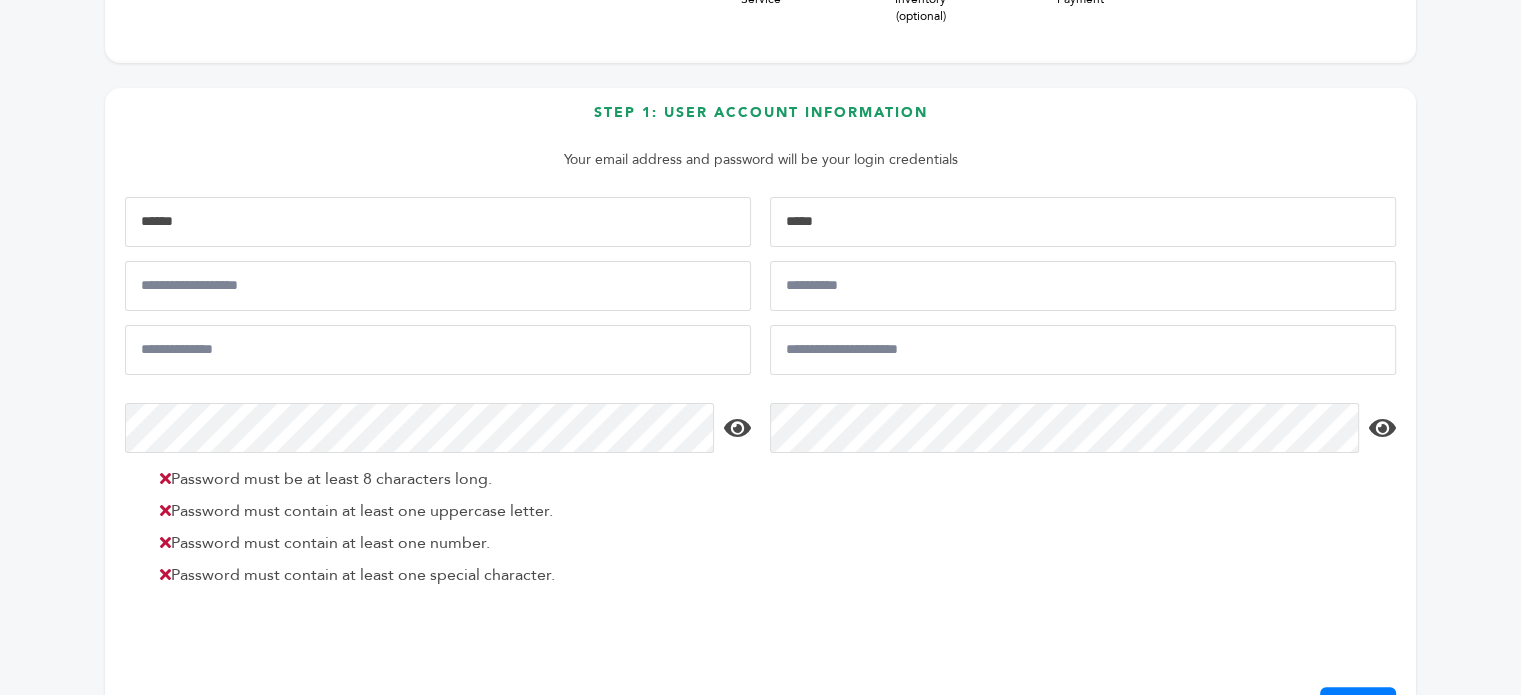 type on "*****" 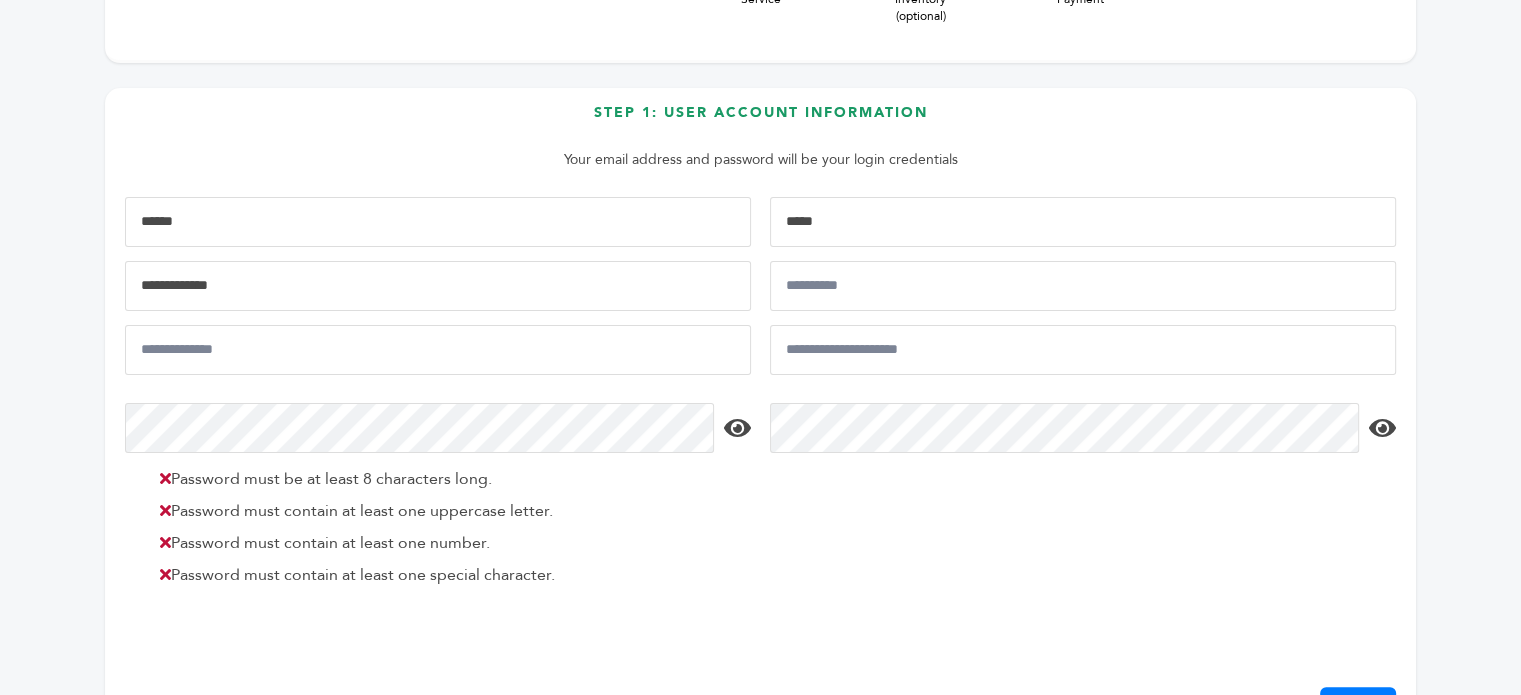 type on "**********" 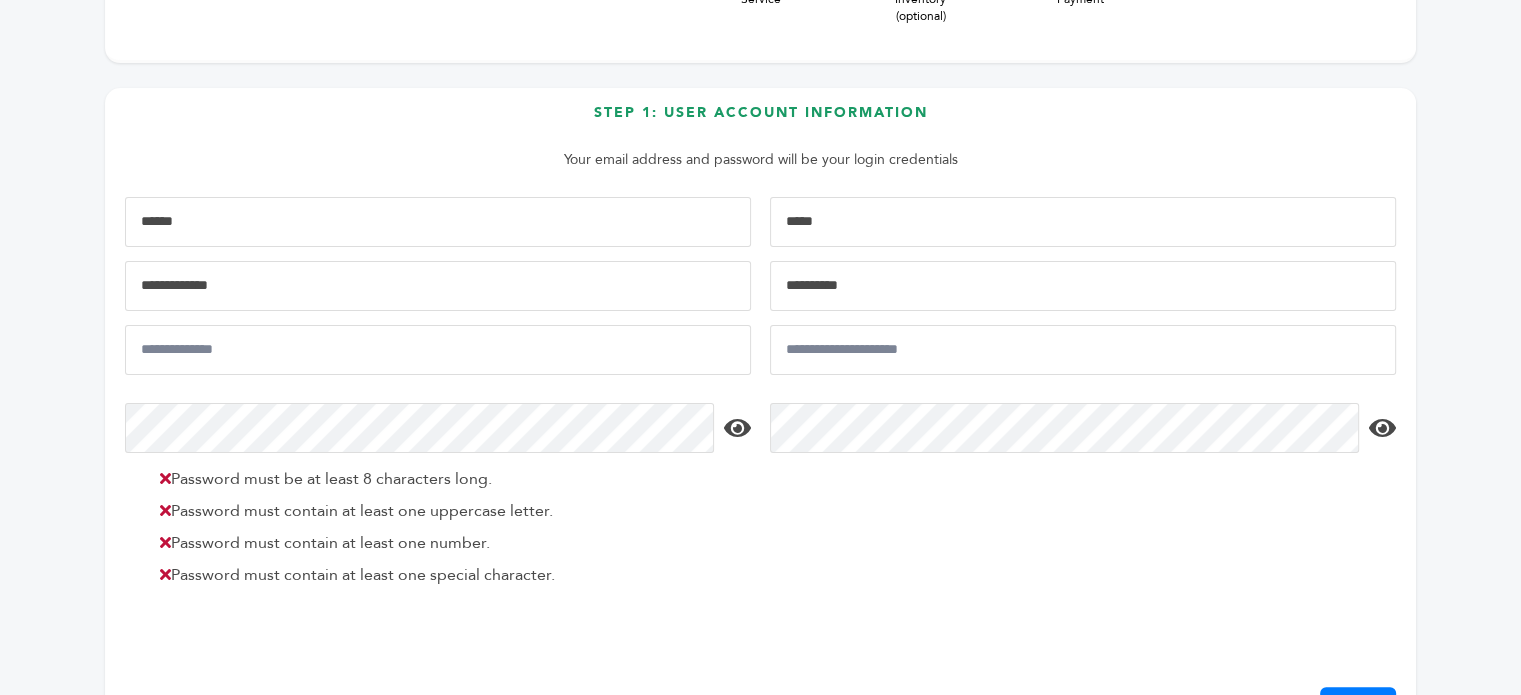 click at bounding box center [1083, 286] 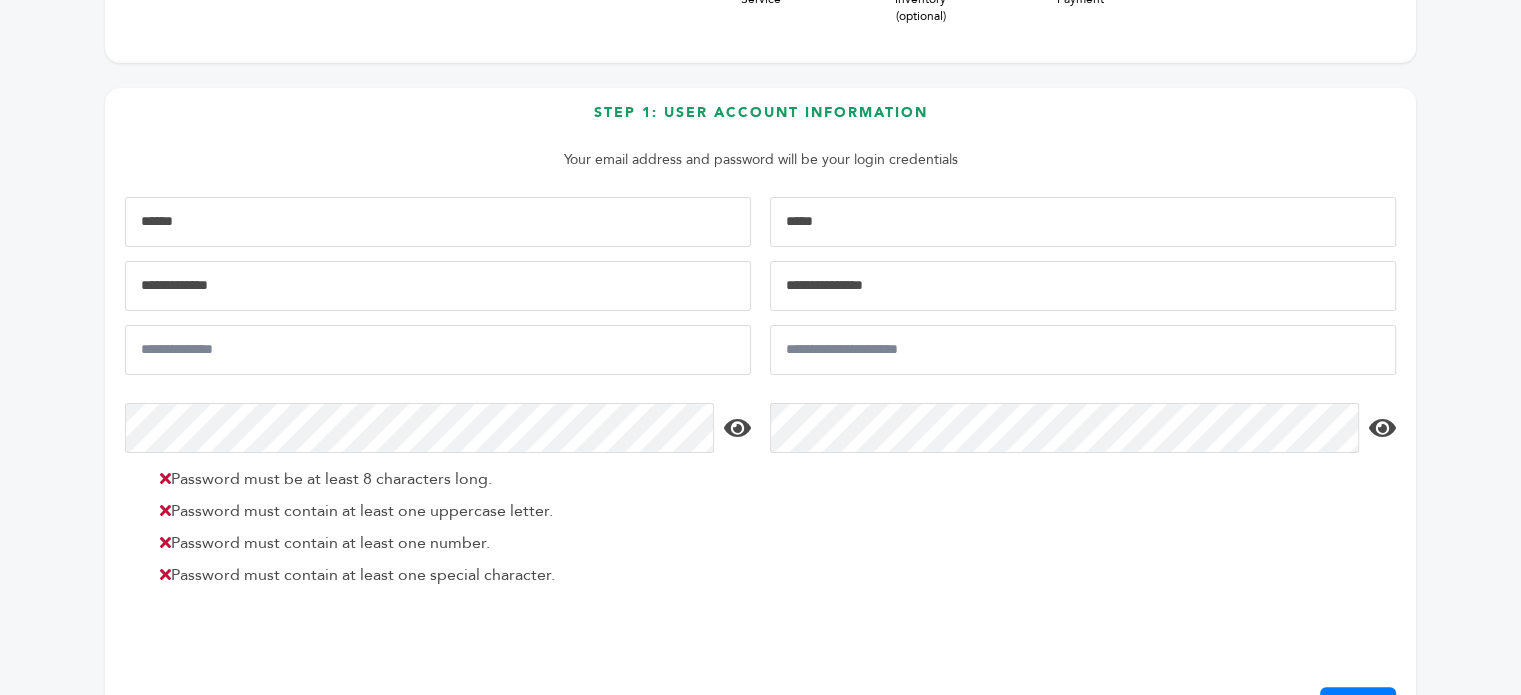 type on "**********" 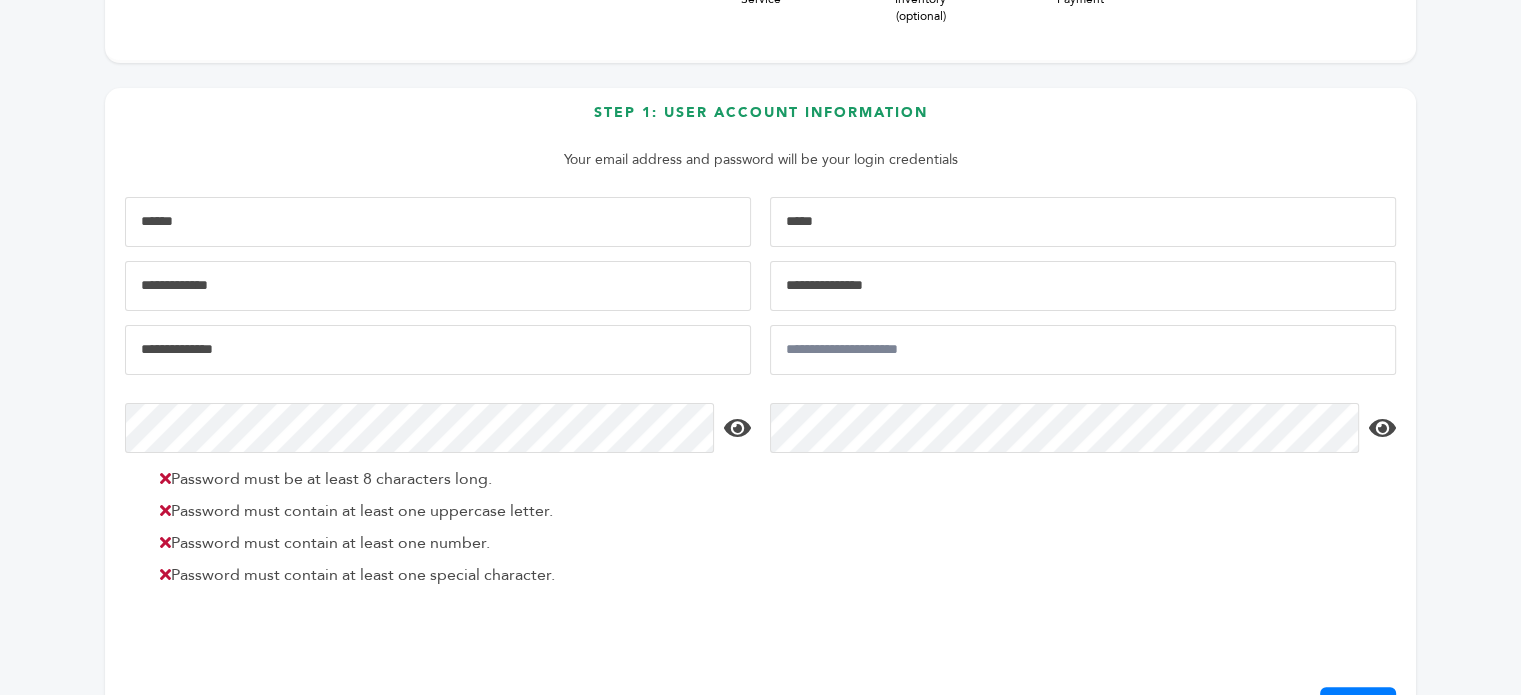 click at bounding box center (438, 350) 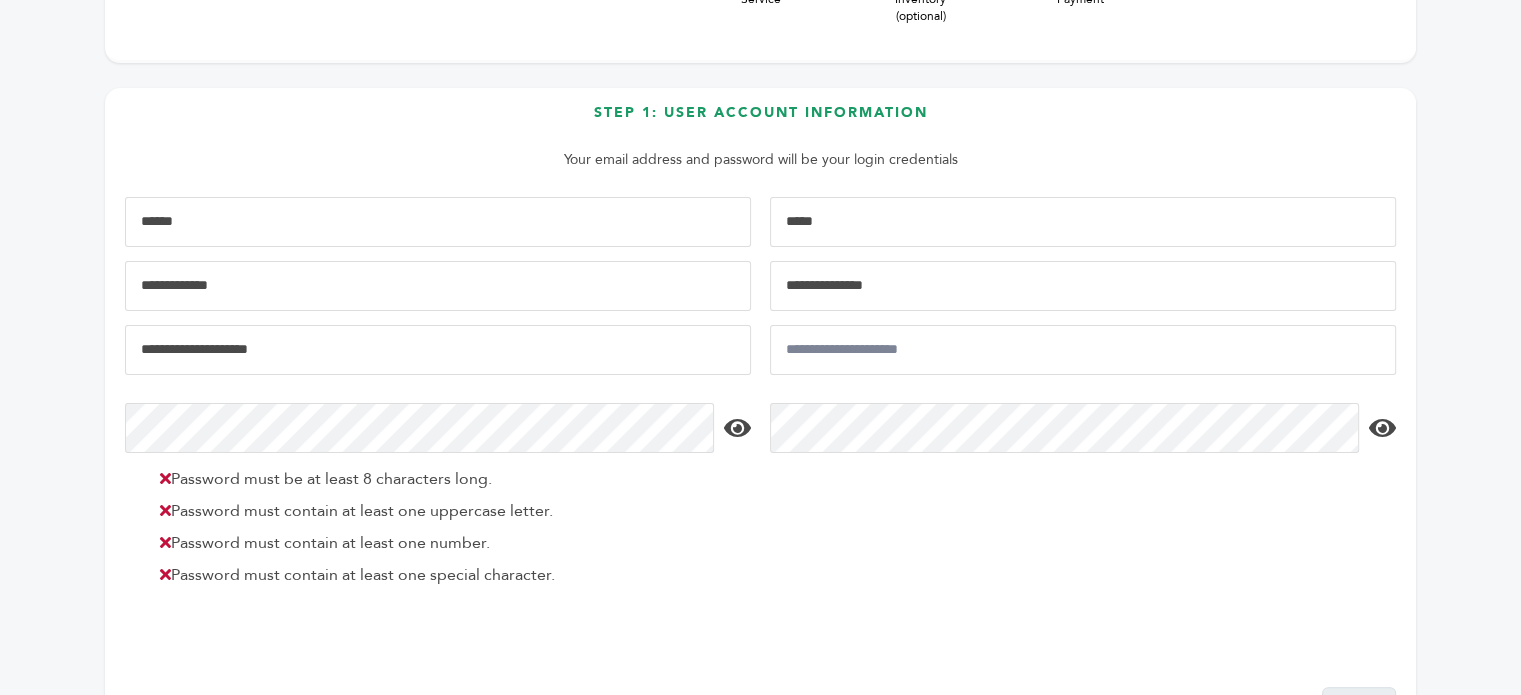 click on "**********" at bounding box center (438, 350) 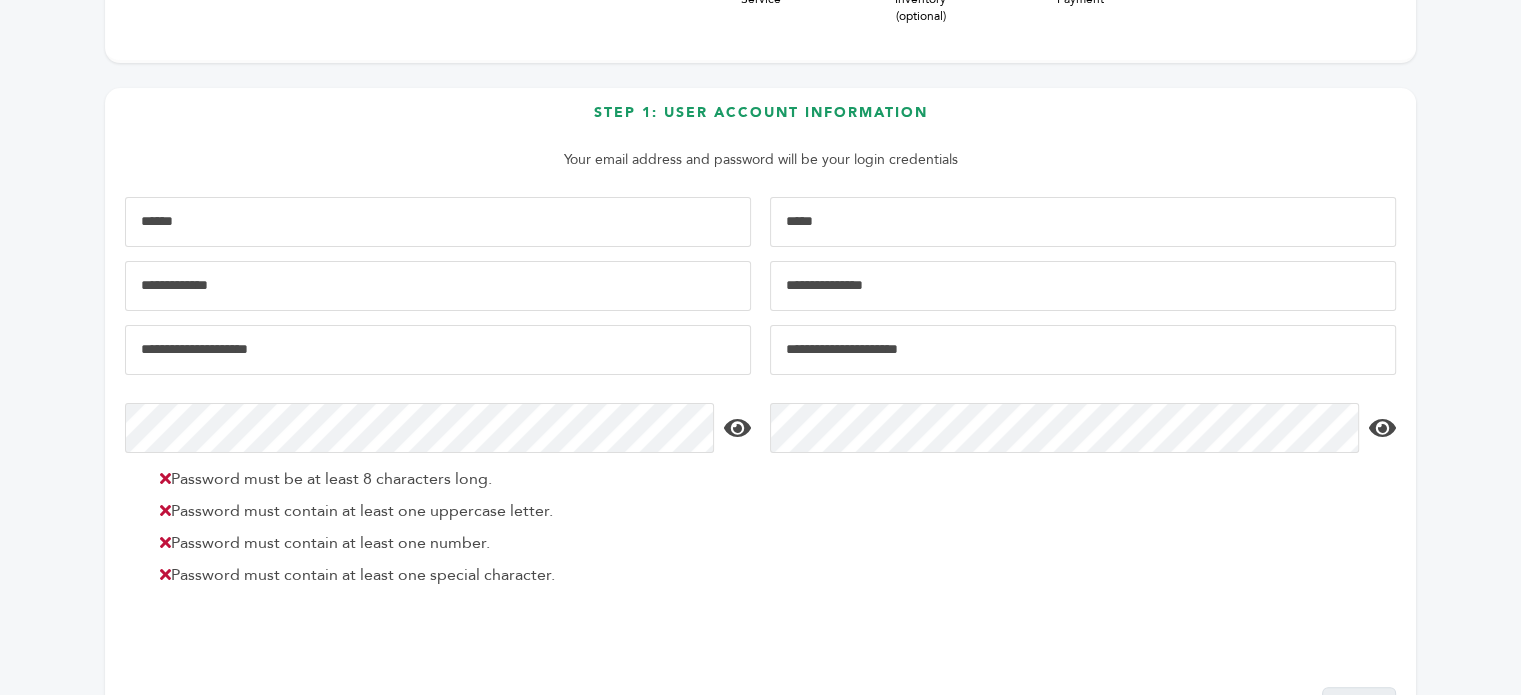click at bounding box center [1083, 350] 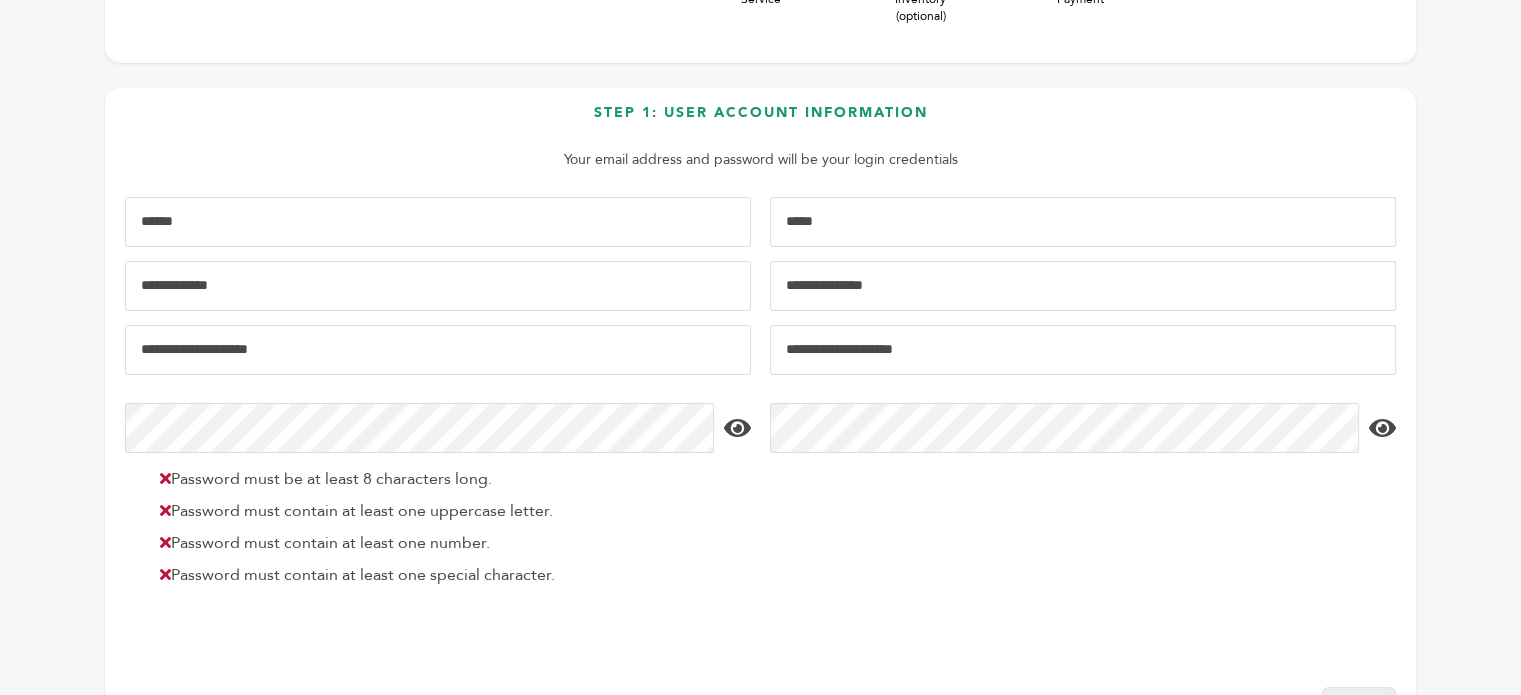 type on "**********" 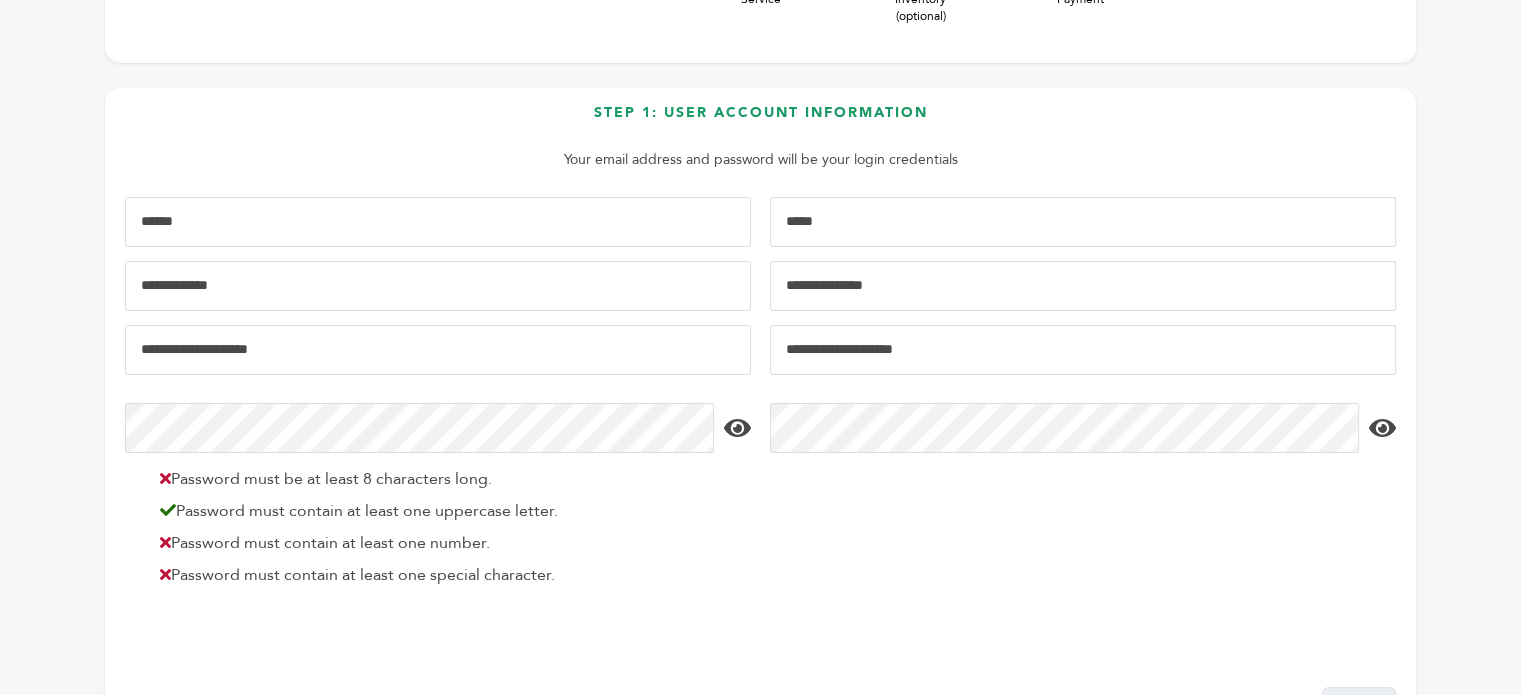 click at bounding box center (737, 428) 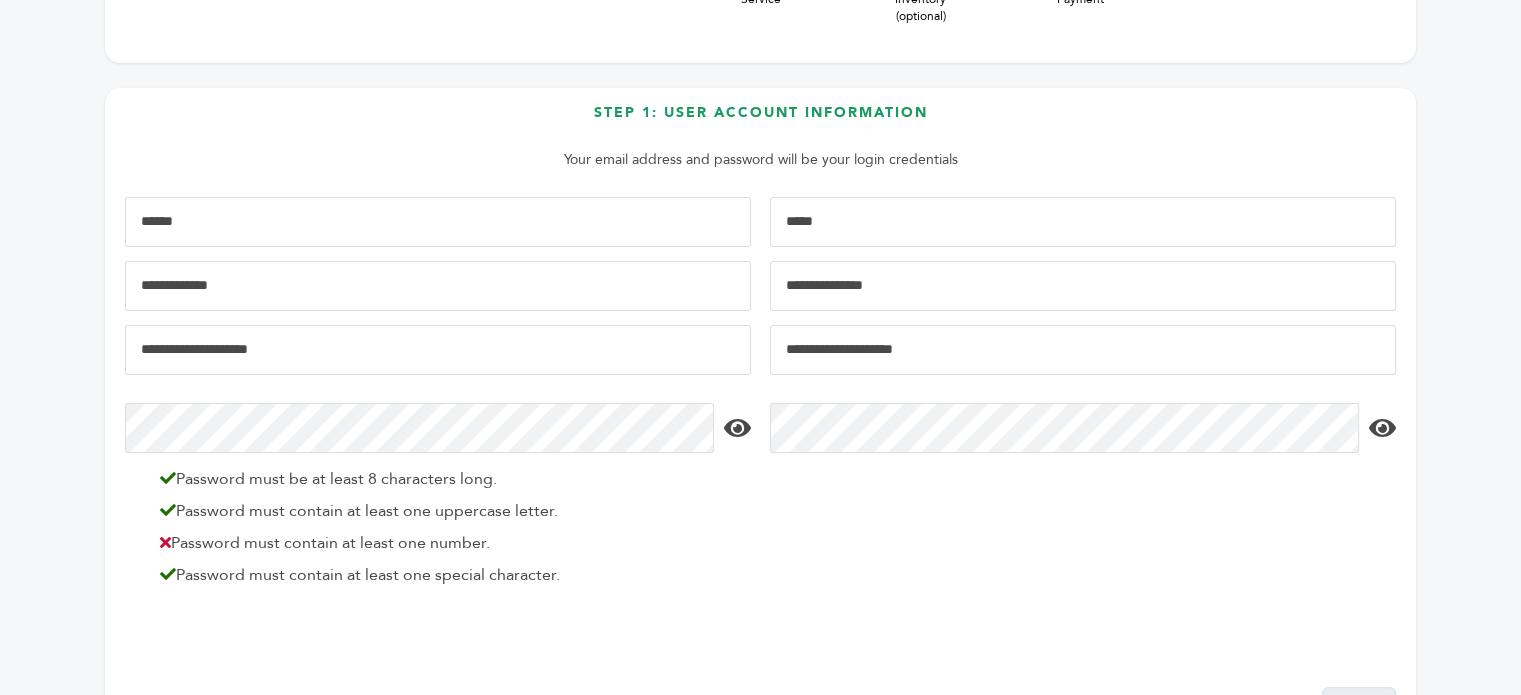 drag, startPoint x: 461, startPoint y: 510, endPoint x: 541, endPoint y: 504, distance: 80.224686 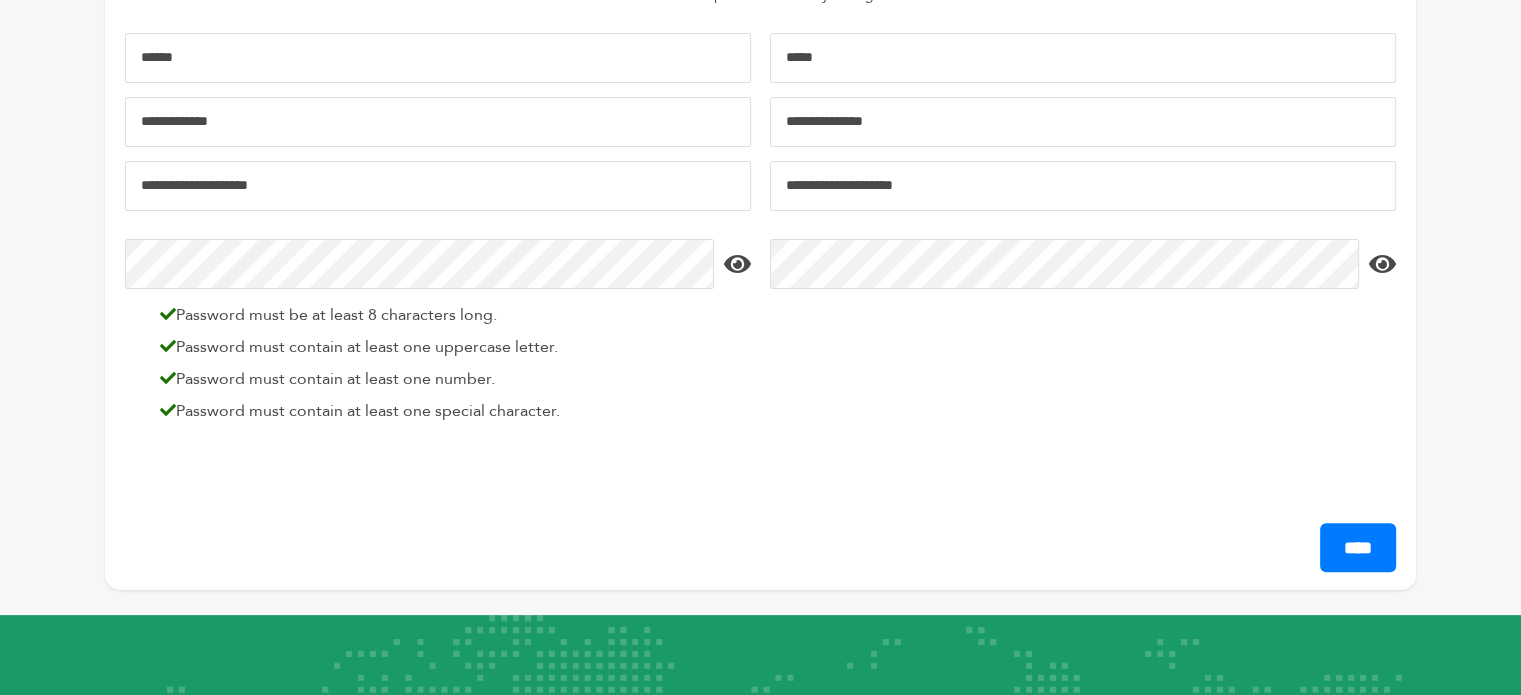 scroll, scrollTop: 500, scrollLeft: 0, axis: vertical 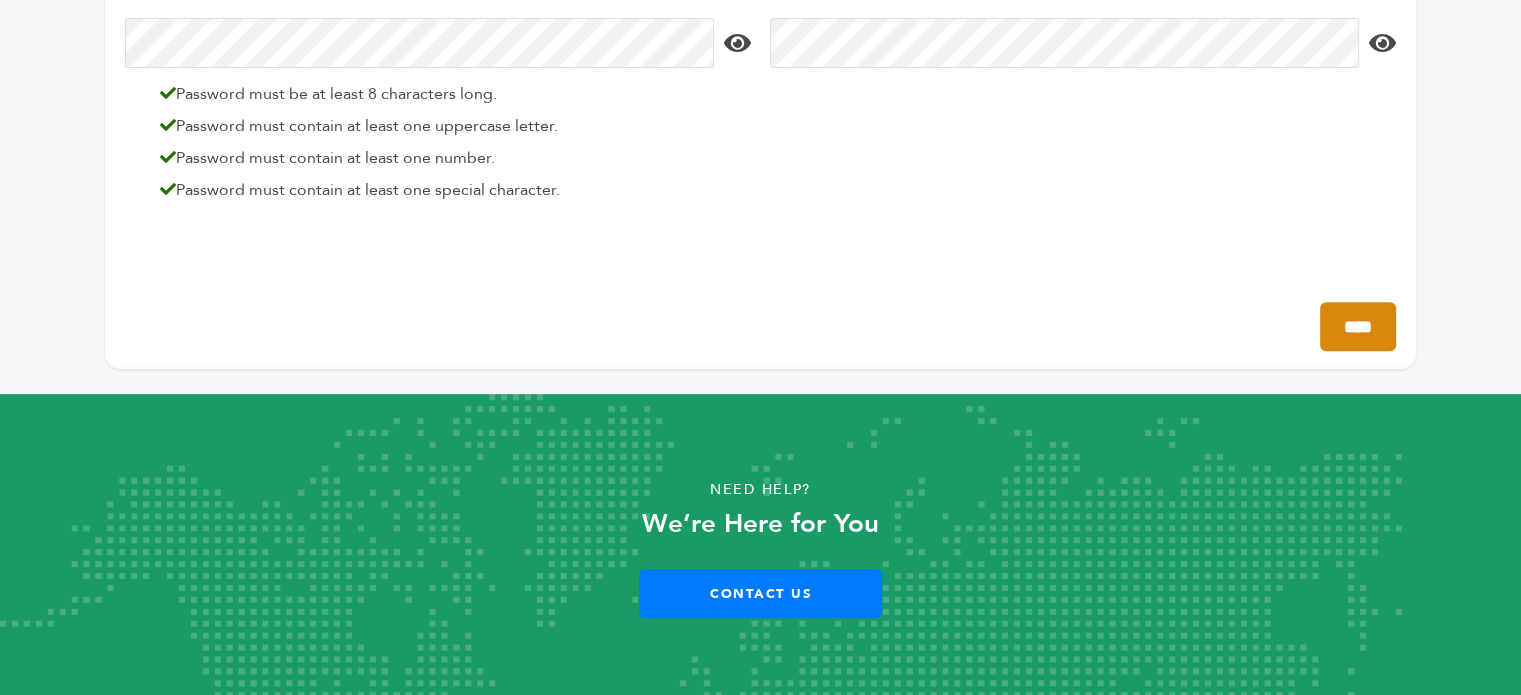 click on "****" at bounding box center [1358, 326] 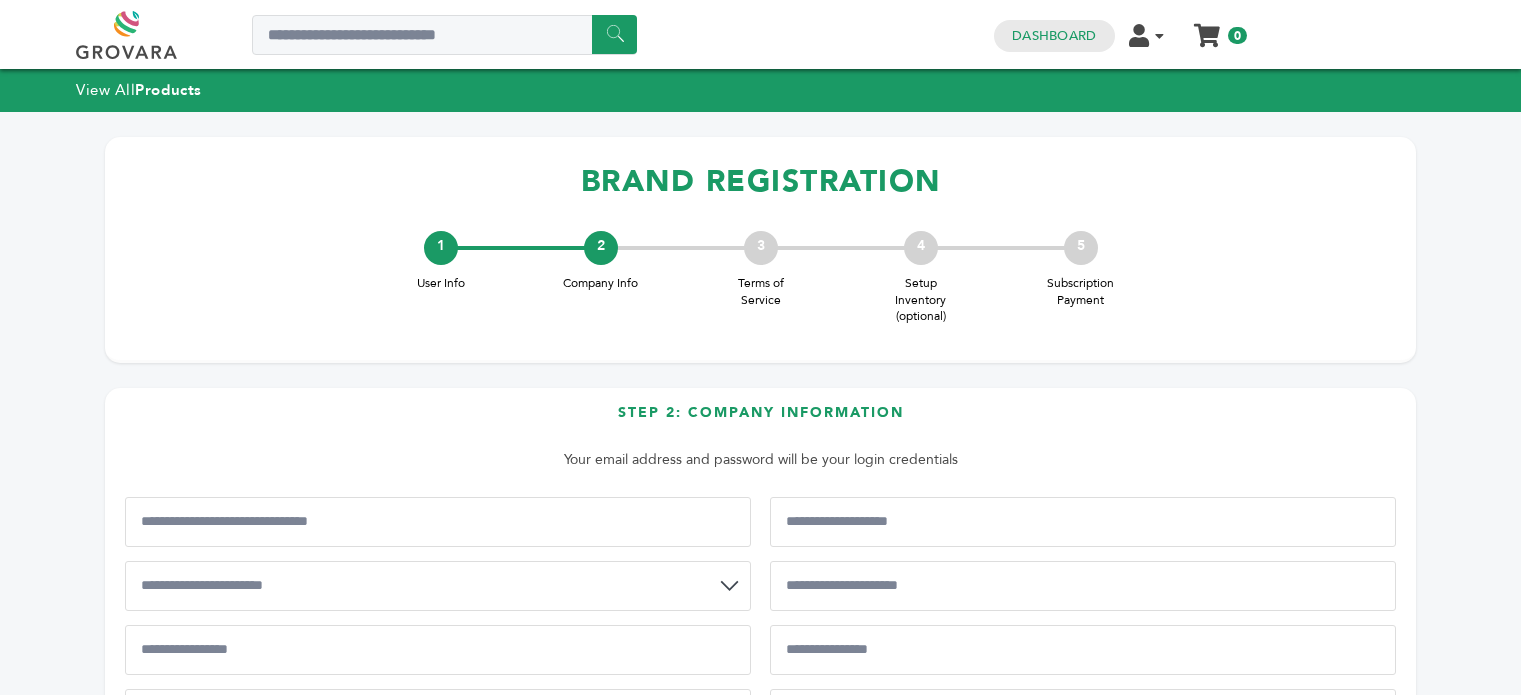 scroll, scrollTop: 0, scrollLeft: 0, axis: both 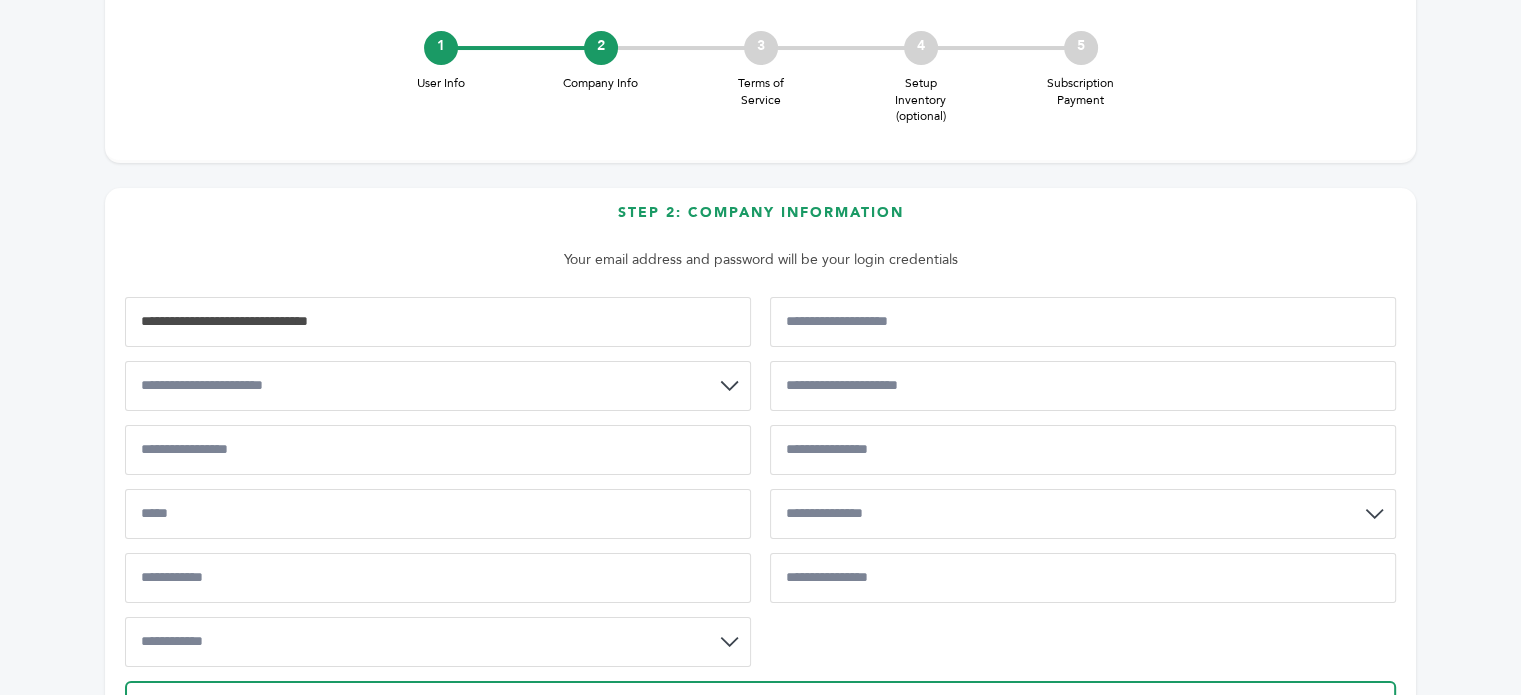 click at bounding box center [438, 322] 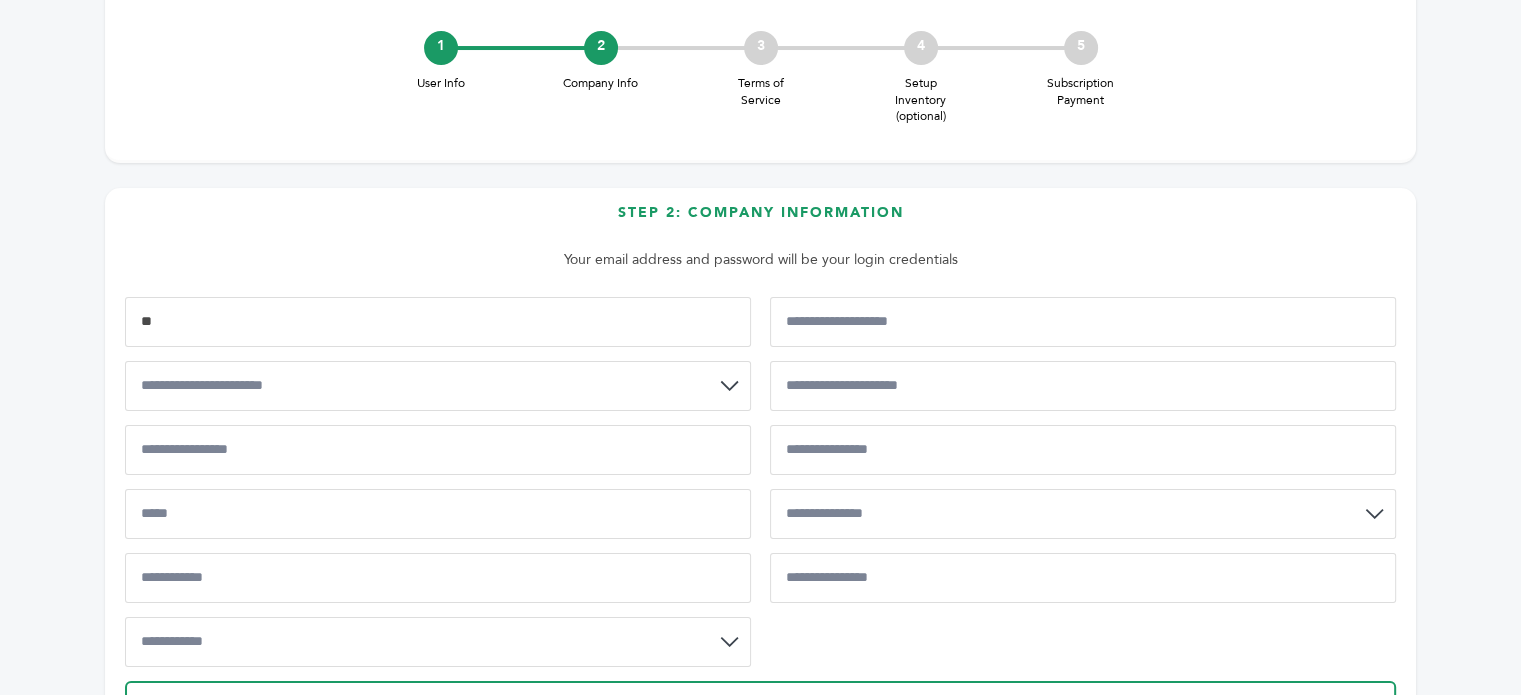 type on "*" 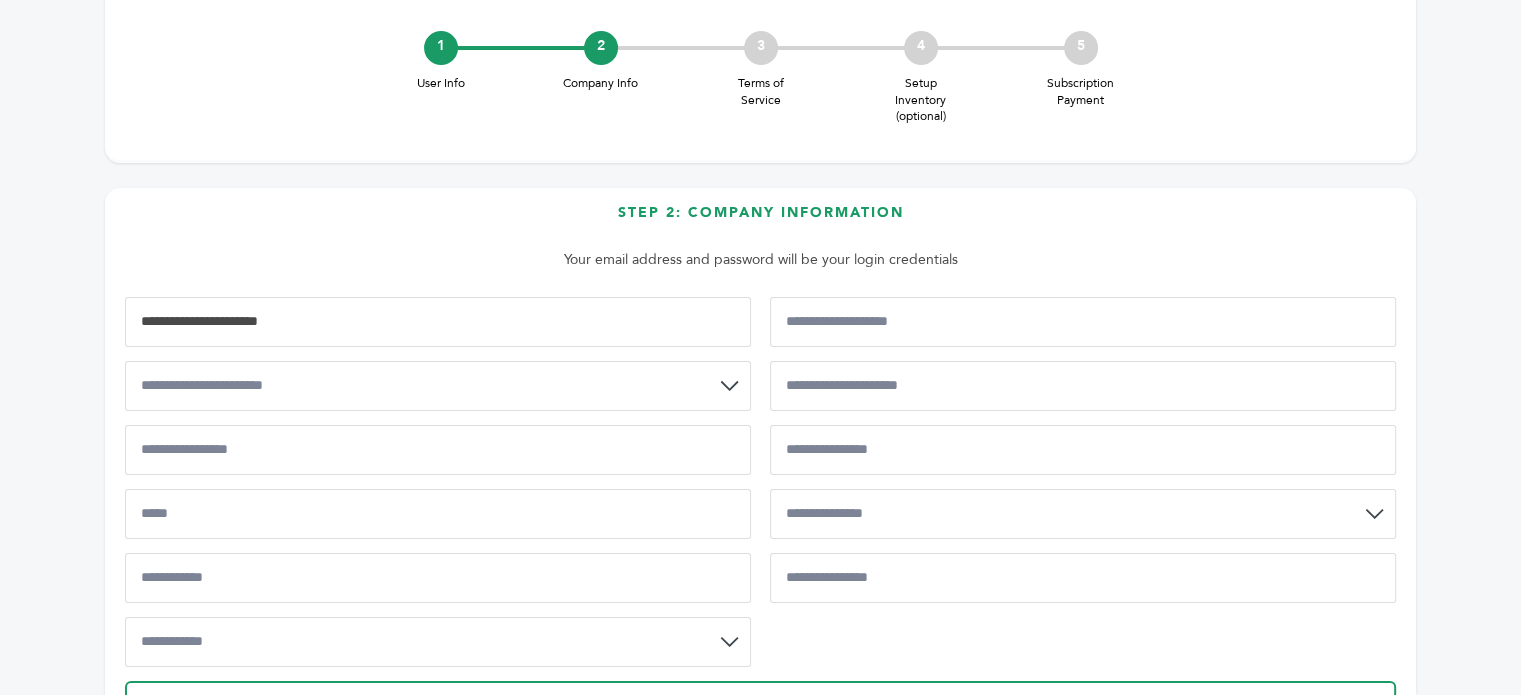 type on "**********" 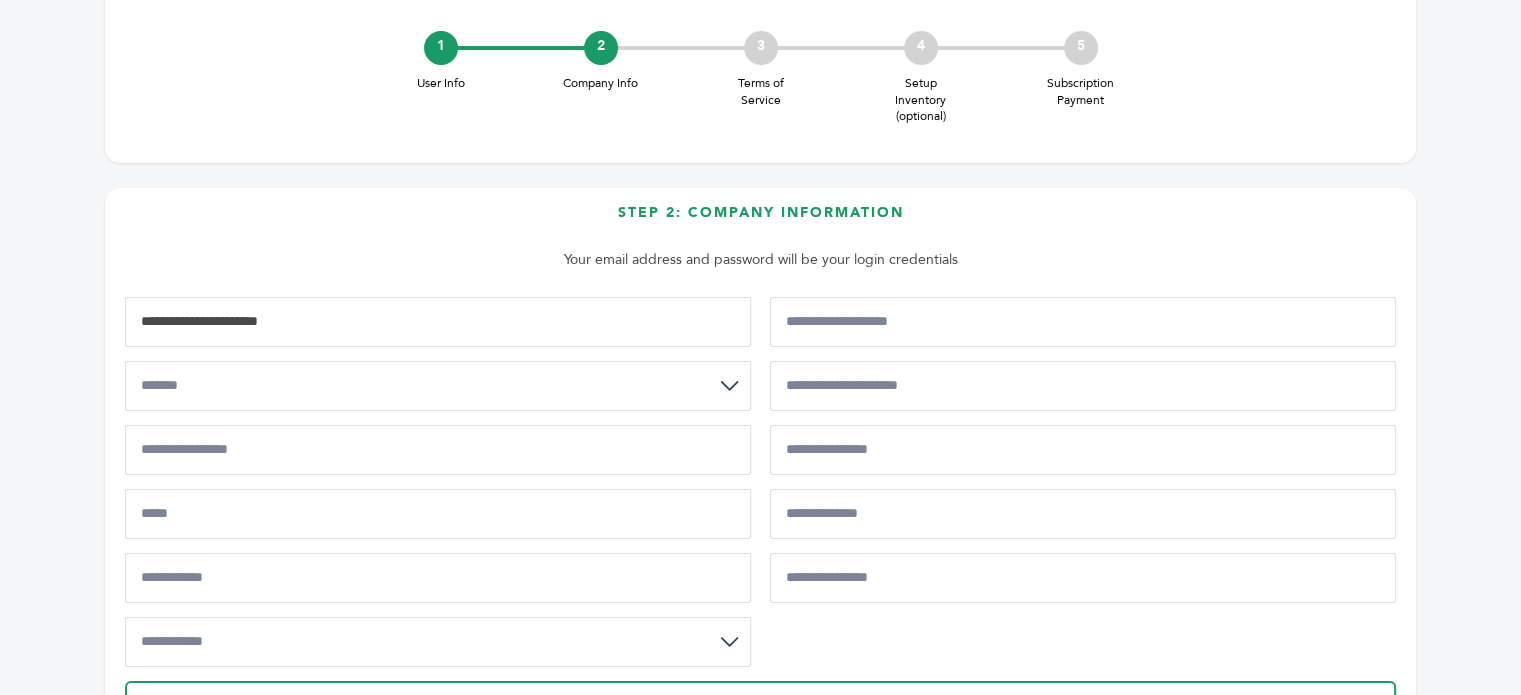 click on "**********" at bounding box center (438, 386) 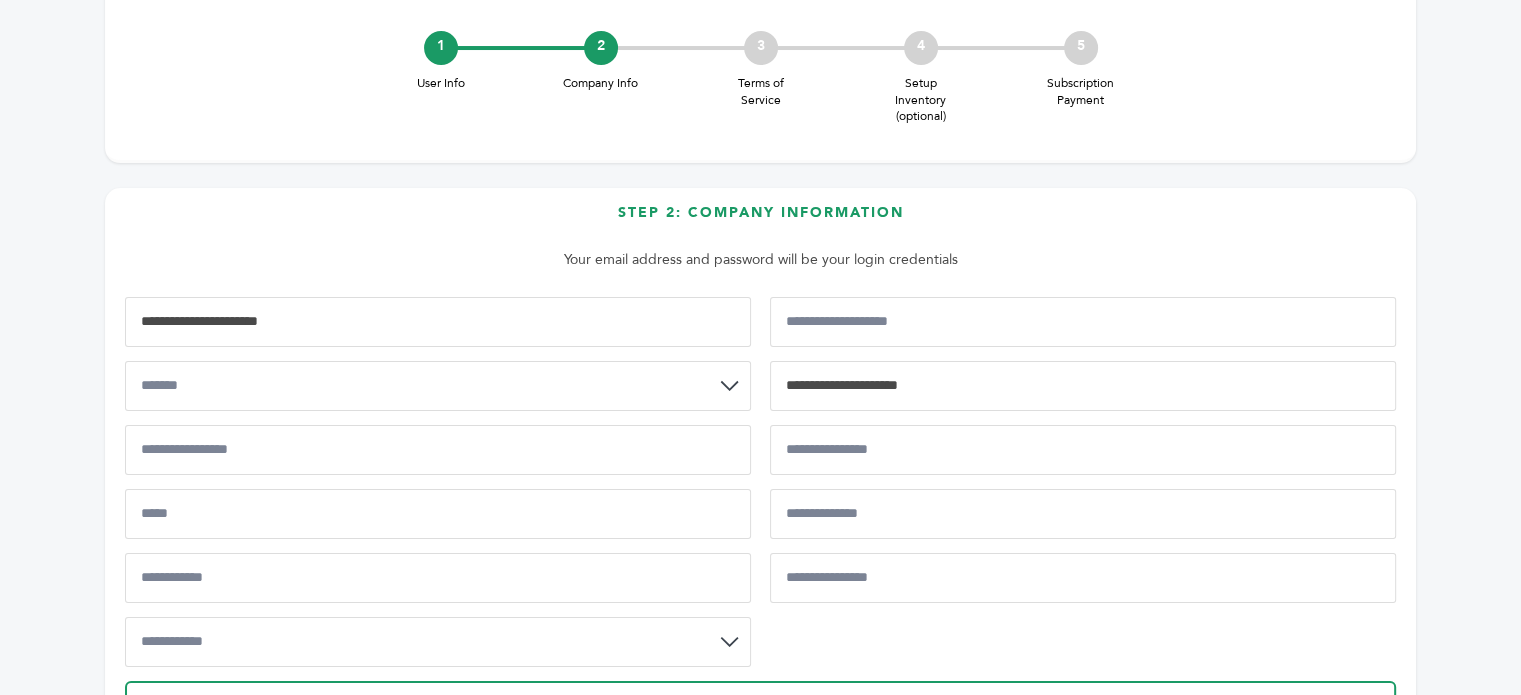 click at bounding box center (1083, 386) 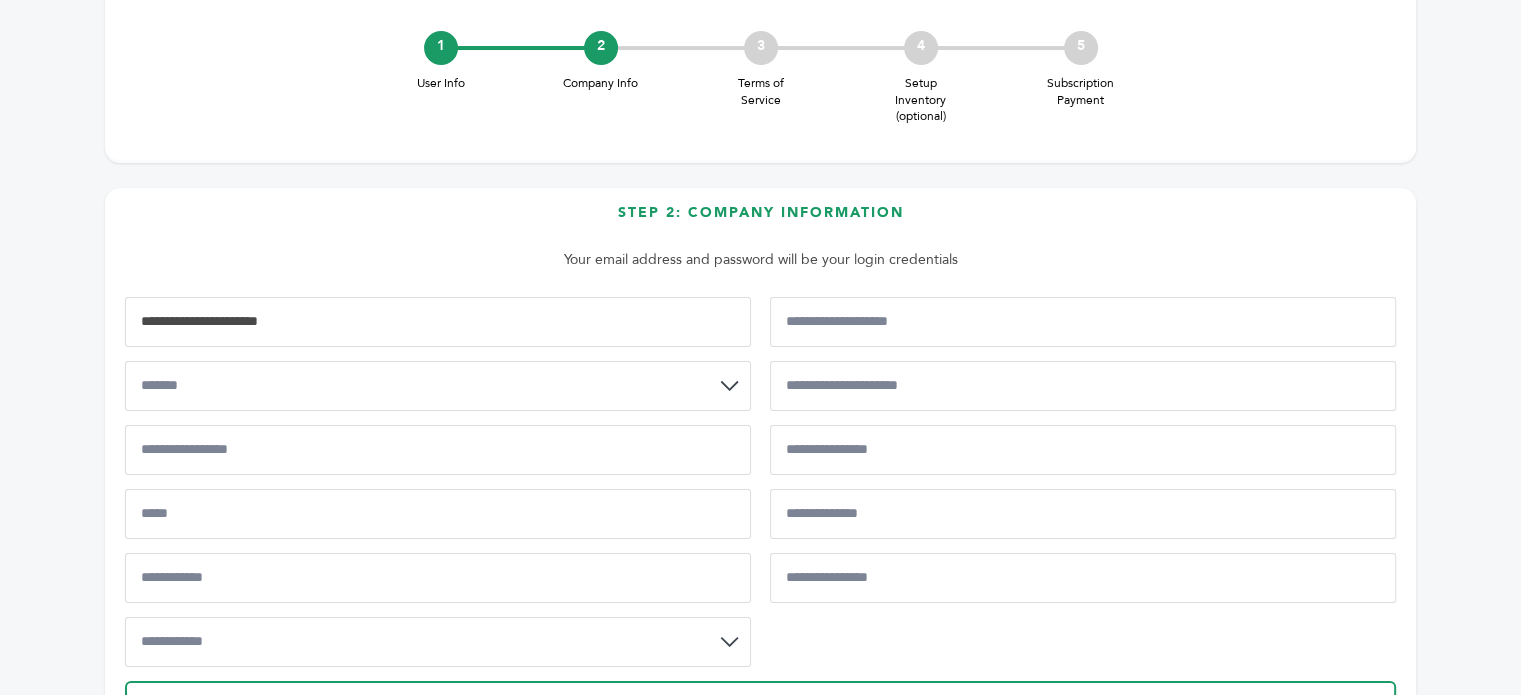 click on "**********" at bounding box center (760, 489) 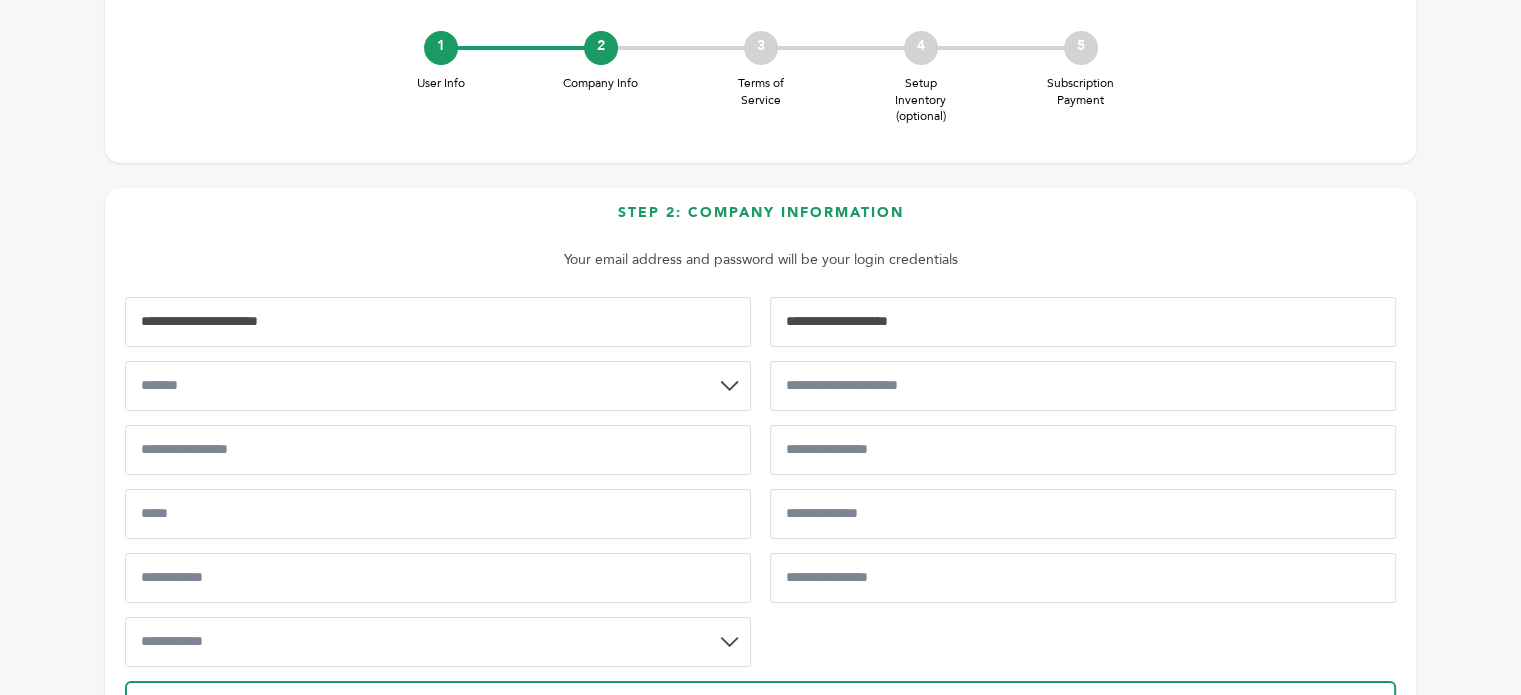 click at bounding box center (1083, 322) 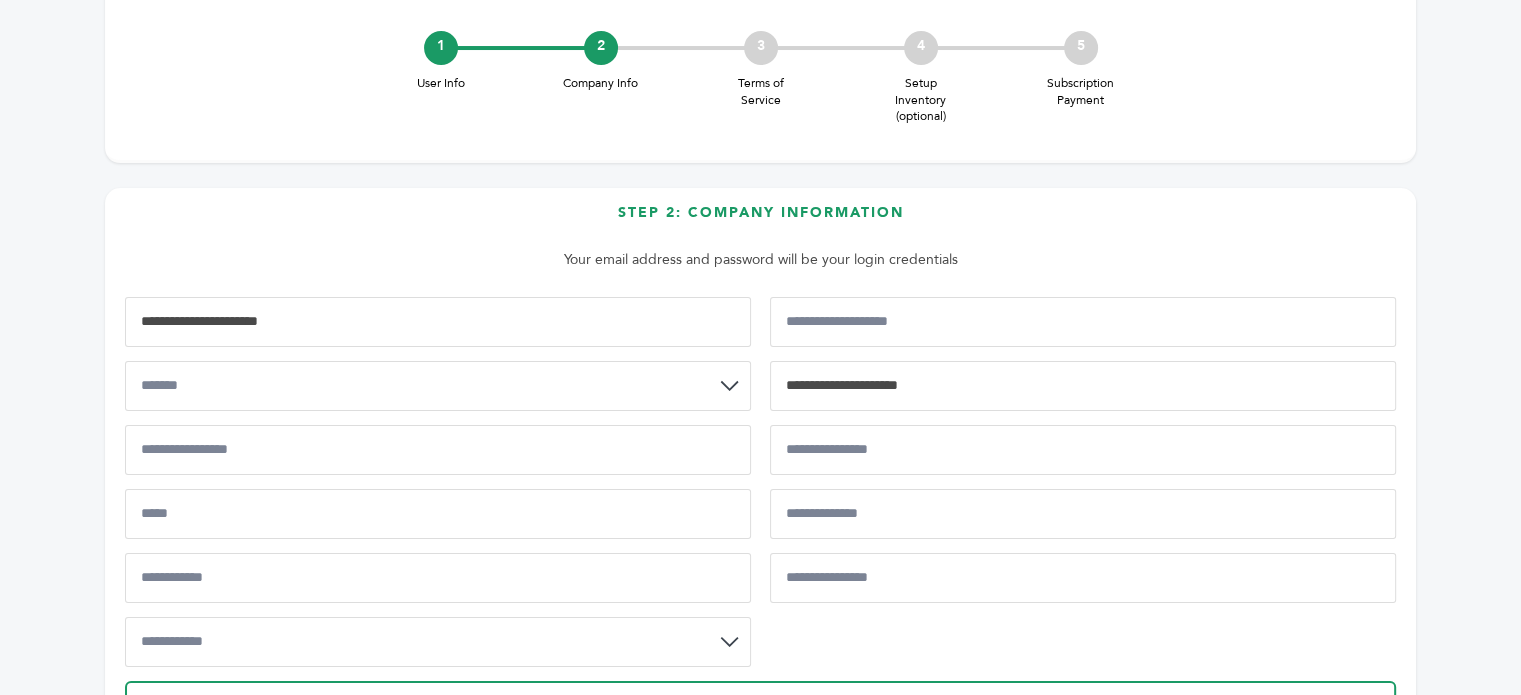 click at bounding box center (1083, 386) 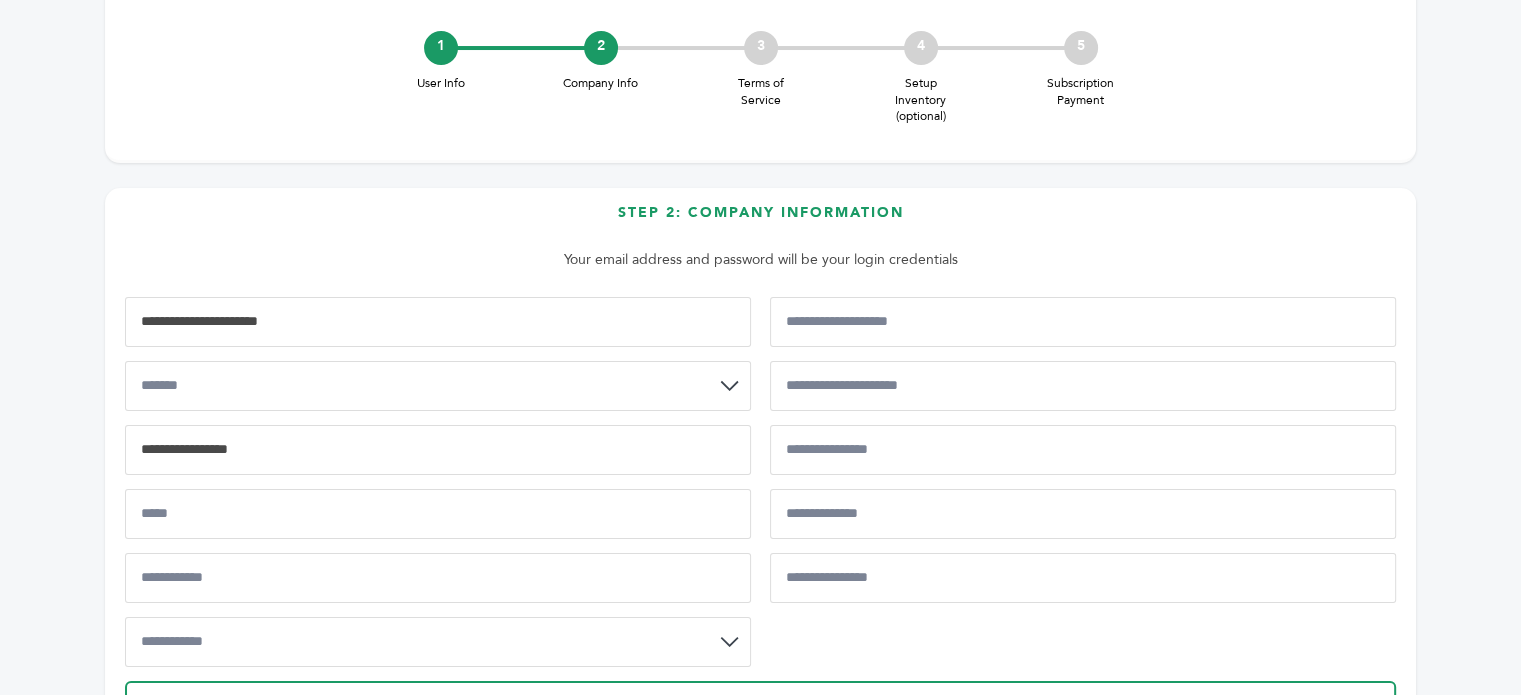click at bounding box center [438, 450] 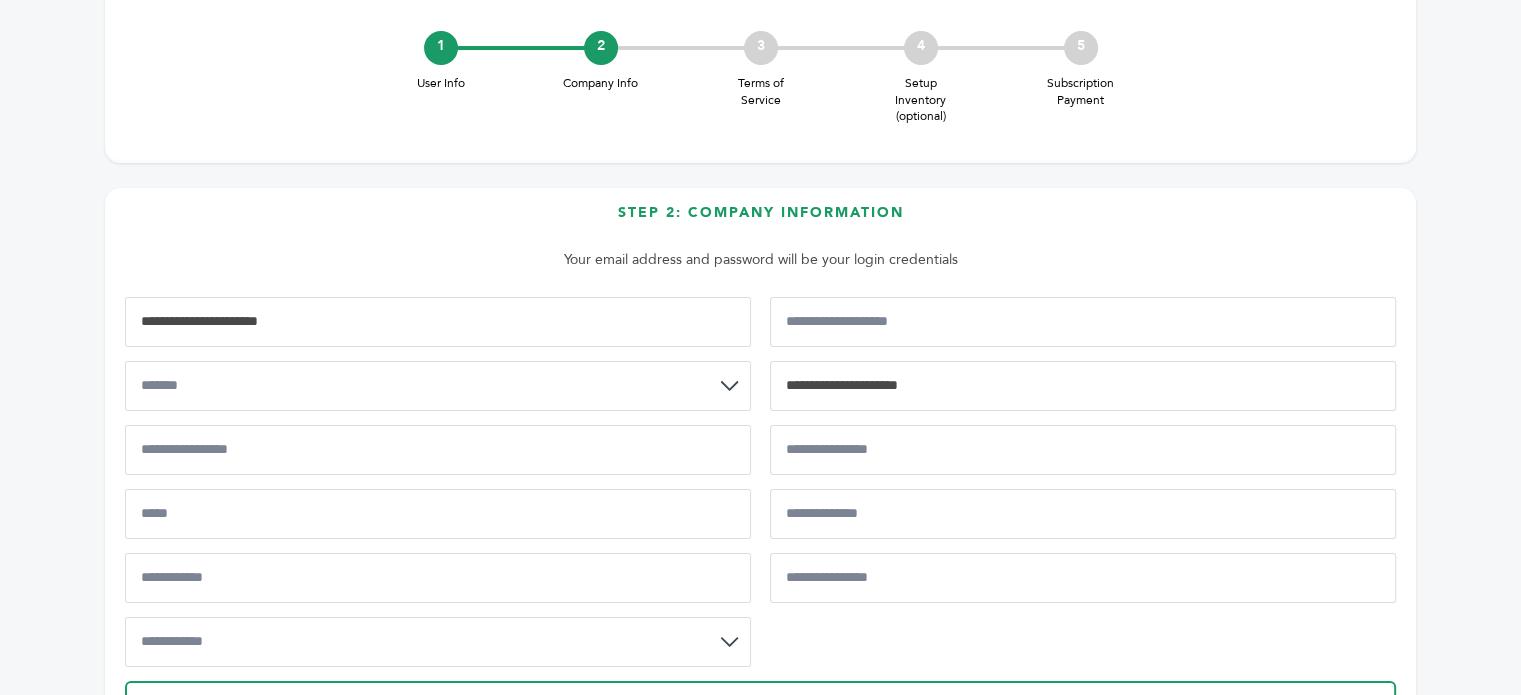 click at bounding box center [1083, 386] 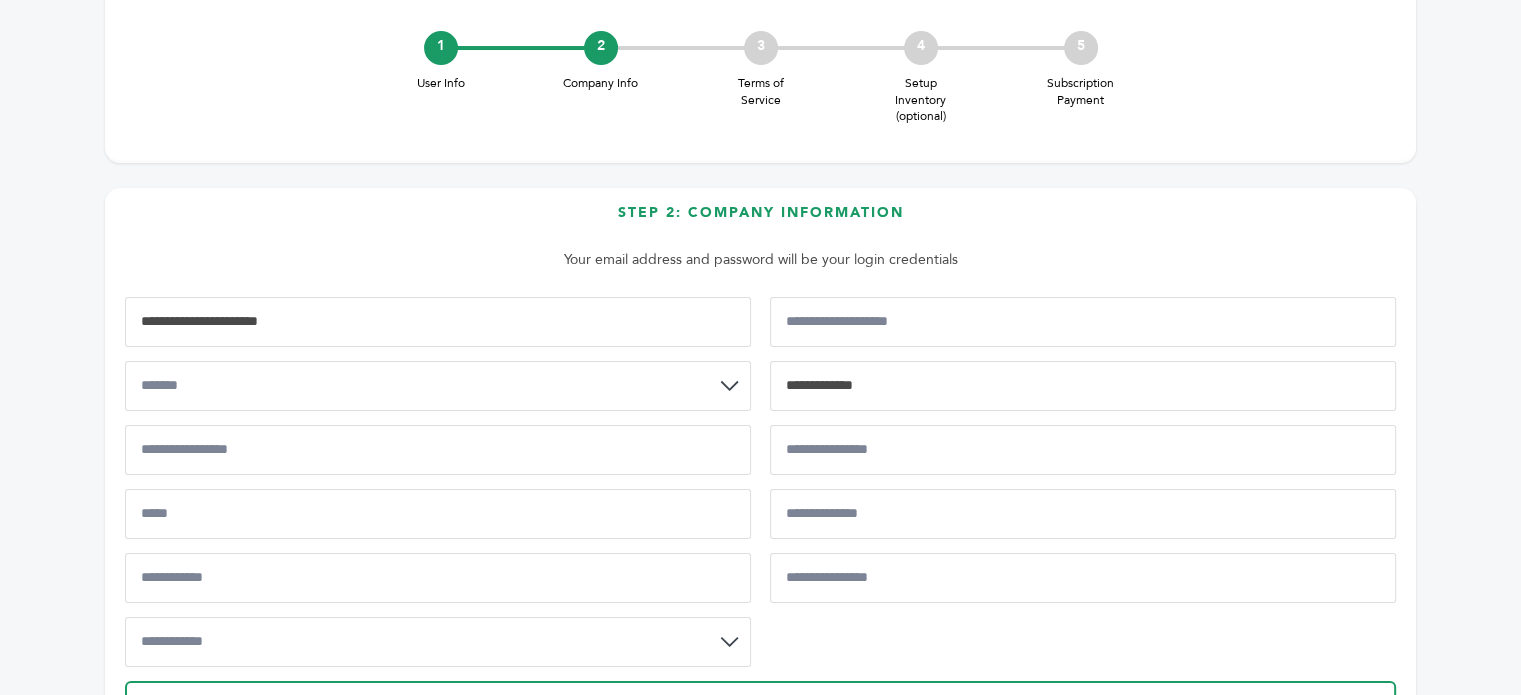 type on "**********" 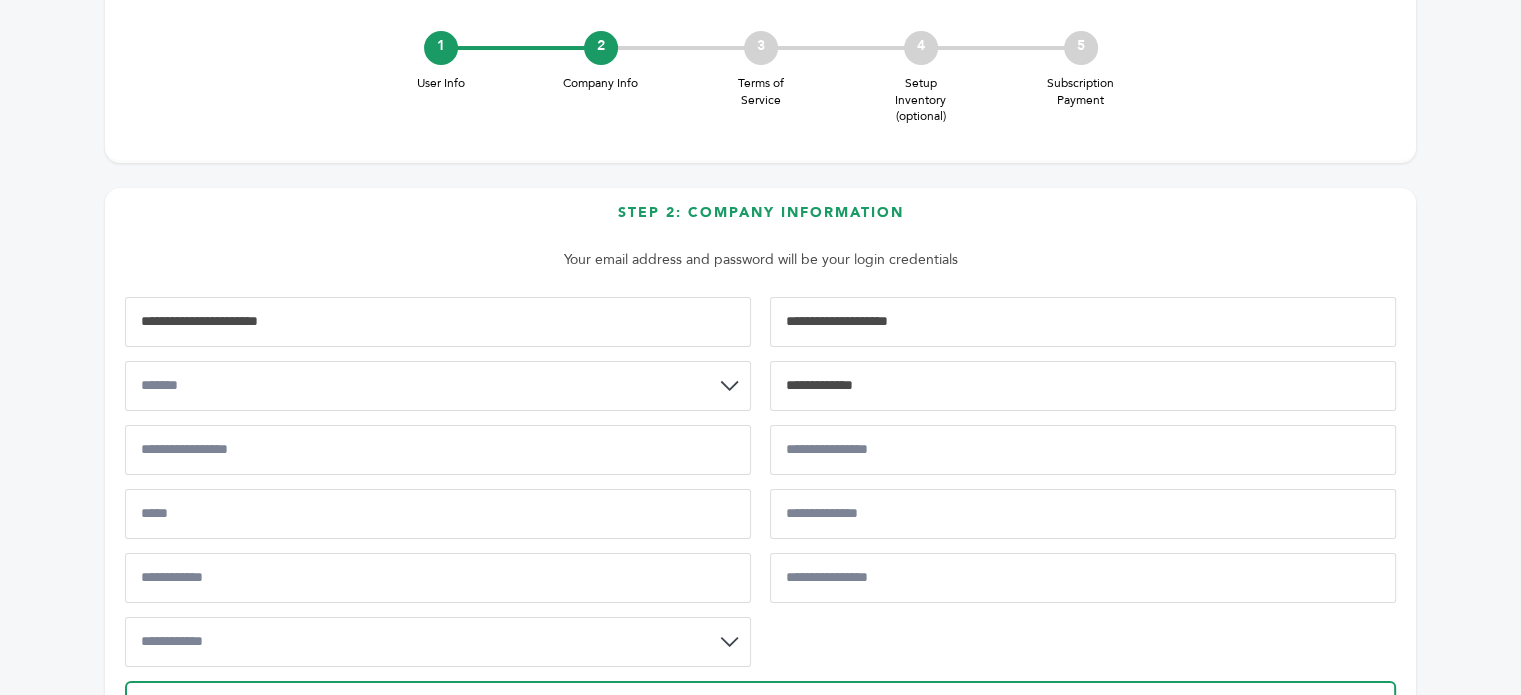 click at bounding box center [1083, 322] 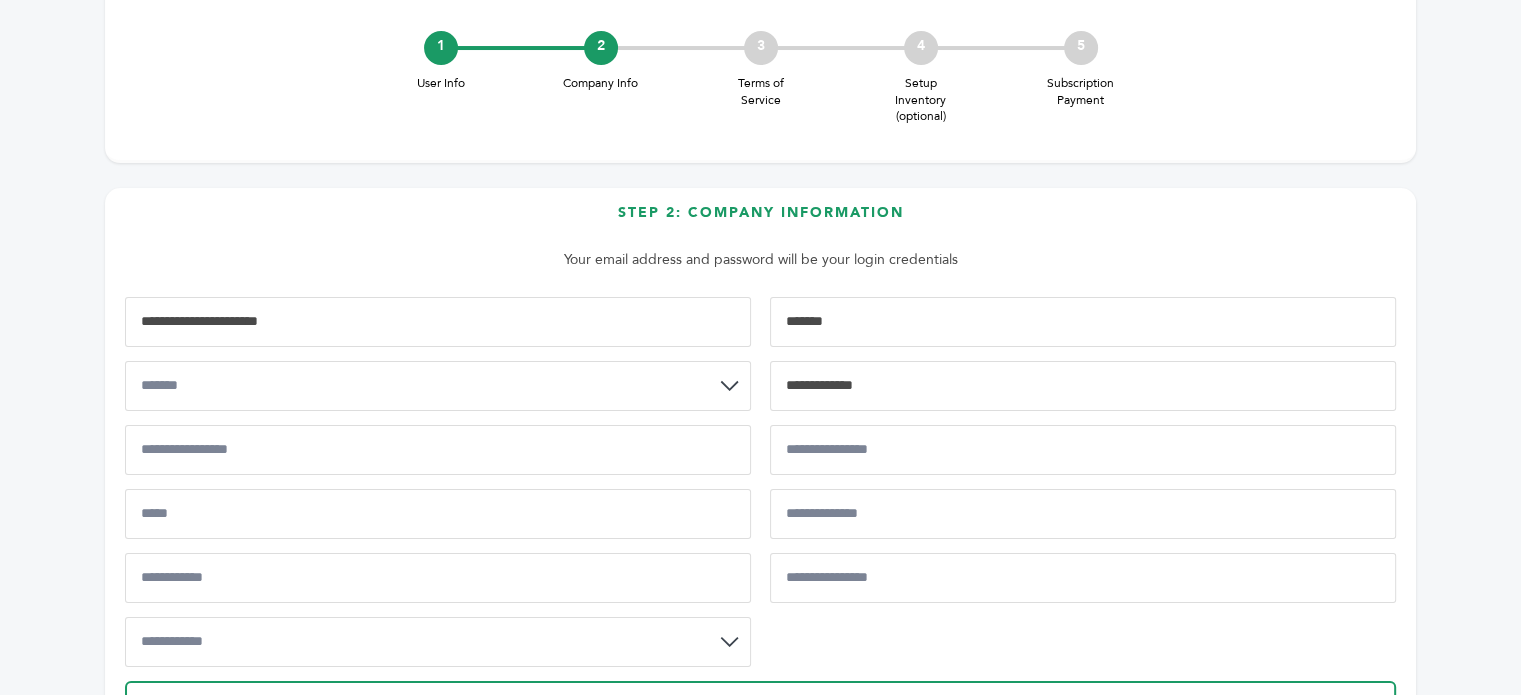 type on "*******" 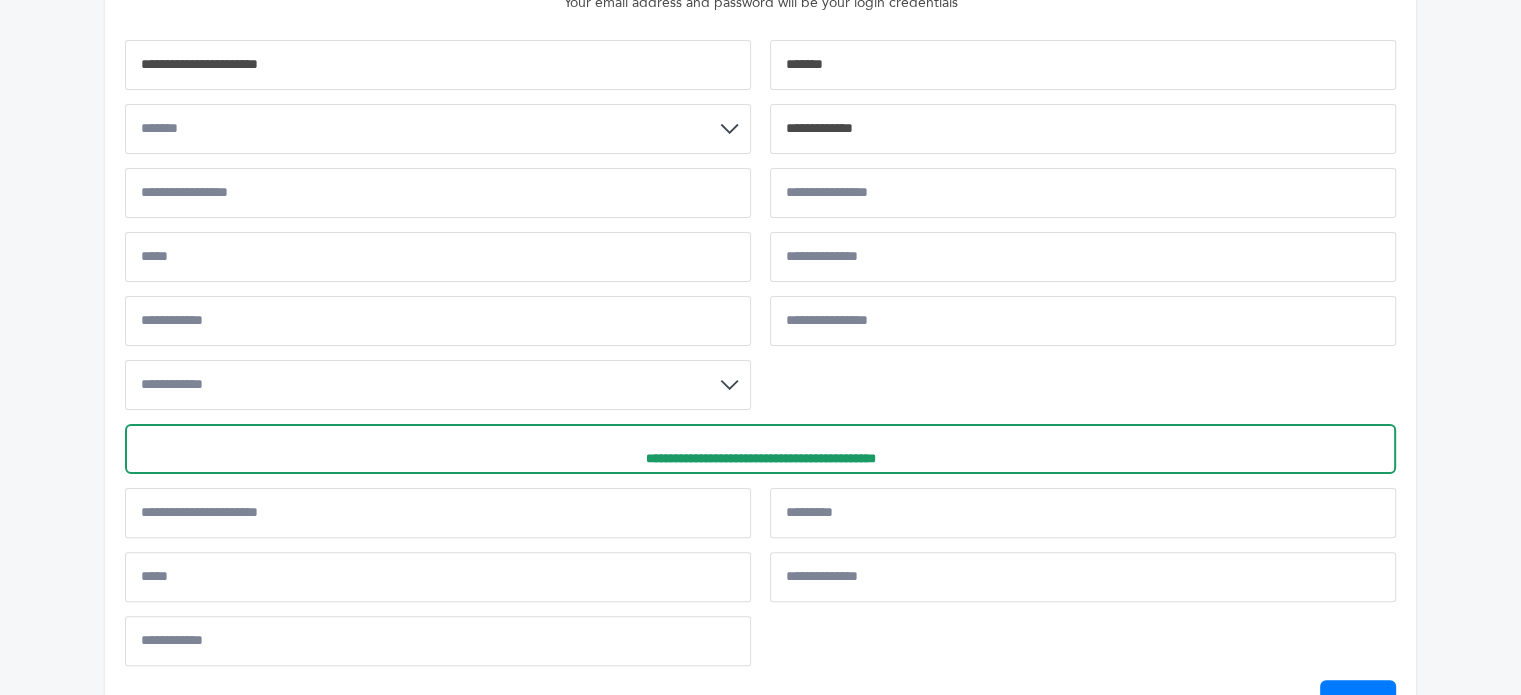 scroll, scrollTop: 400, scrollLeft: 0, axis: vertical 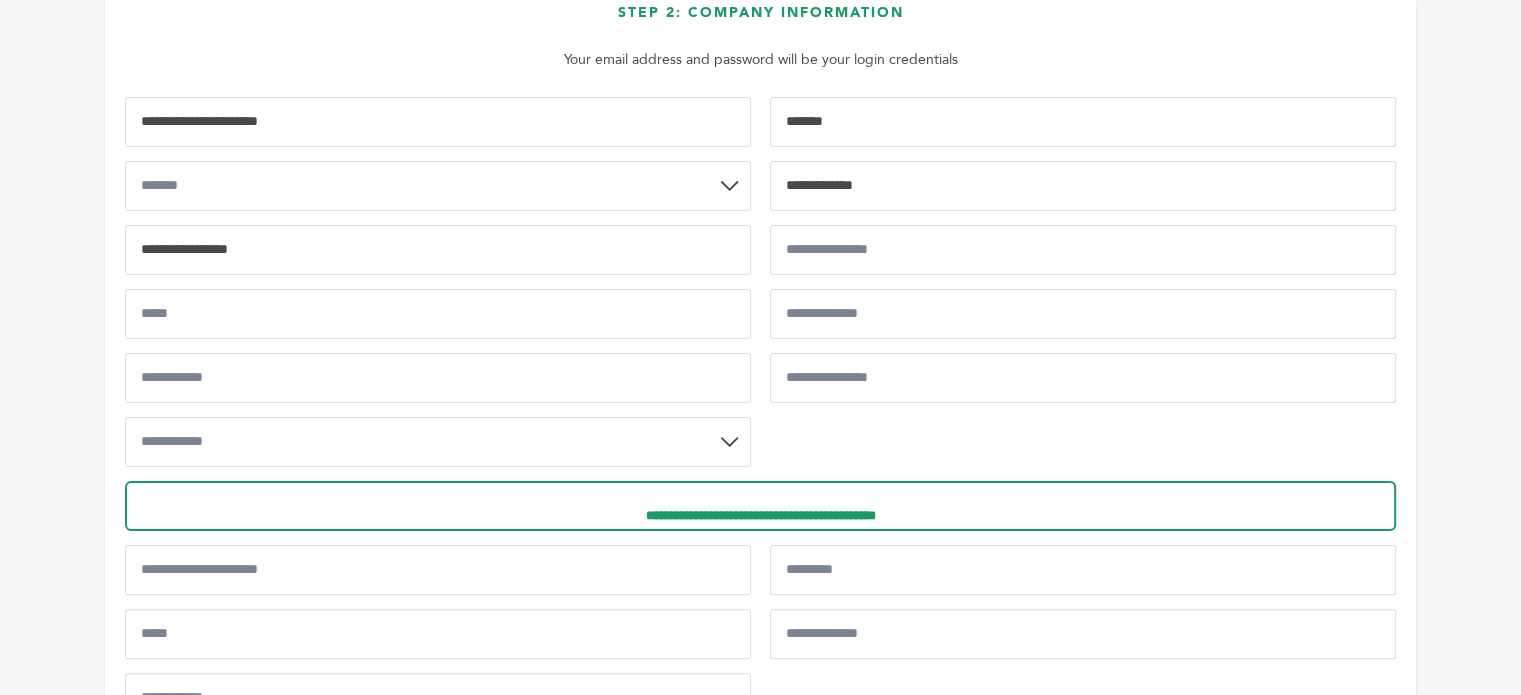 click at bounding box center [438, 250] 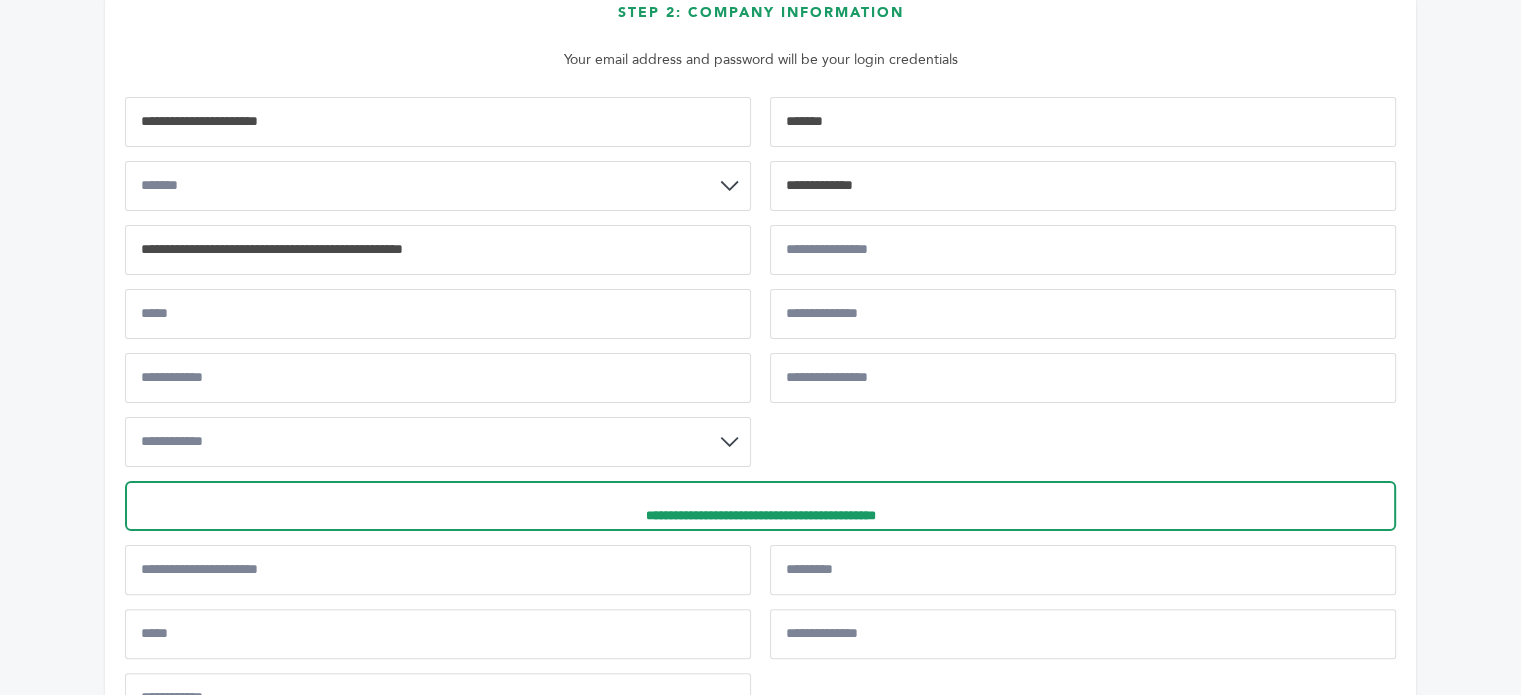 click on "**********" at bounding box center (438, 250) 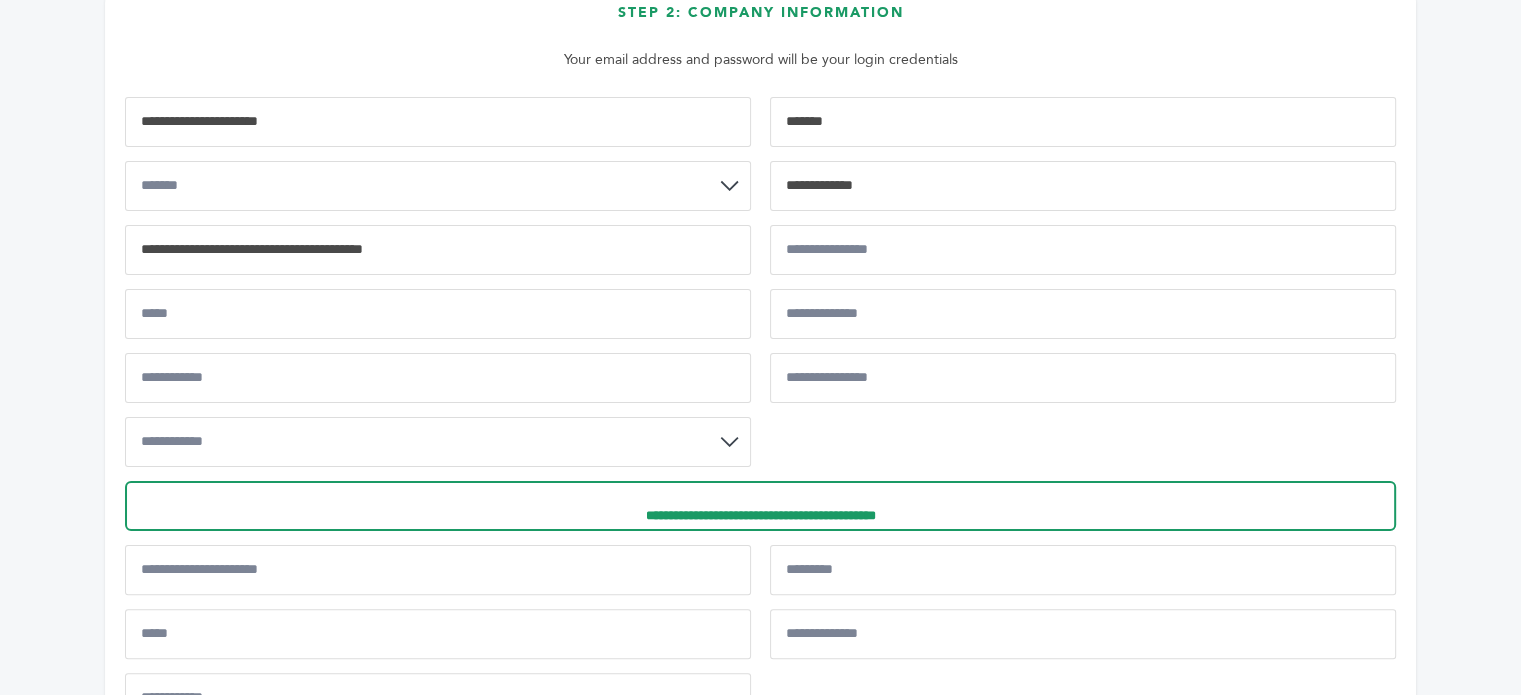 type on "**********" 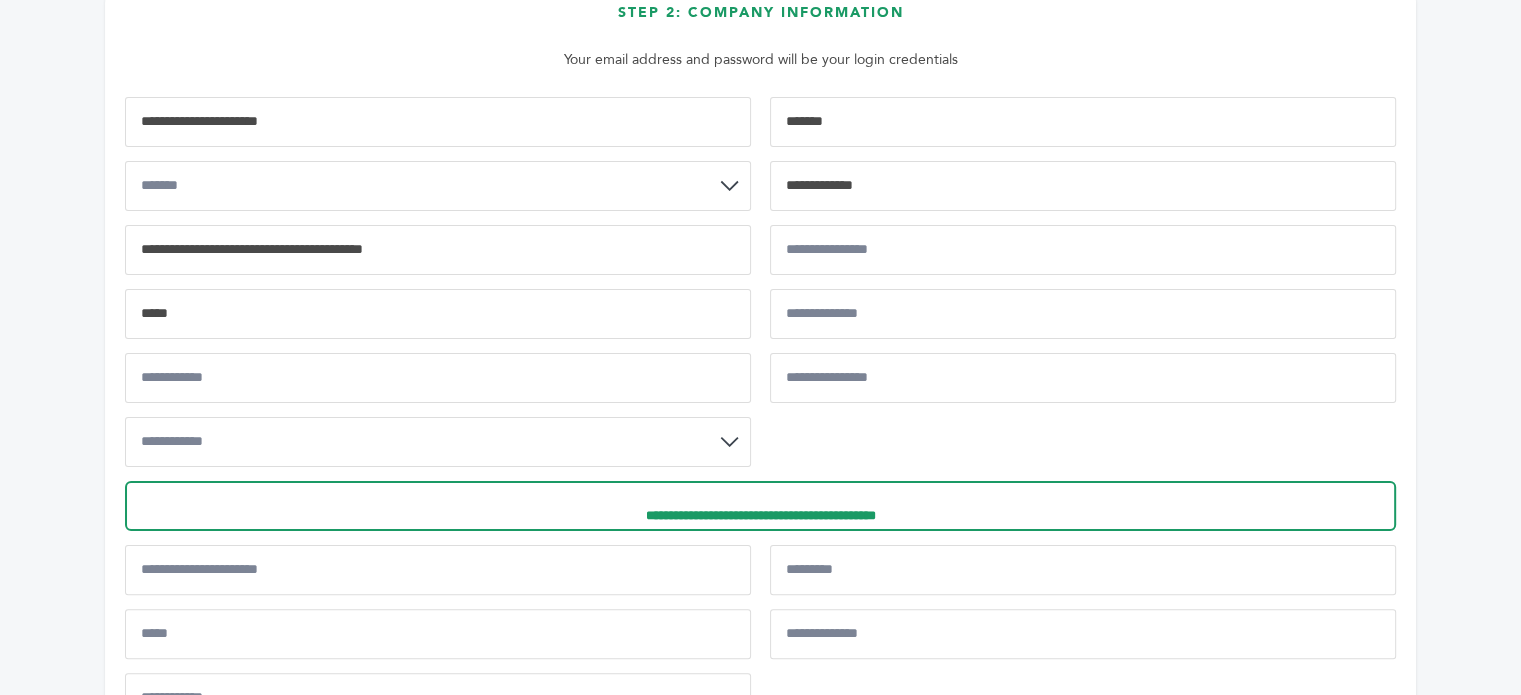 click at bounding box center (438, 314) 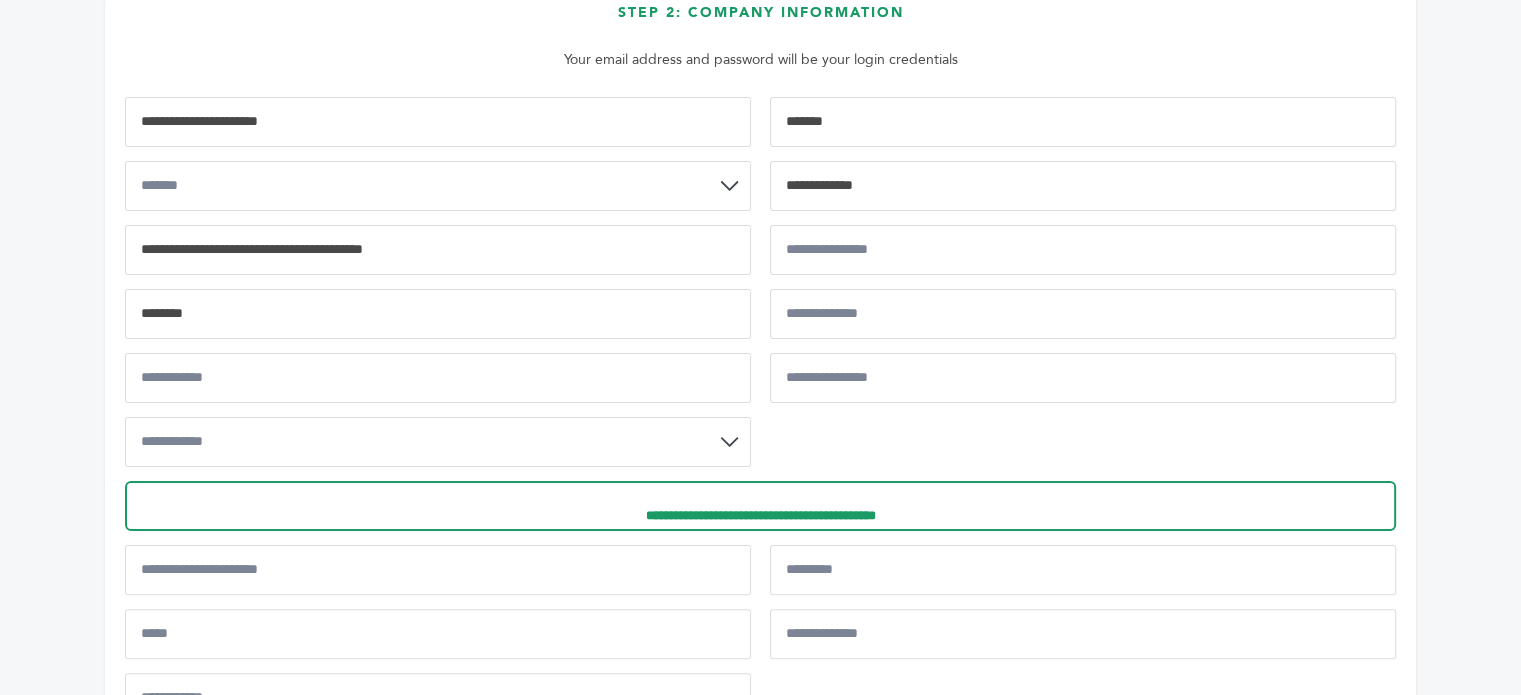 type on "********" 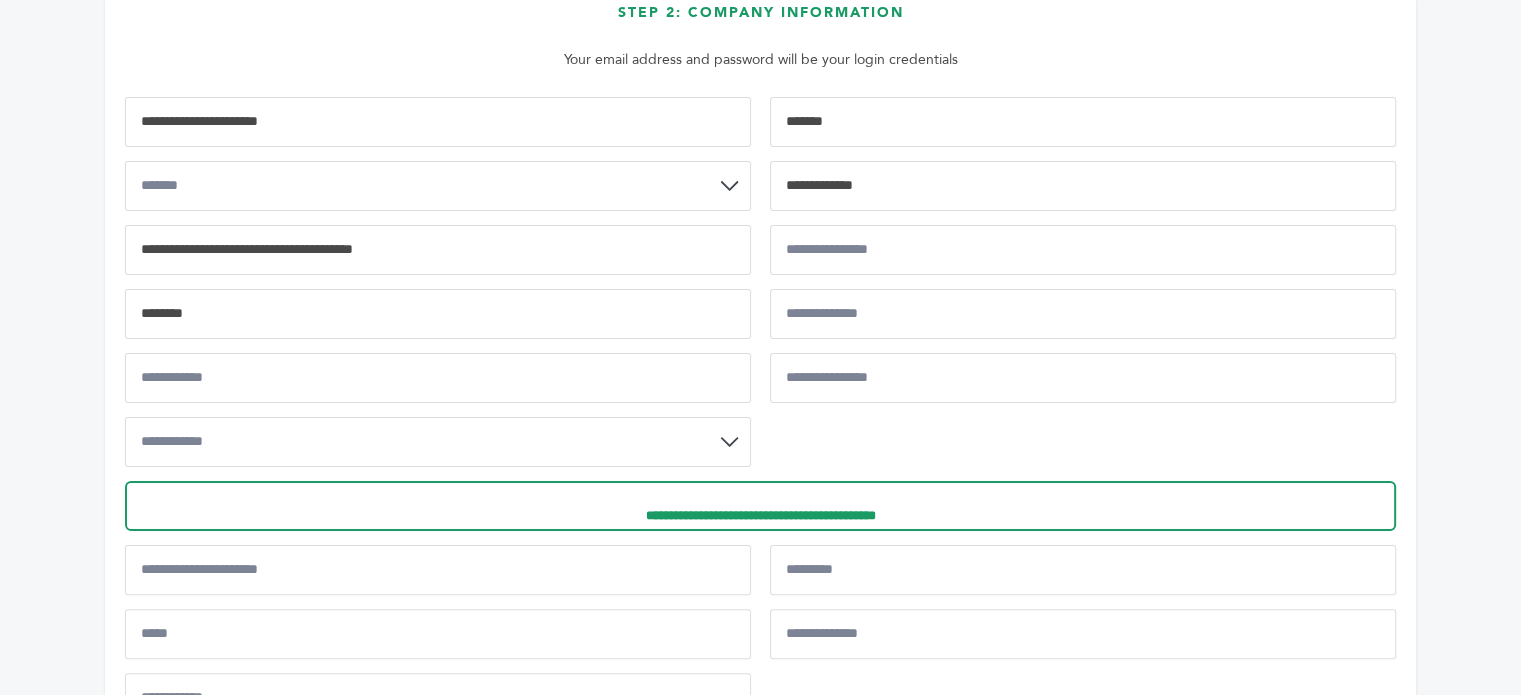 click on "**********" at bounding box center (438, 250) 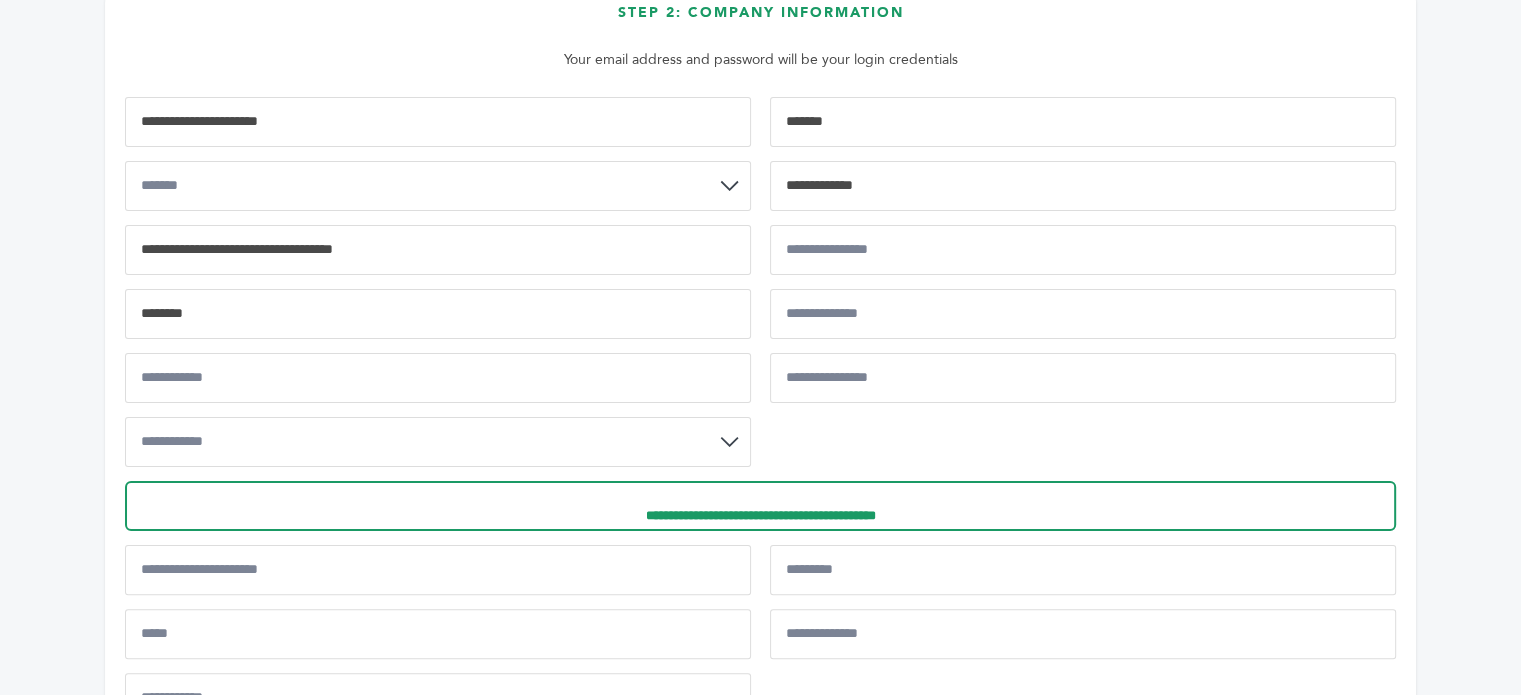 type on "**********" 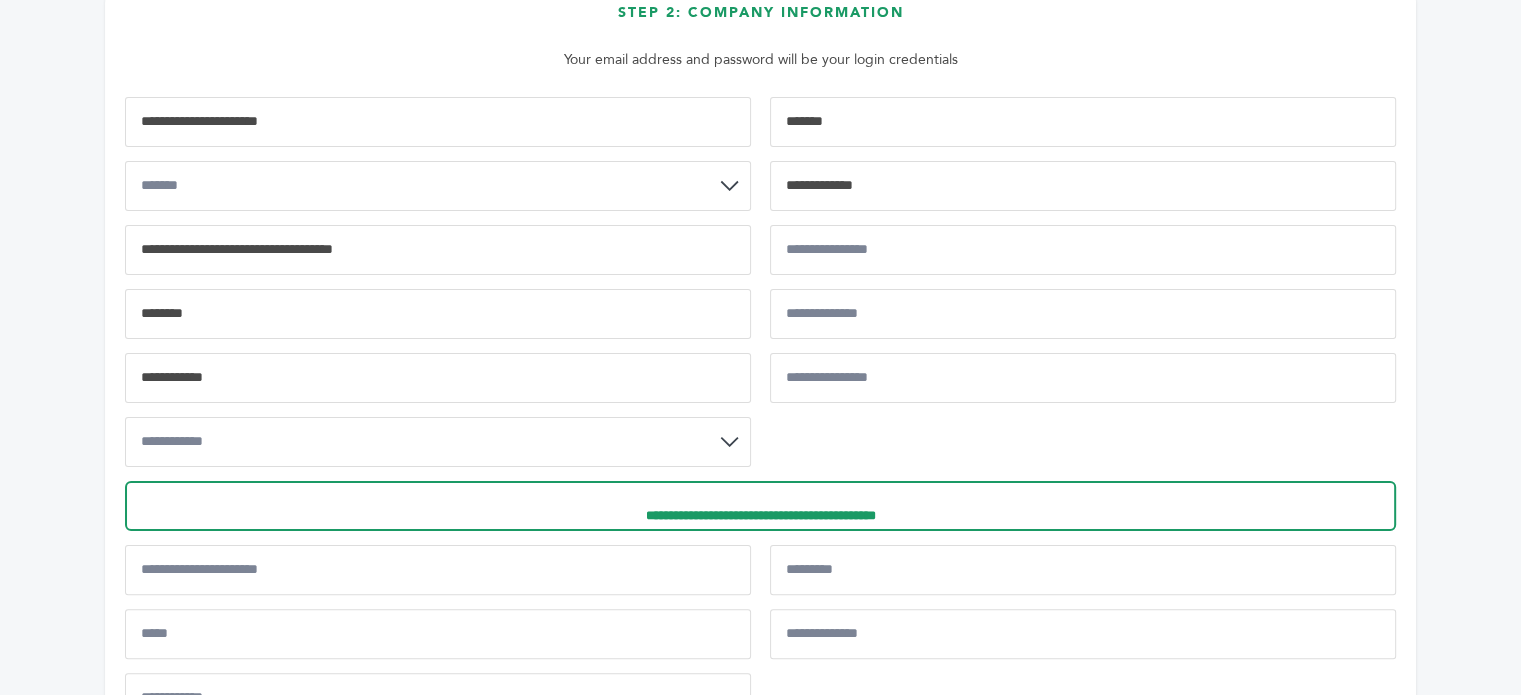 click at bounding box center [438, 378] 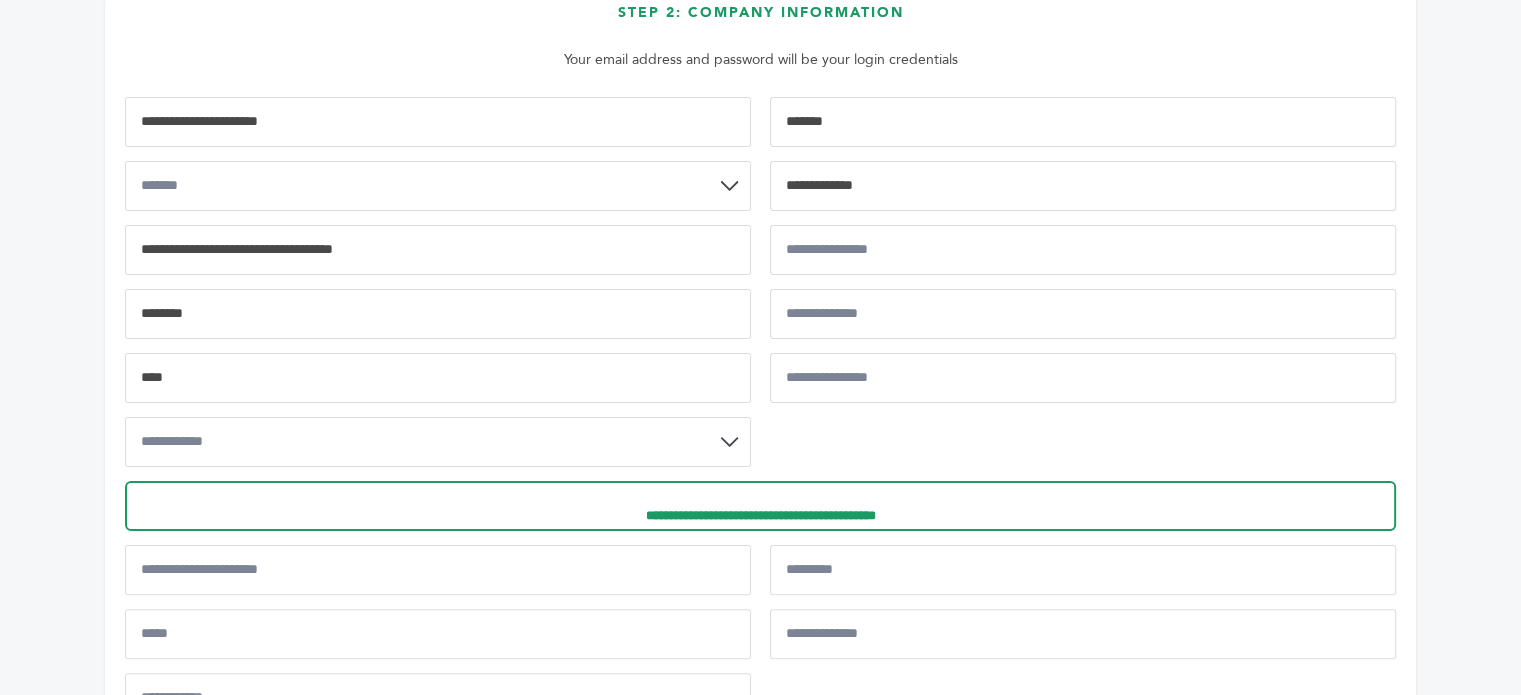 type on "****" 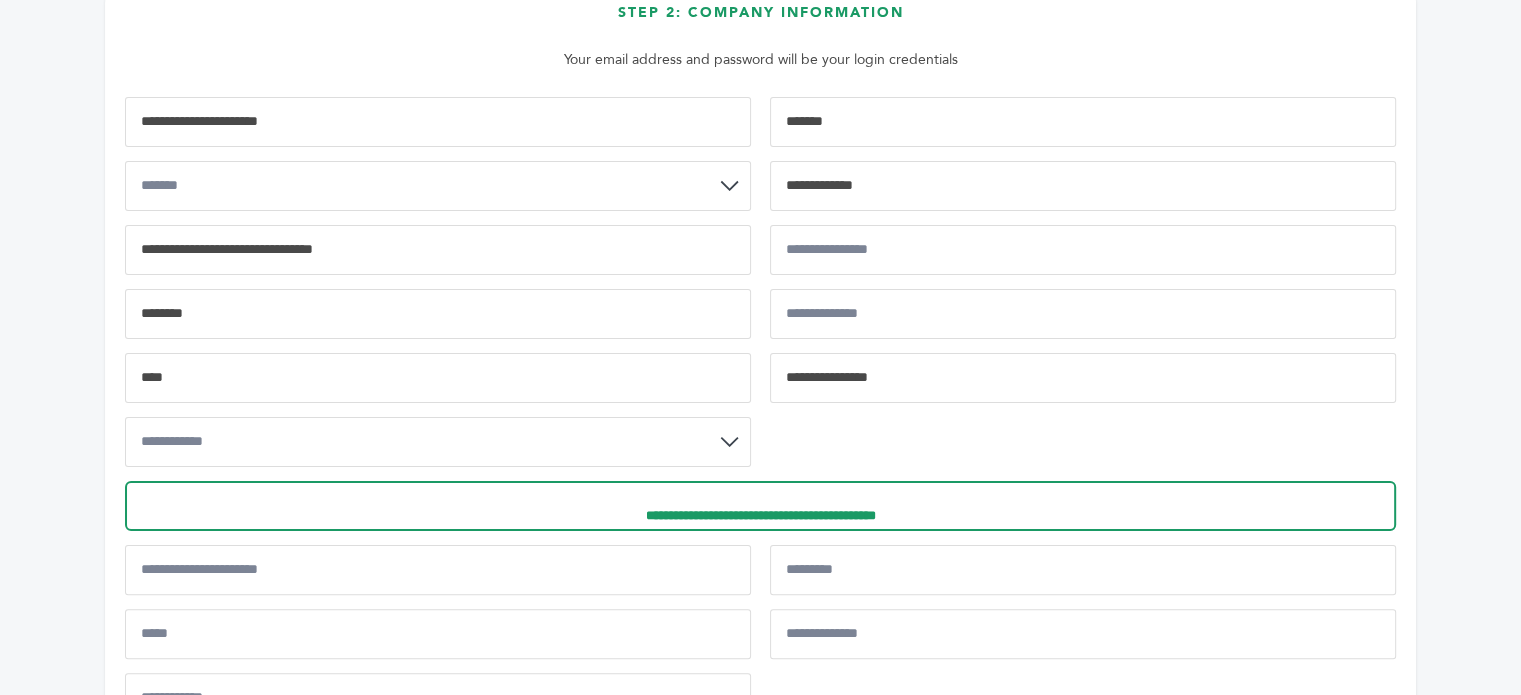 click at bounding box center (1083, 378) 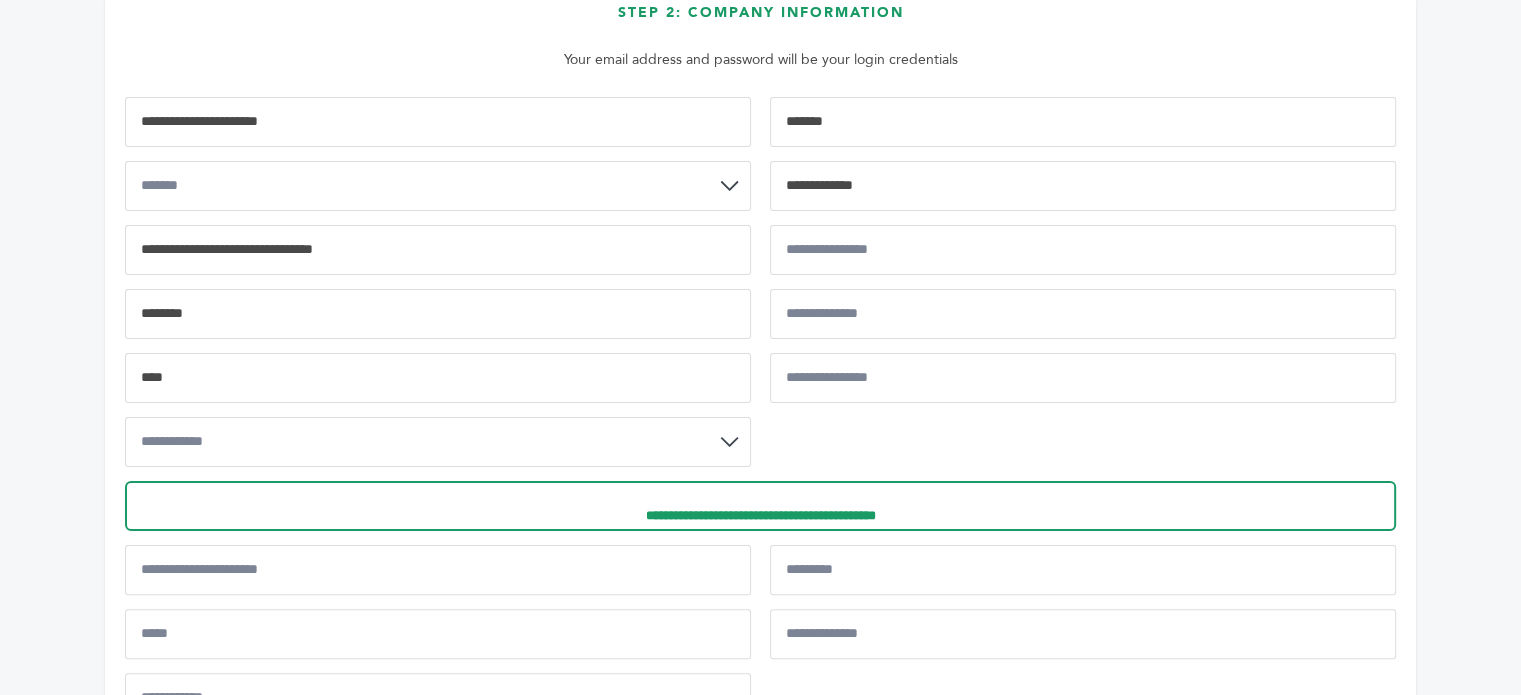 click on "**********" at bounding box center [438, 250] 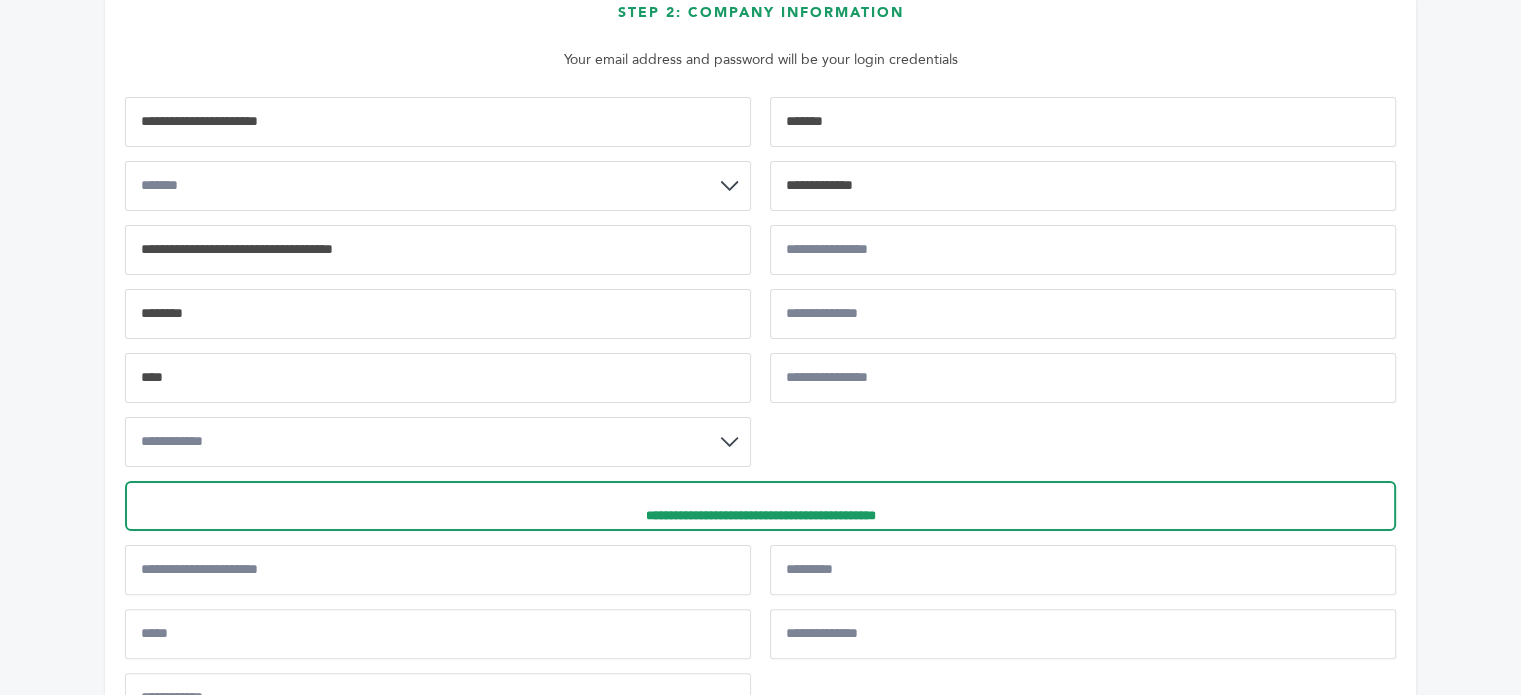 click on "**********" at bounding box center (438, 250) 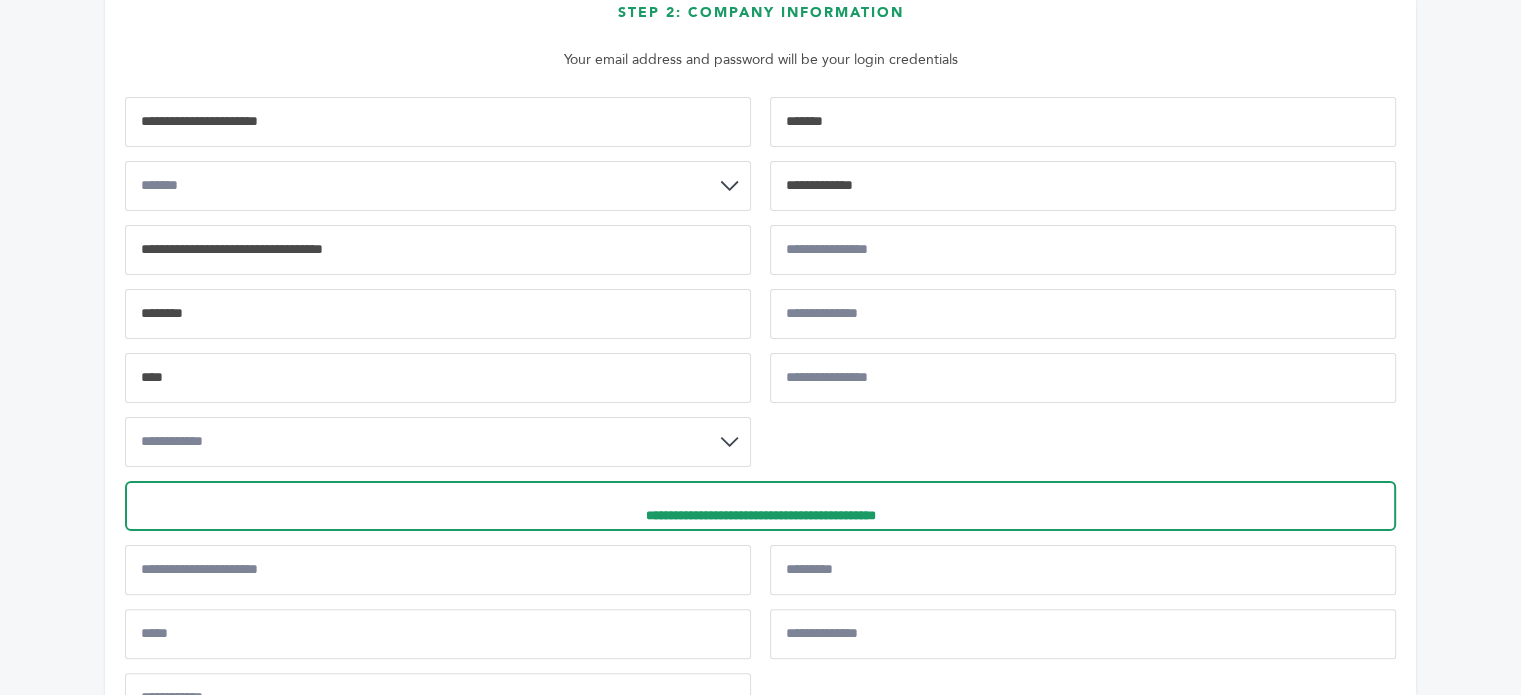 type on "**********" 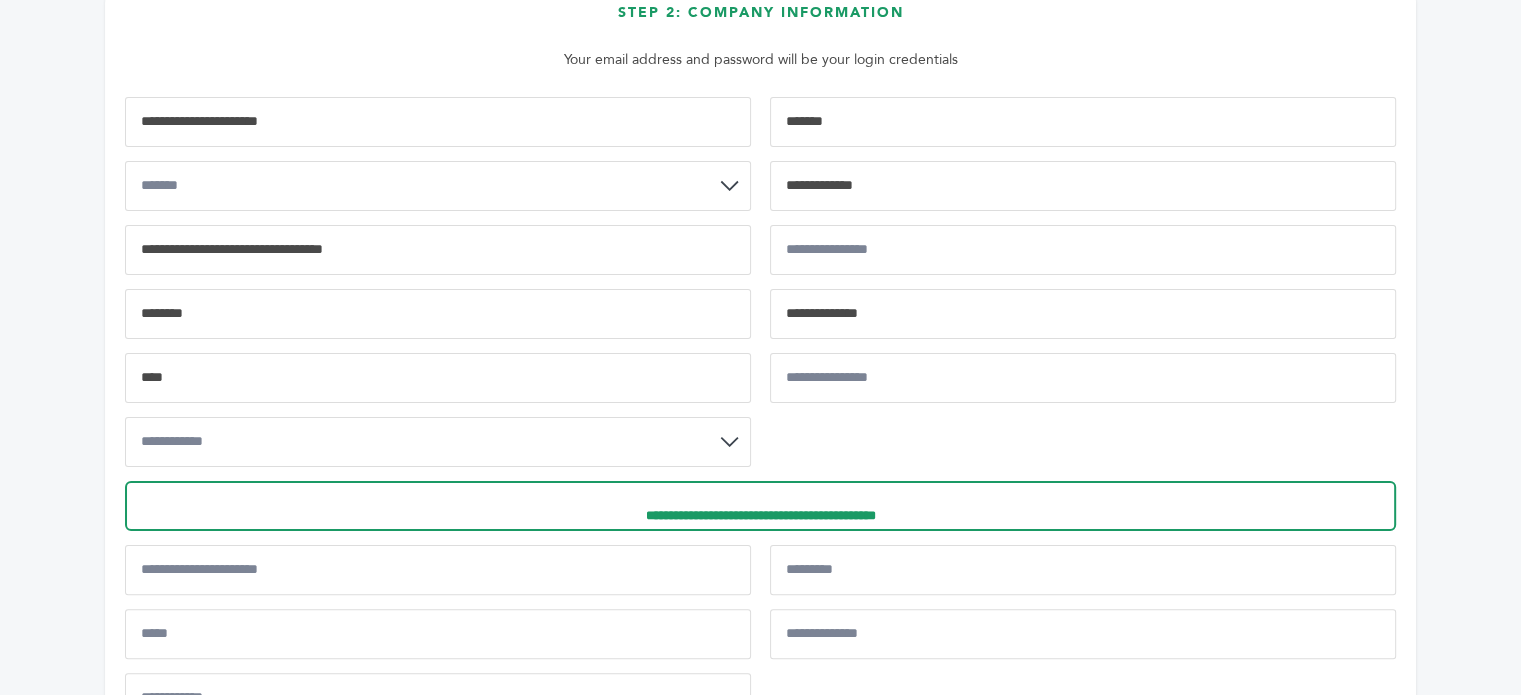 click at bounding box center [1083, 314] 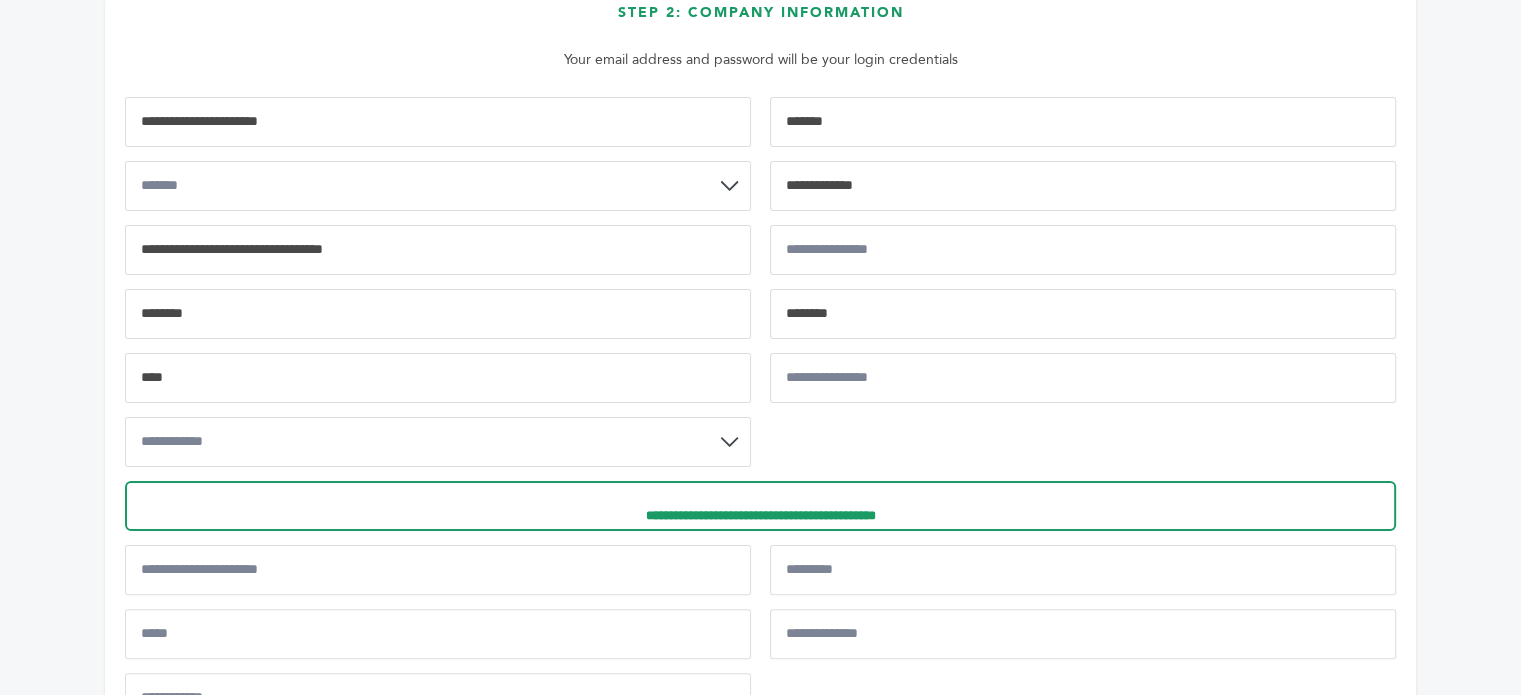 type on "********" 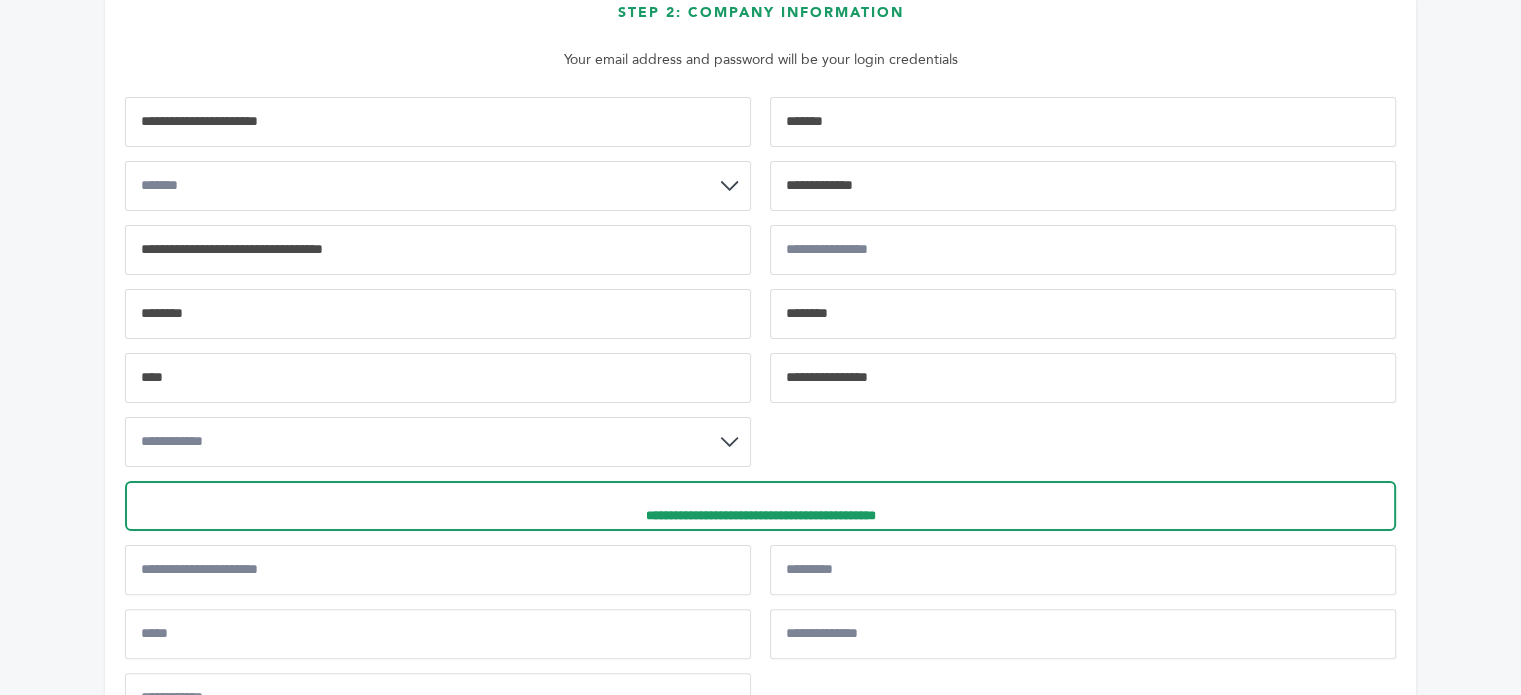 click at bounding box center (1083, 378) 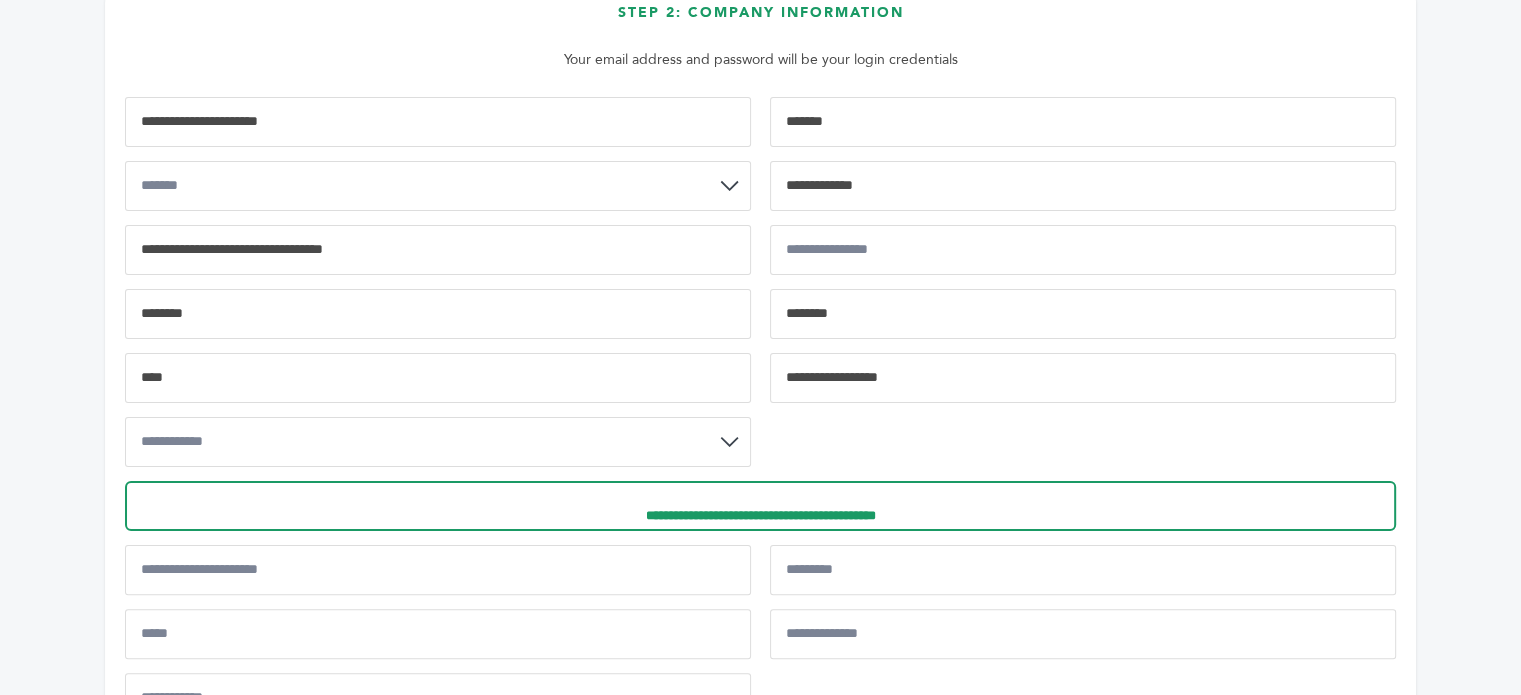 type on "**********" 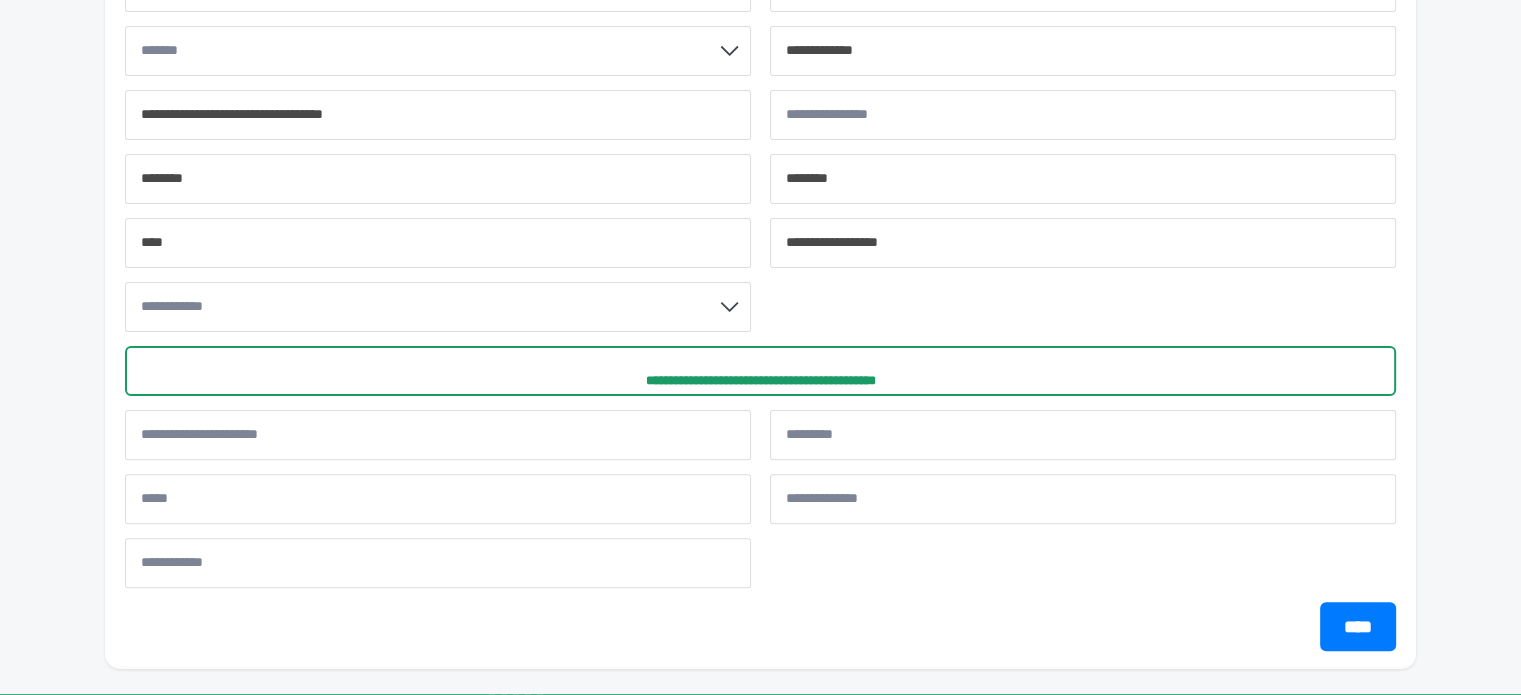 scroll, scrollTop: 600, scrollLeft: 0, axis: vertical 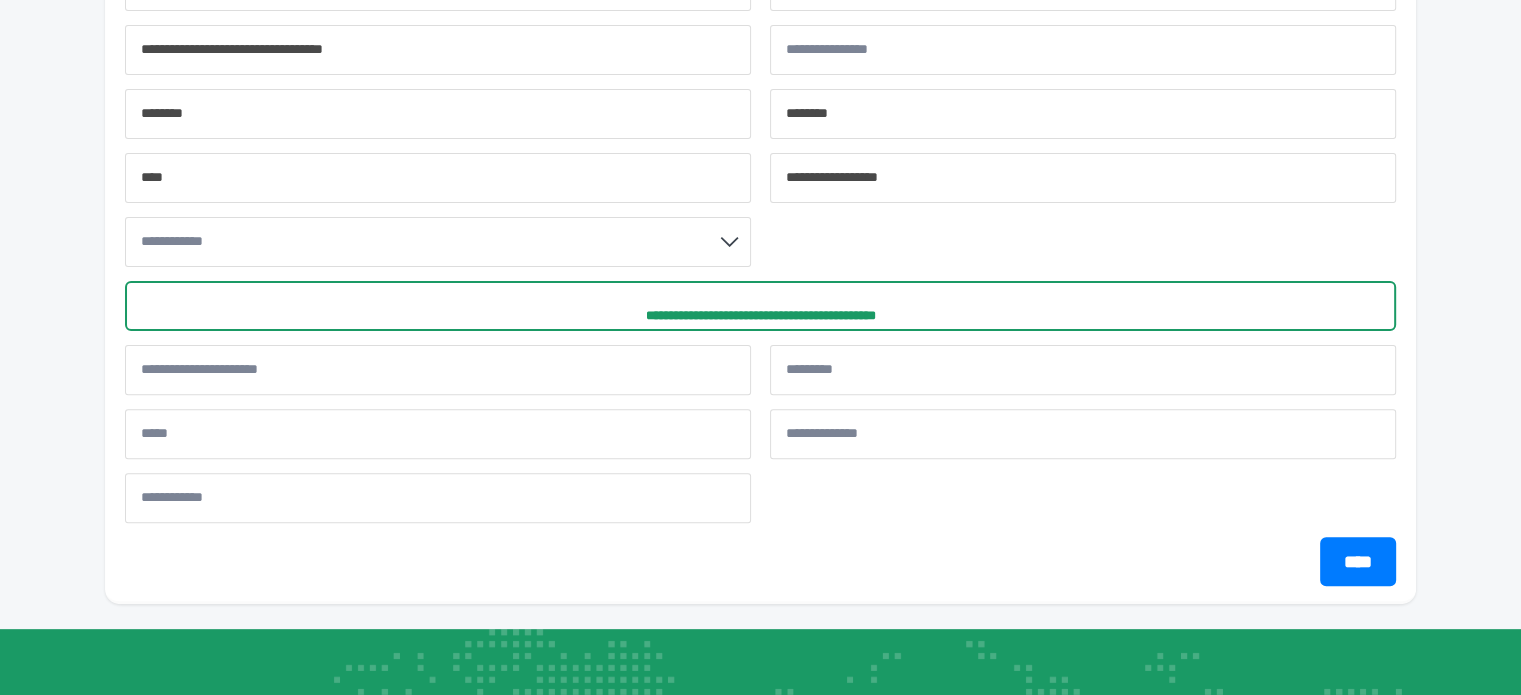 click on "**********" at bounding box center [438, 242] 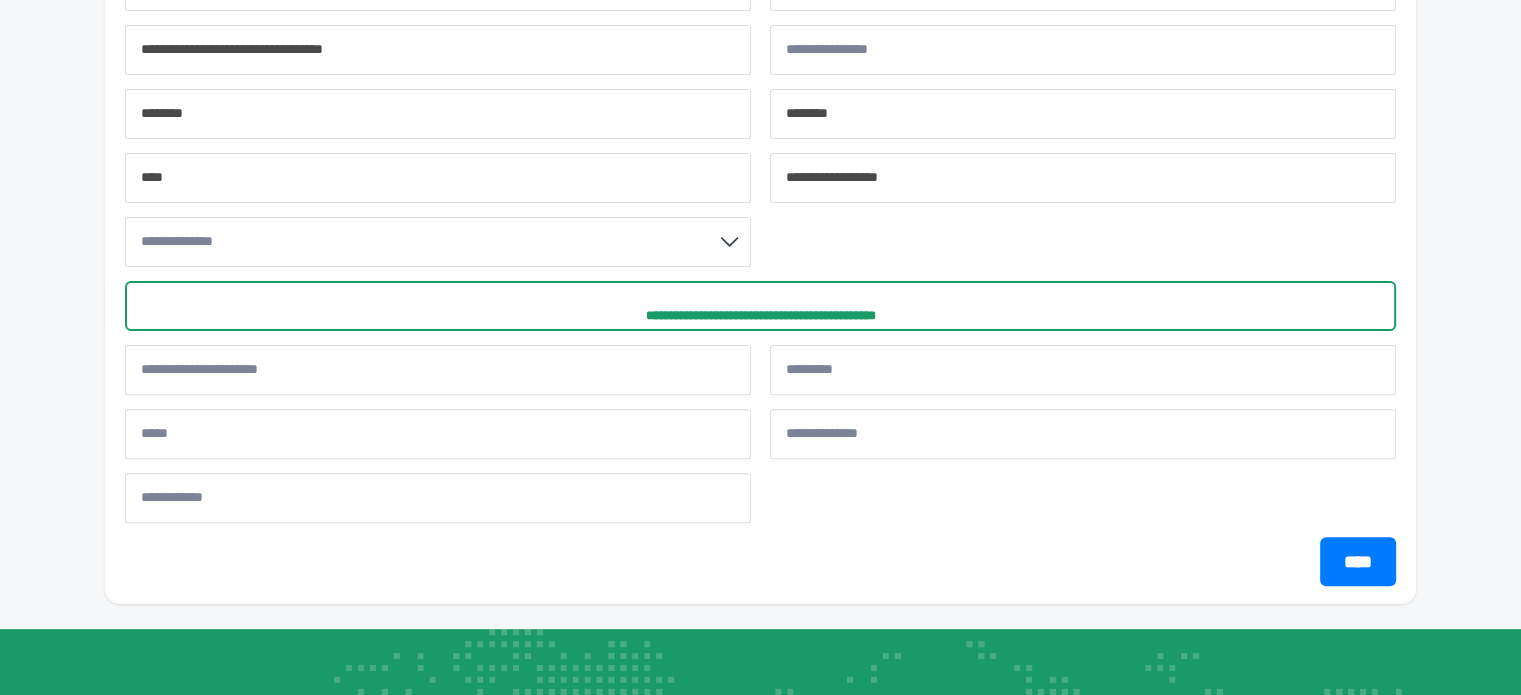 click on "**********" at bounding box center [438, 242] 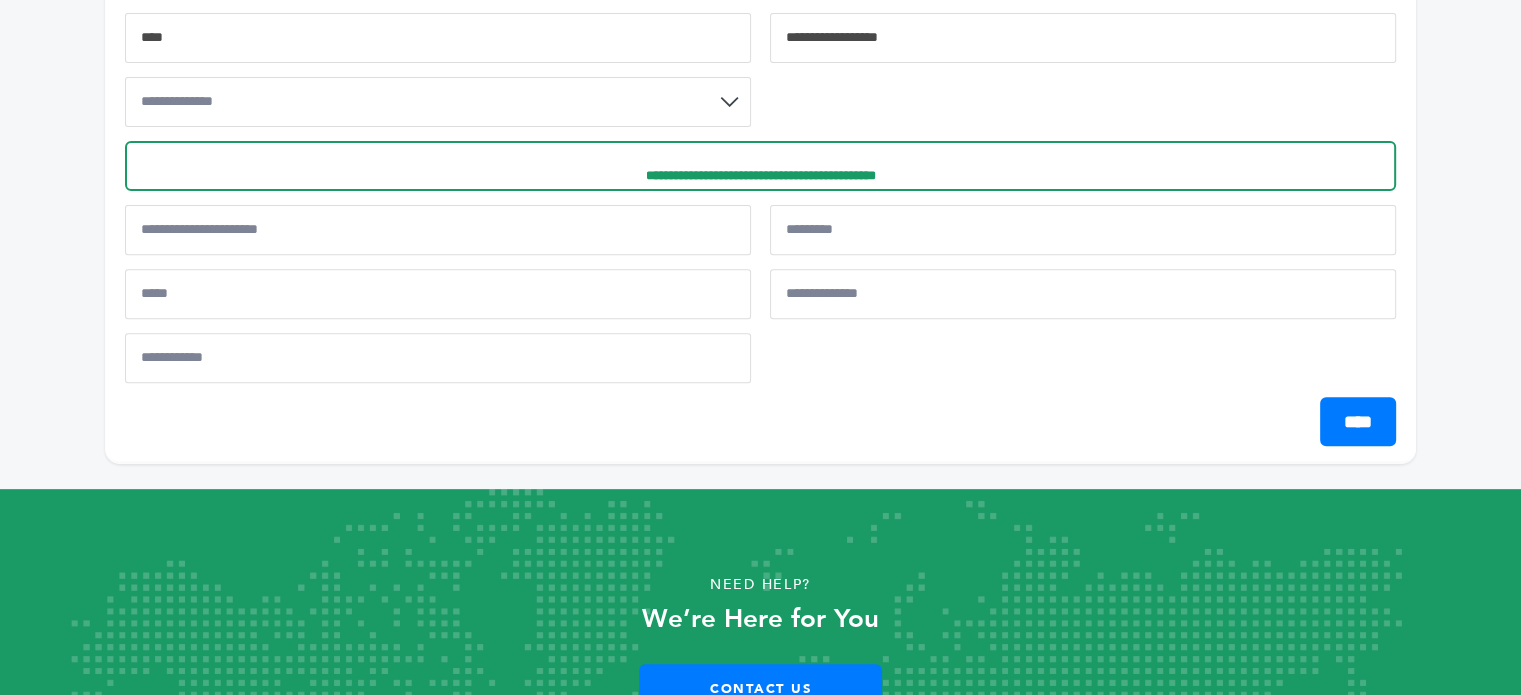 scroll, scrollTop: 735, scrollLeft: 0, axis: vertical 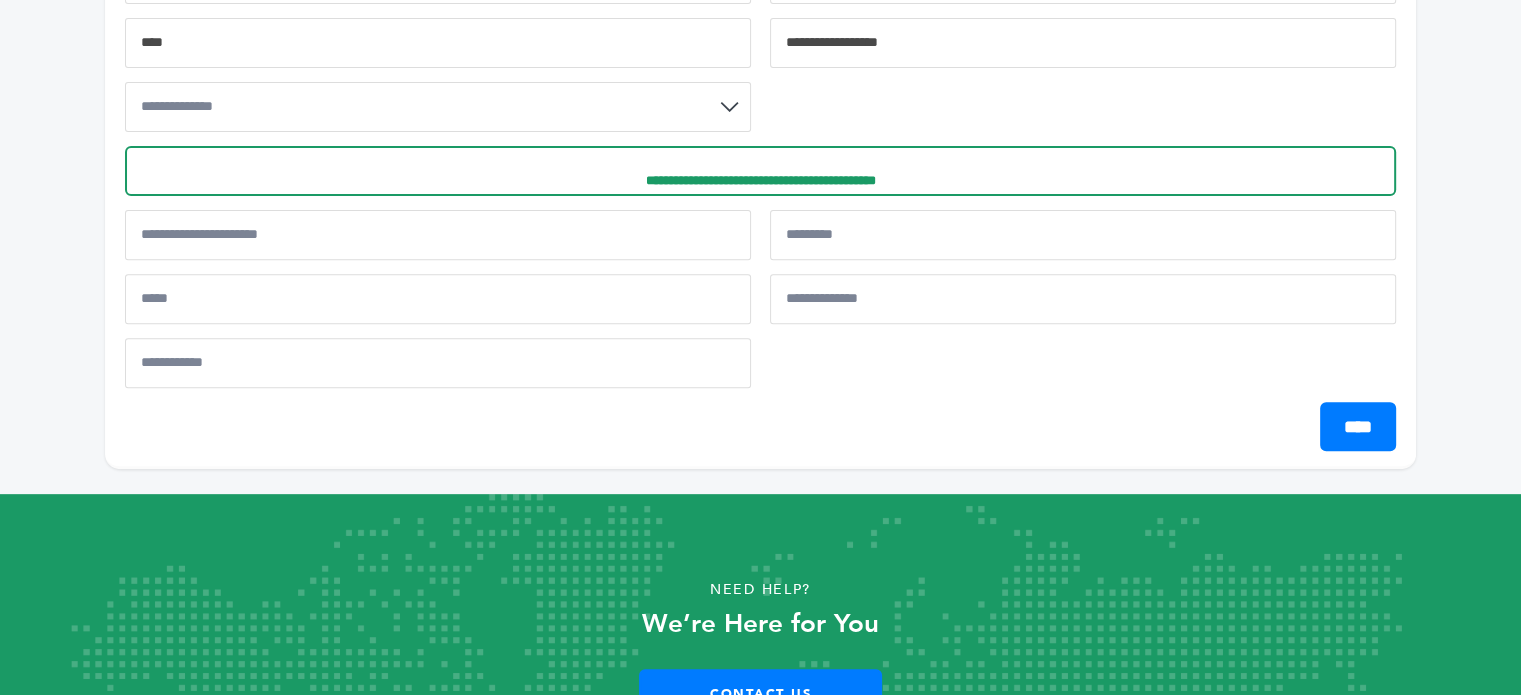 click on "**********" at bounding box center (760, -46) 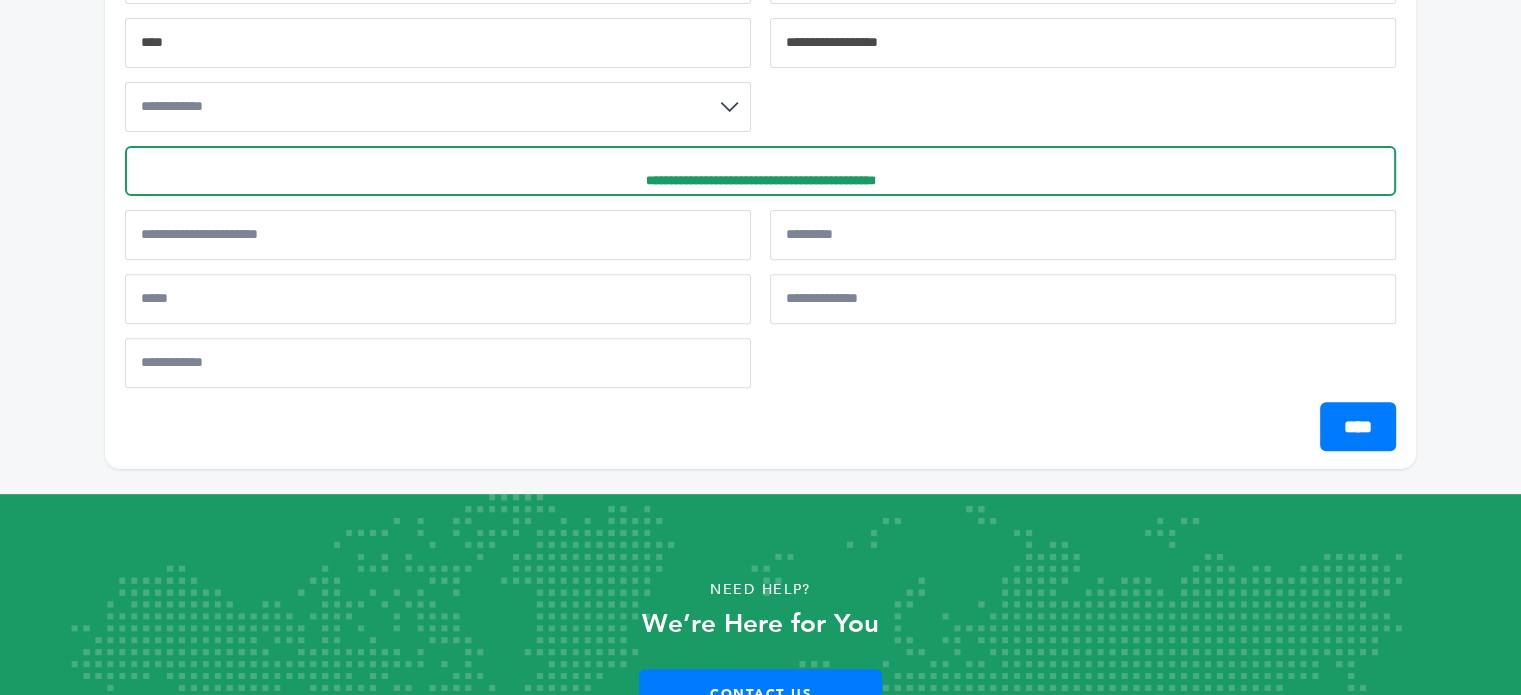 click on "**********" at bounding box center (438, 107) 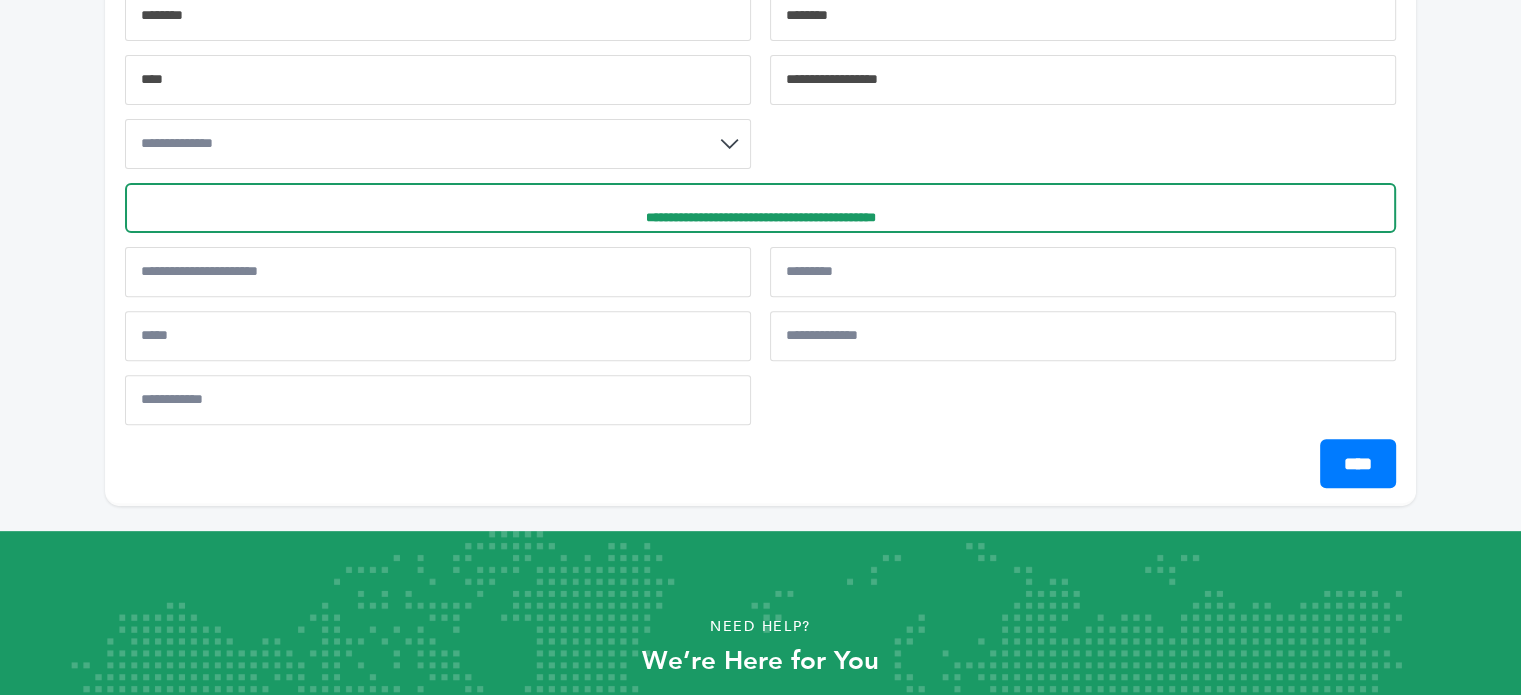 scroll, scrollTop: 635, scrollLeft: 0, axis: vertical 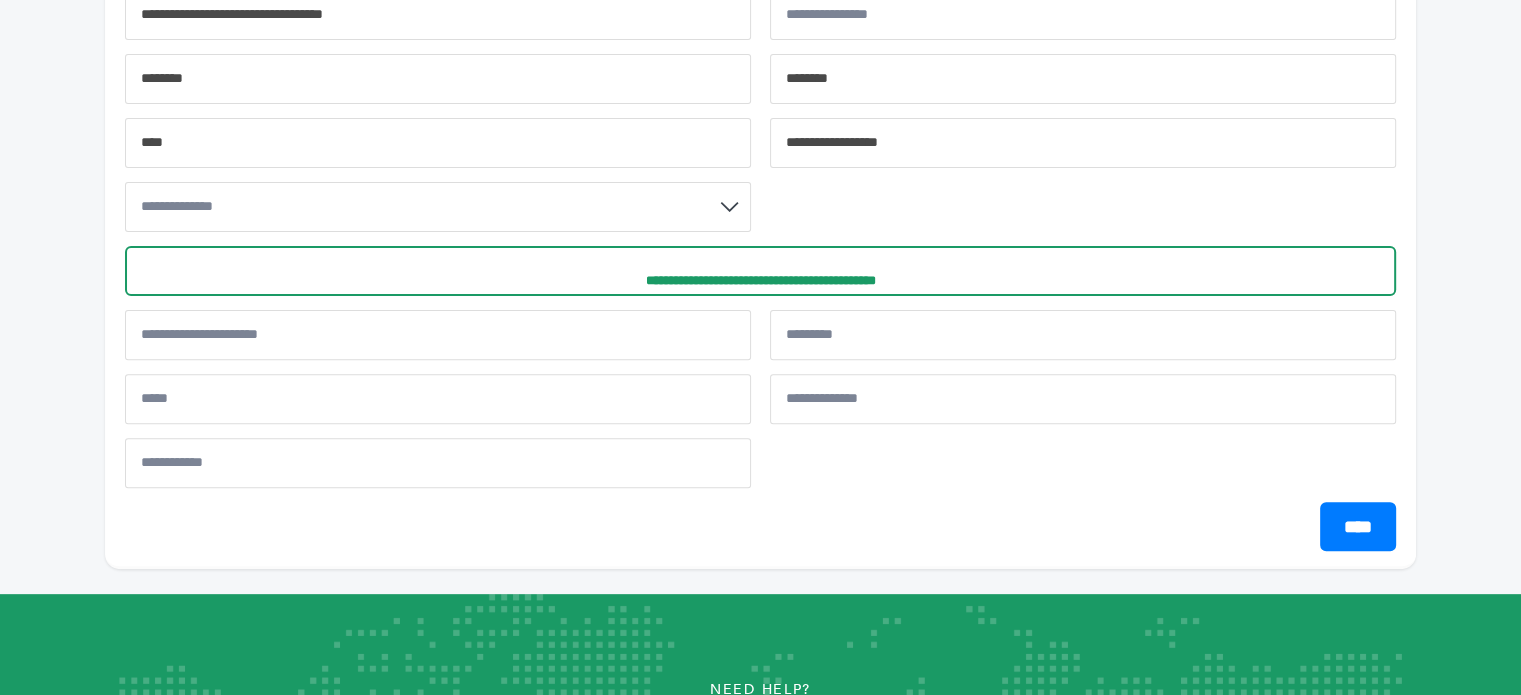 click on "**********" at bounding box center (438, 207) 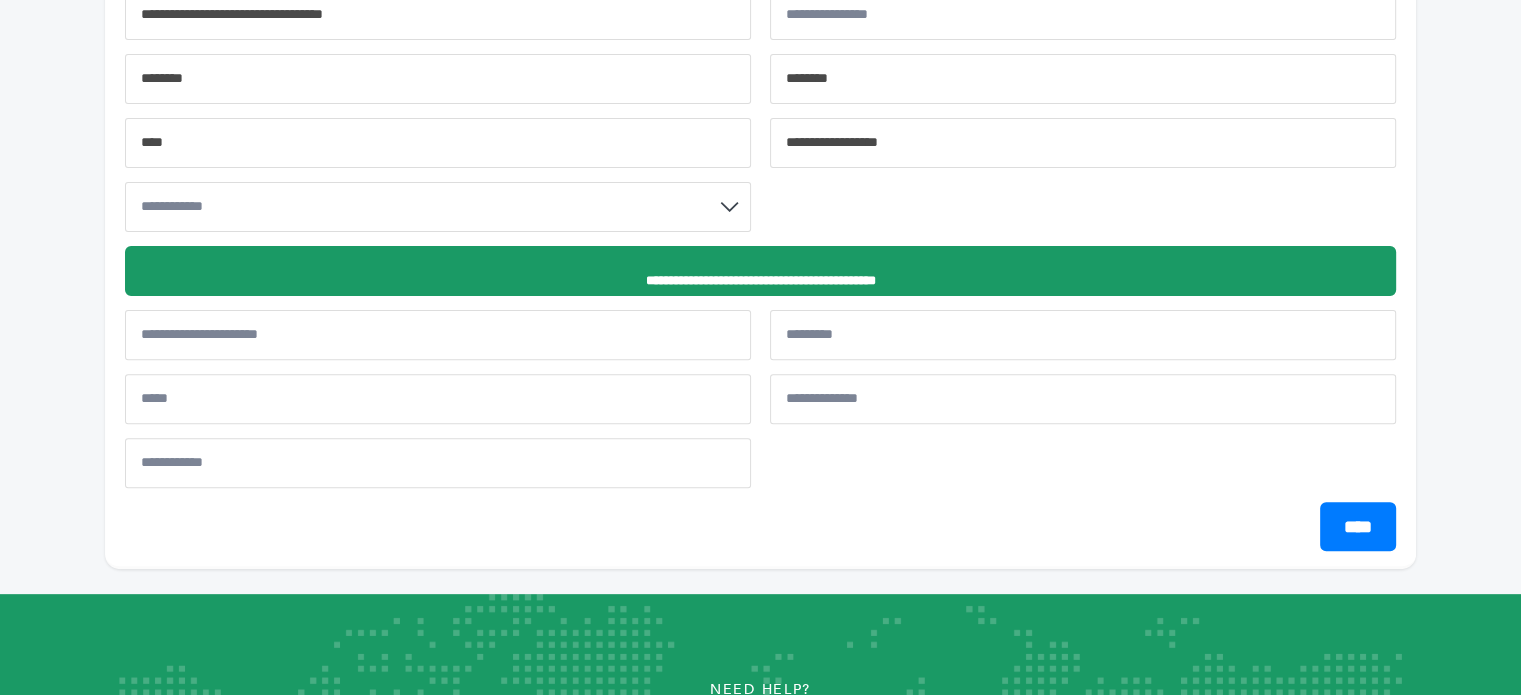 click on "**********" at bounding box center (760, 271) 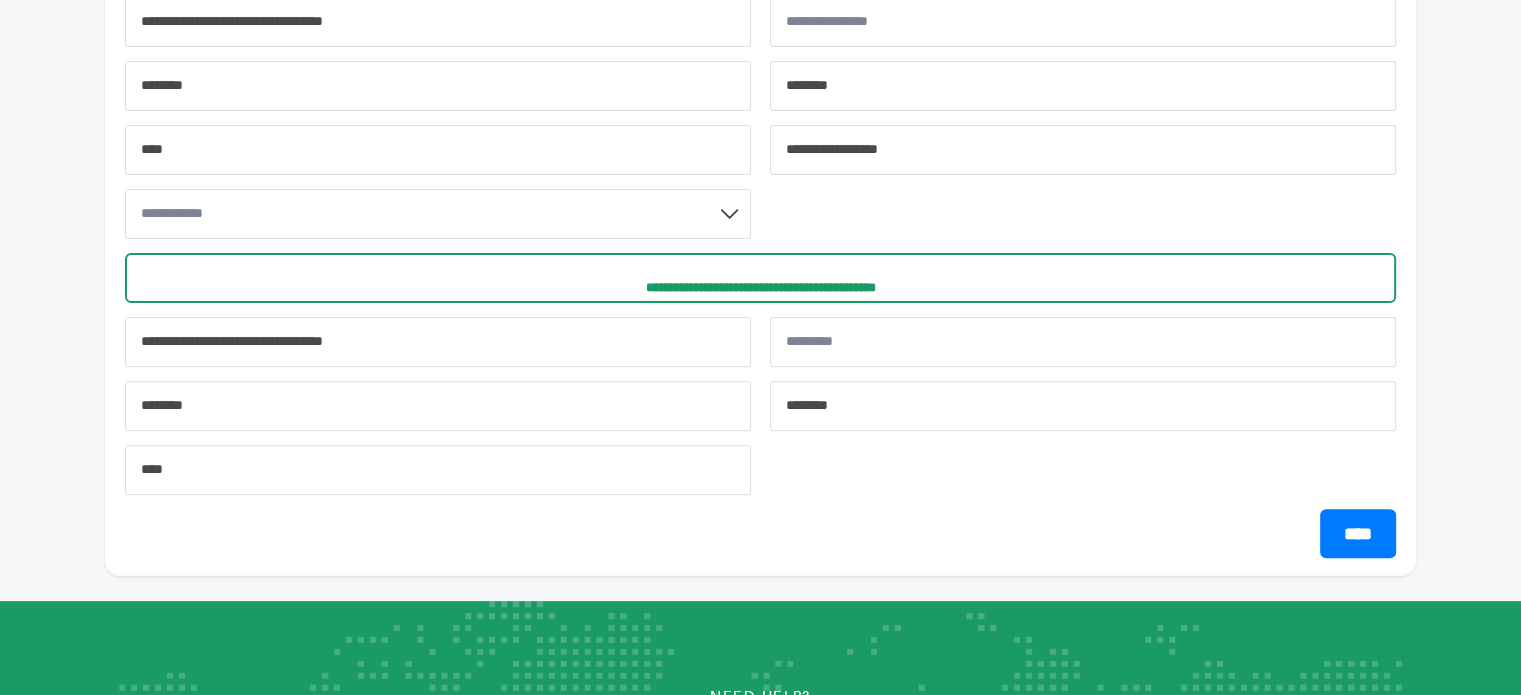 scroll, scrollTop: 735, scrollLeft: 0, axis: vertical 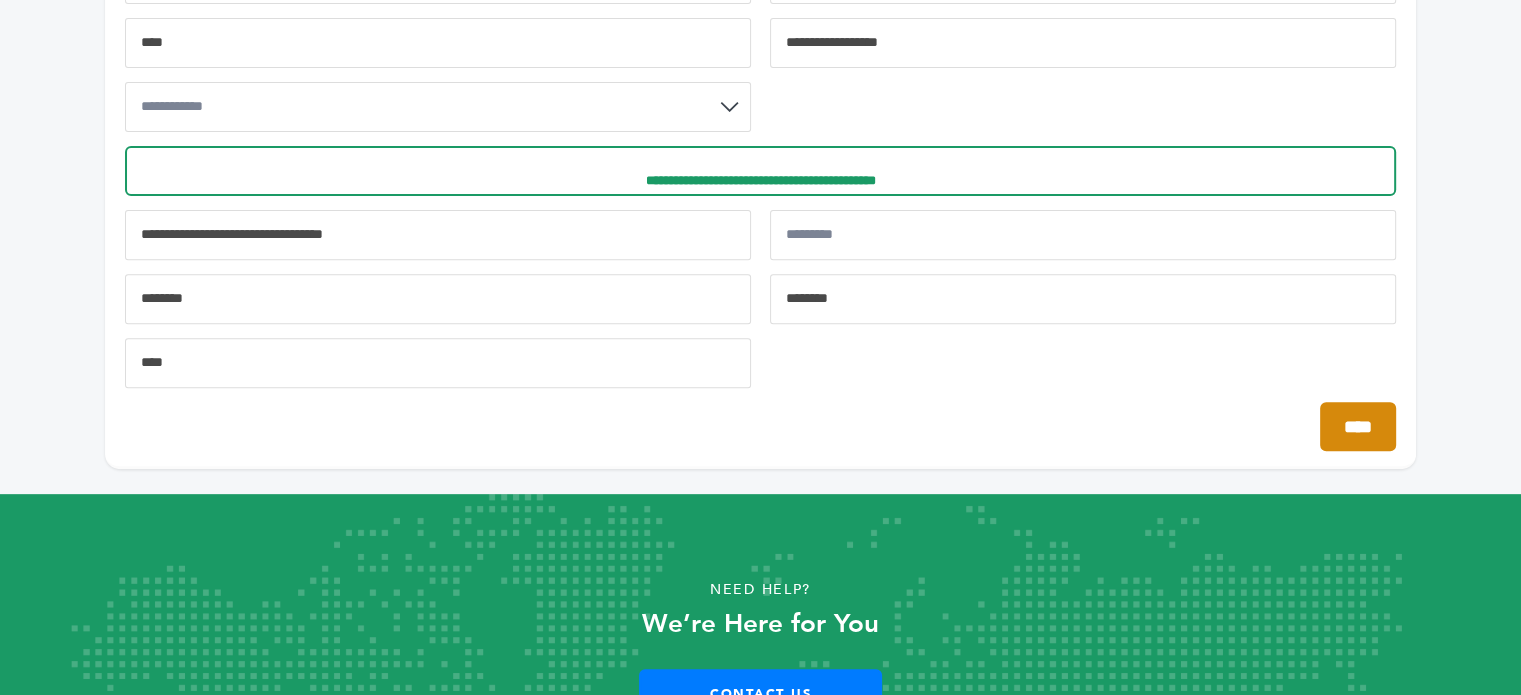 click on "****" at bounding box center [1358, 426] 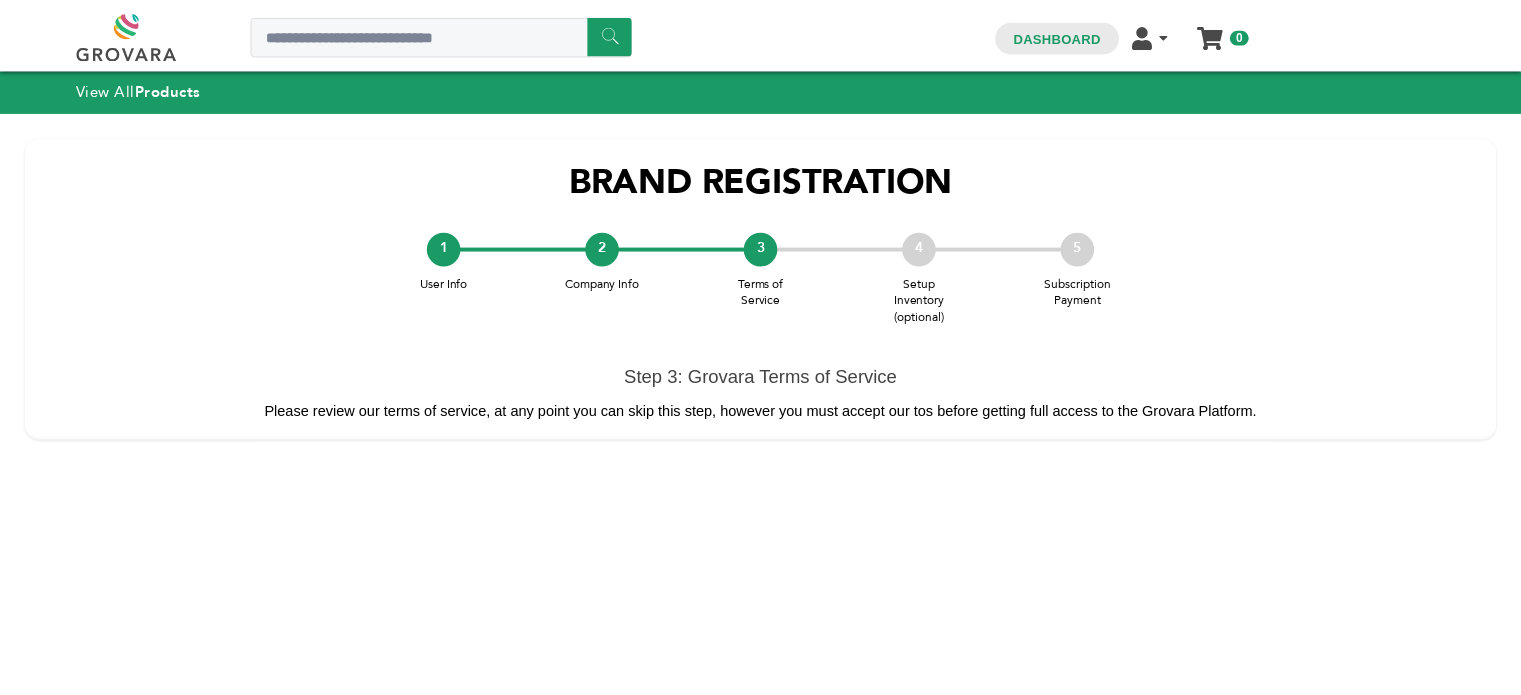 scroll, scrollTop: 0, scrollLeft: 0, axis: both 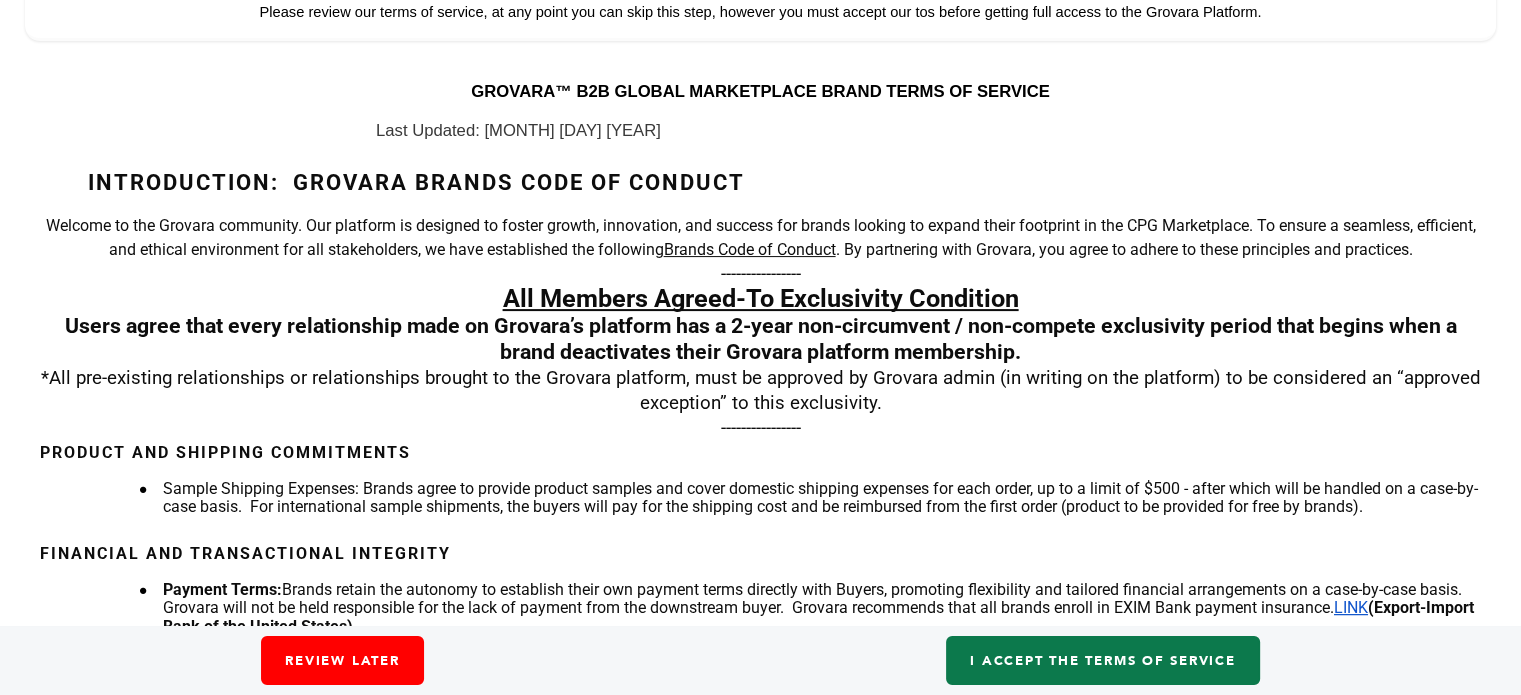 click on "I accept the Terms of Service" at bounding box center [1102, 660] 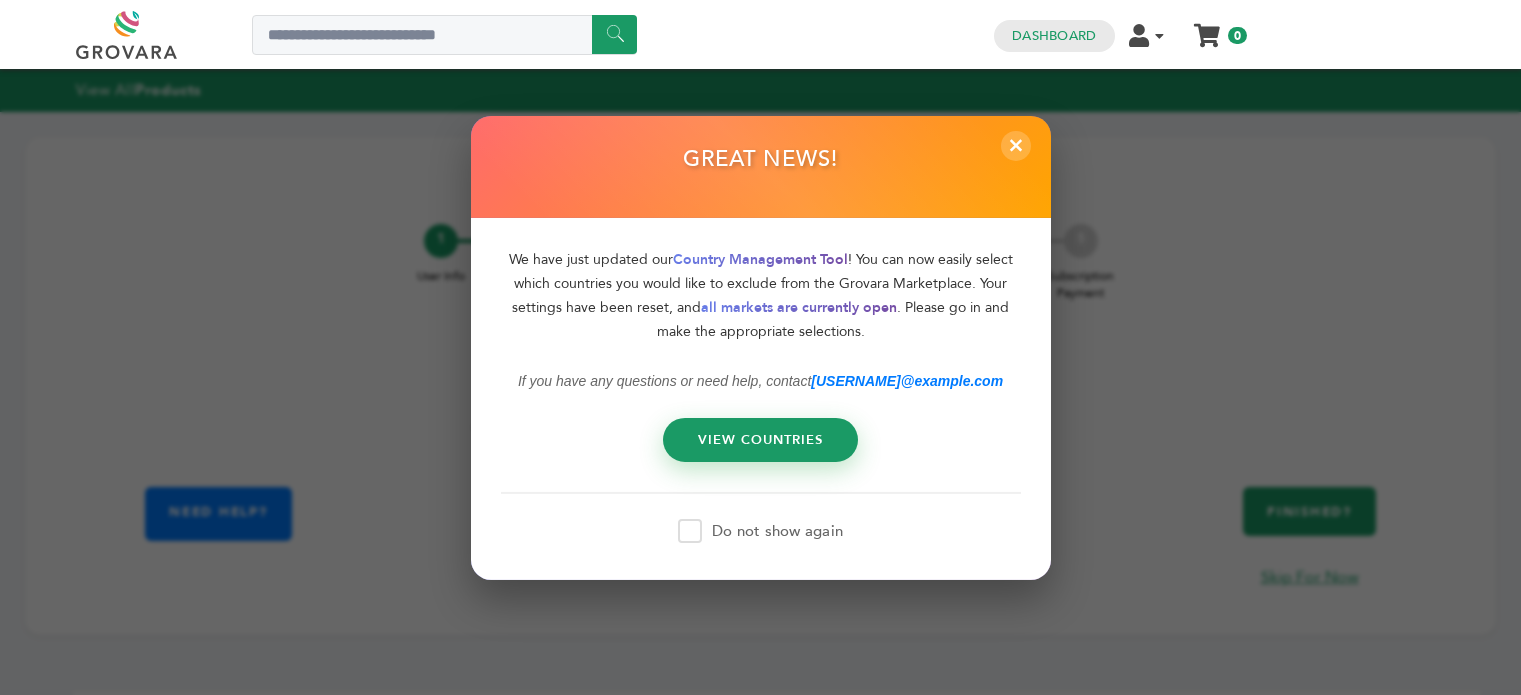 scroll, scrollTop: 0, scrollLeft: 0, axis: both 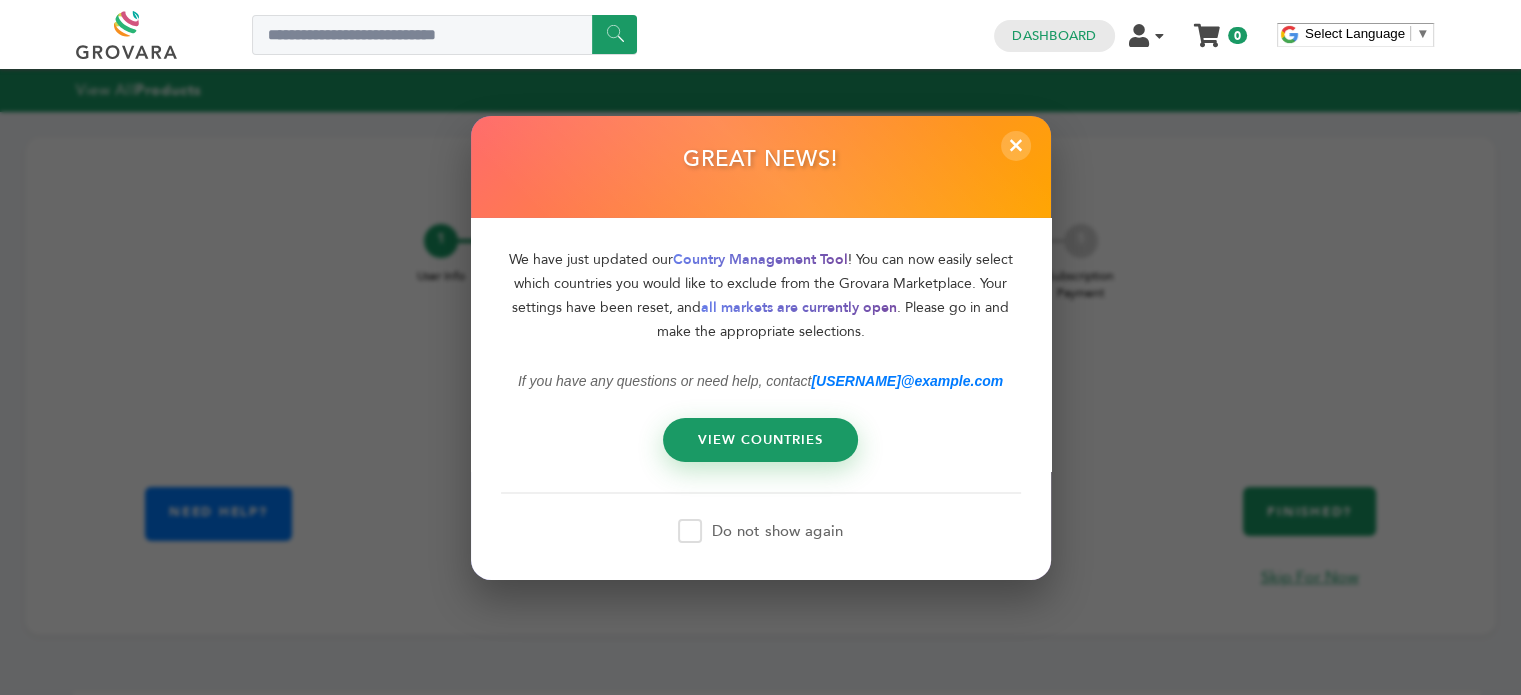 drag, startPoint x: 696, startPoint y: 535, endPoint x: 718, endPoint y: 531, distance: 22.36068 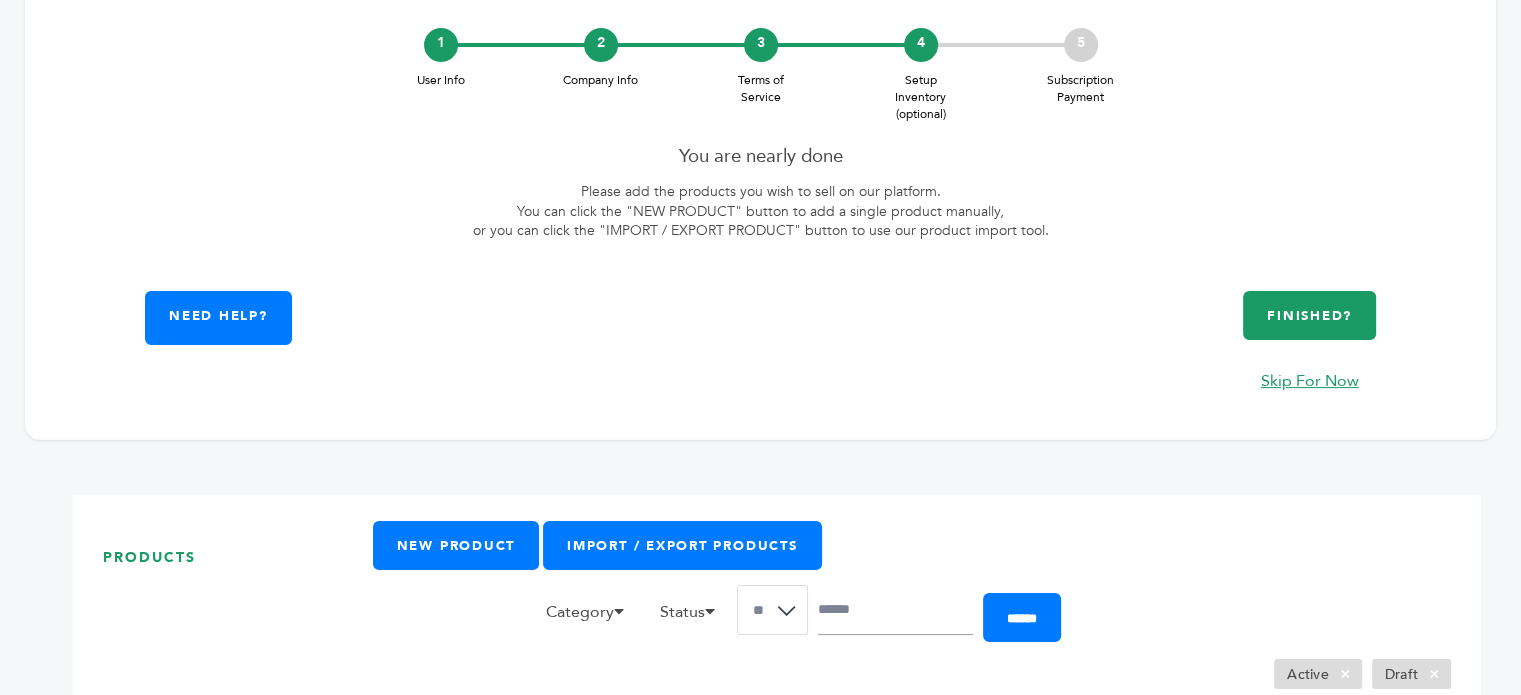 scroll, scrollTop: 200, scrollLeft: 0, axis: vertical 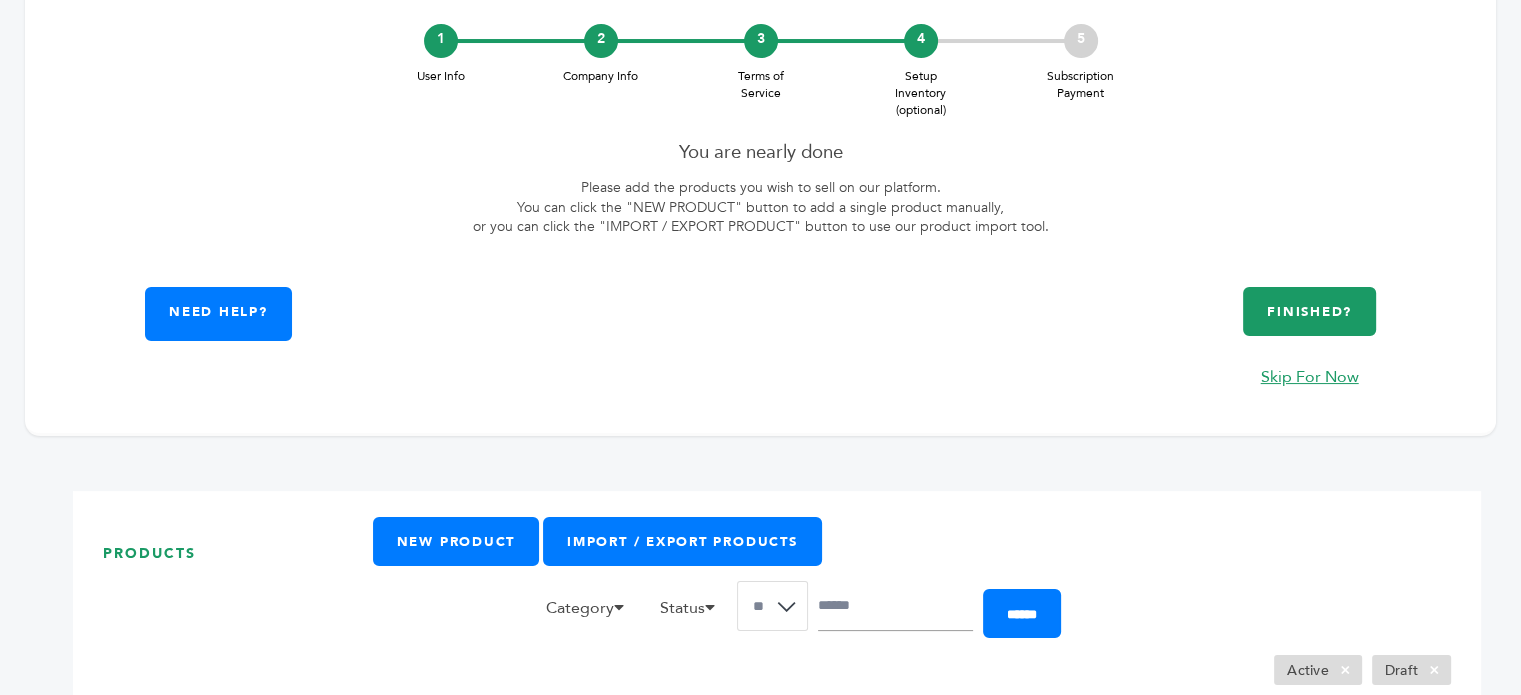 click on "Finished?" at bounding box center (1309, 311) 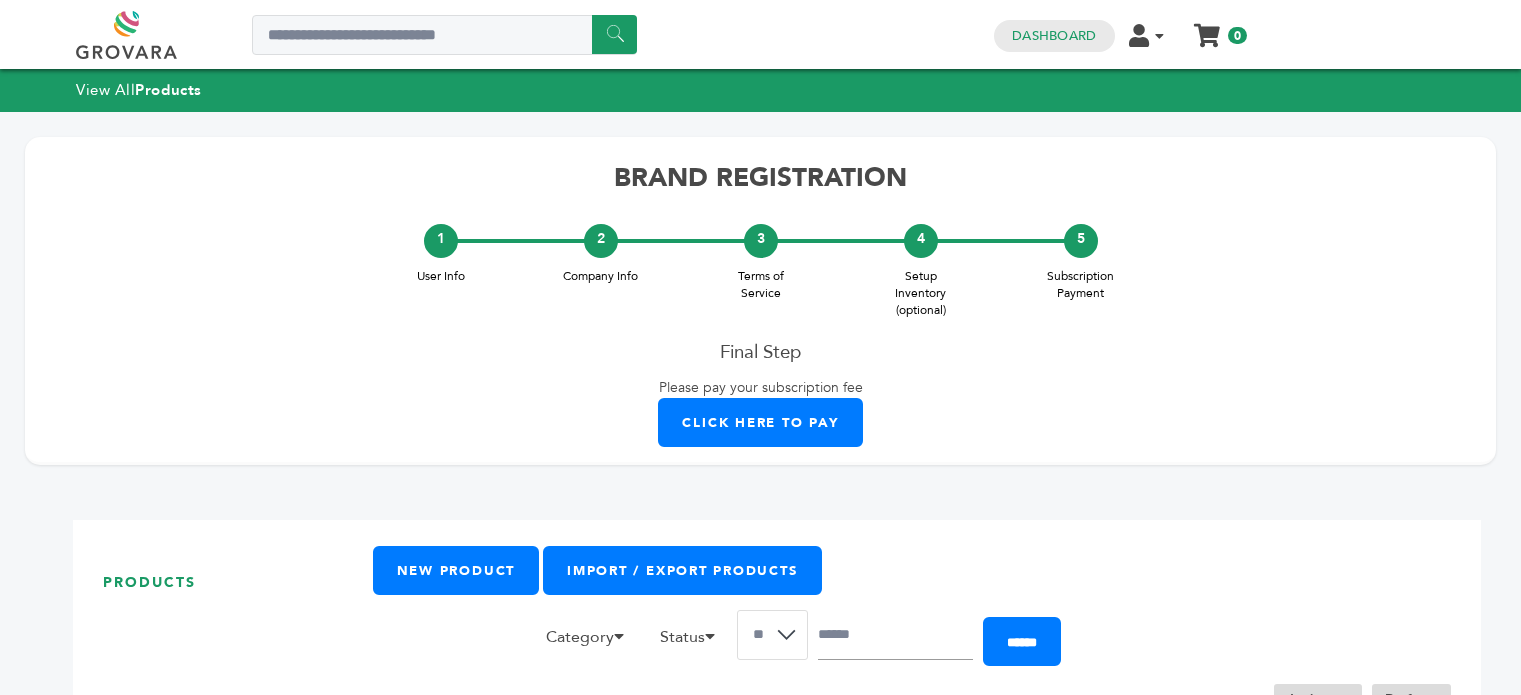 scroll, scrollTop: 0, scrollLeft: 0, axis: both 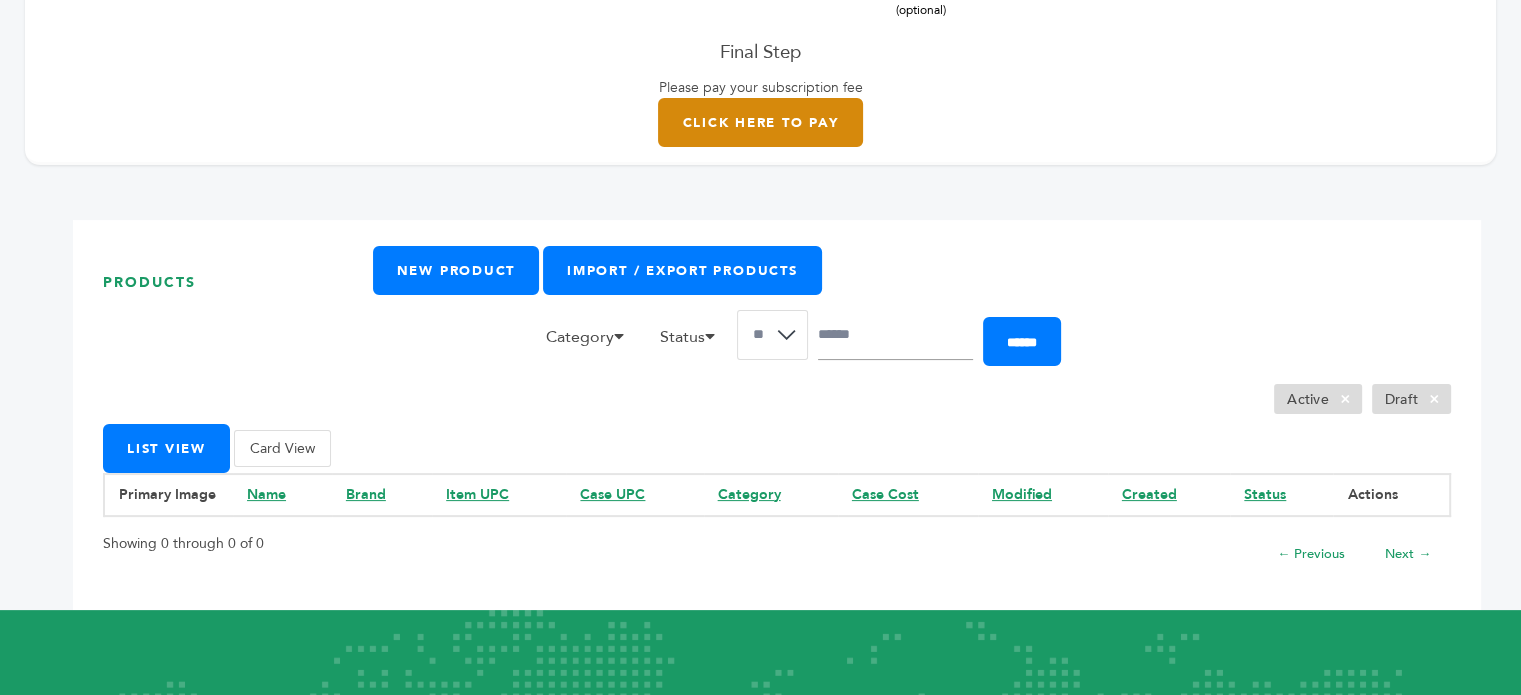 click on "Click here to pay" at bounding box center (760, 122) 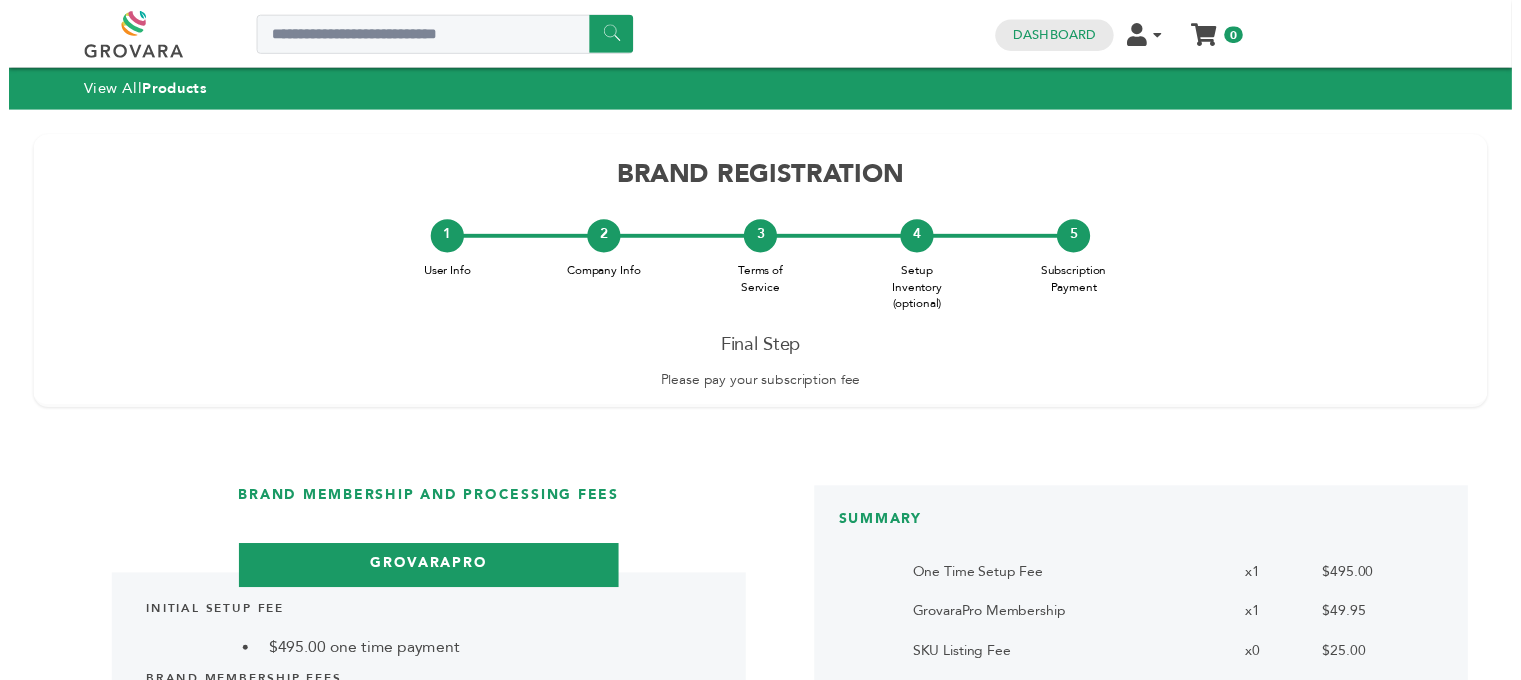 scroll, scrollTop: 0, scrollLeft: 0, axis: both 